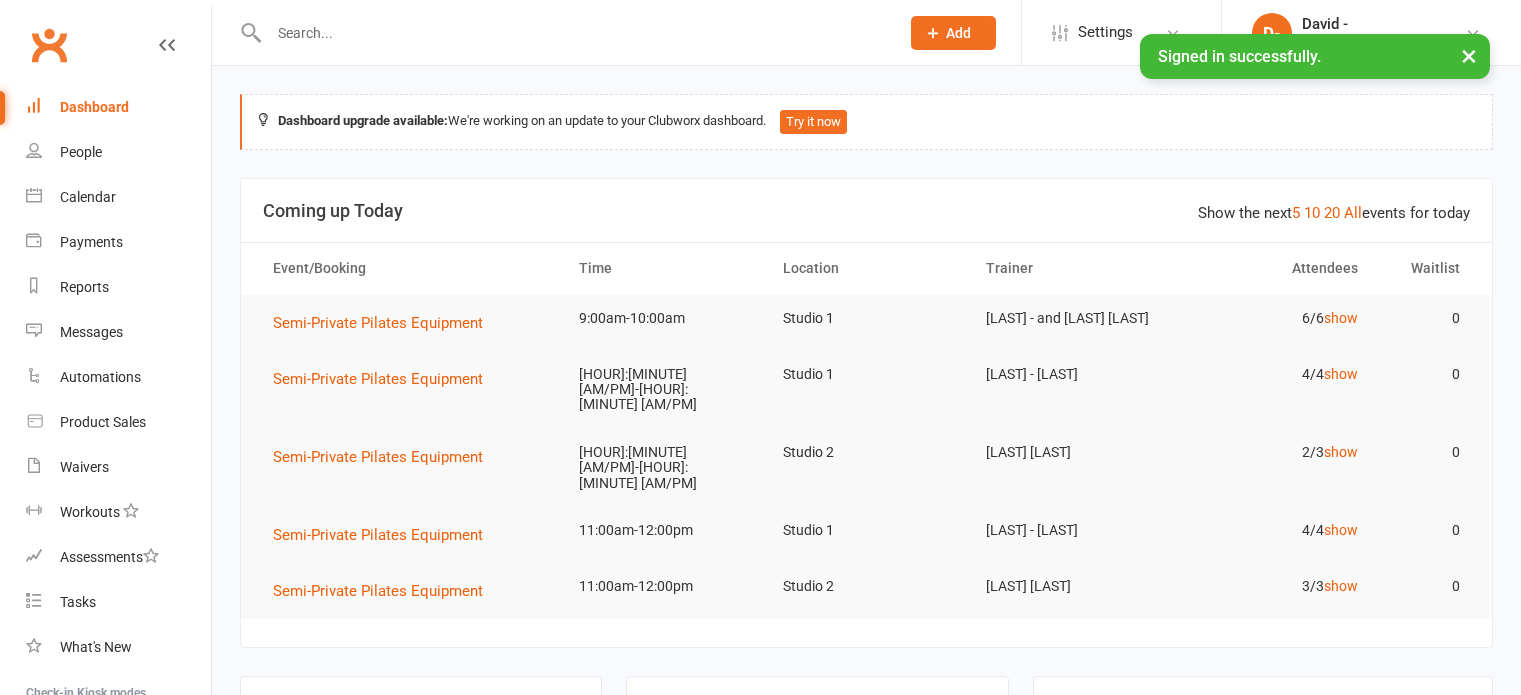 scroll, scrollTop: 0, scrollLeft: 0, axis: both 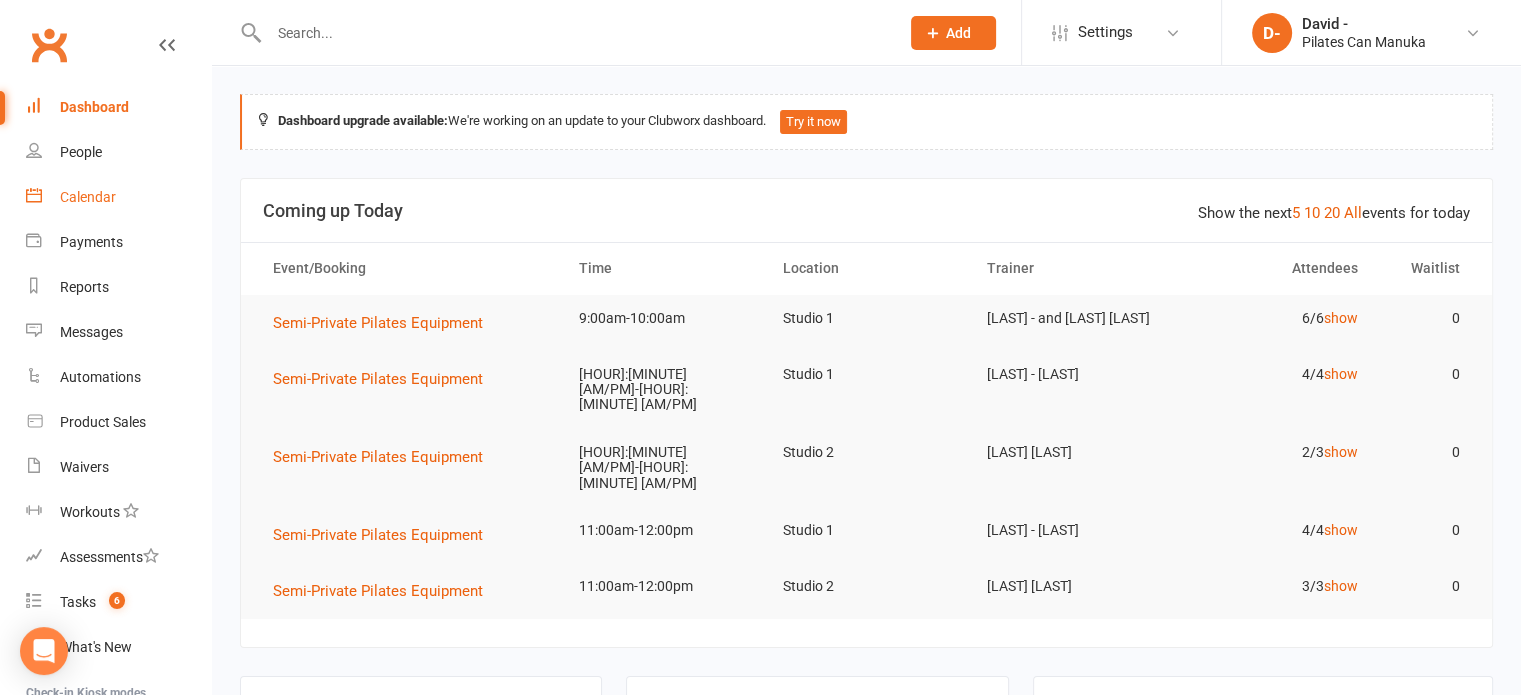 click on "Calendar" at bounding box center (118, 197) 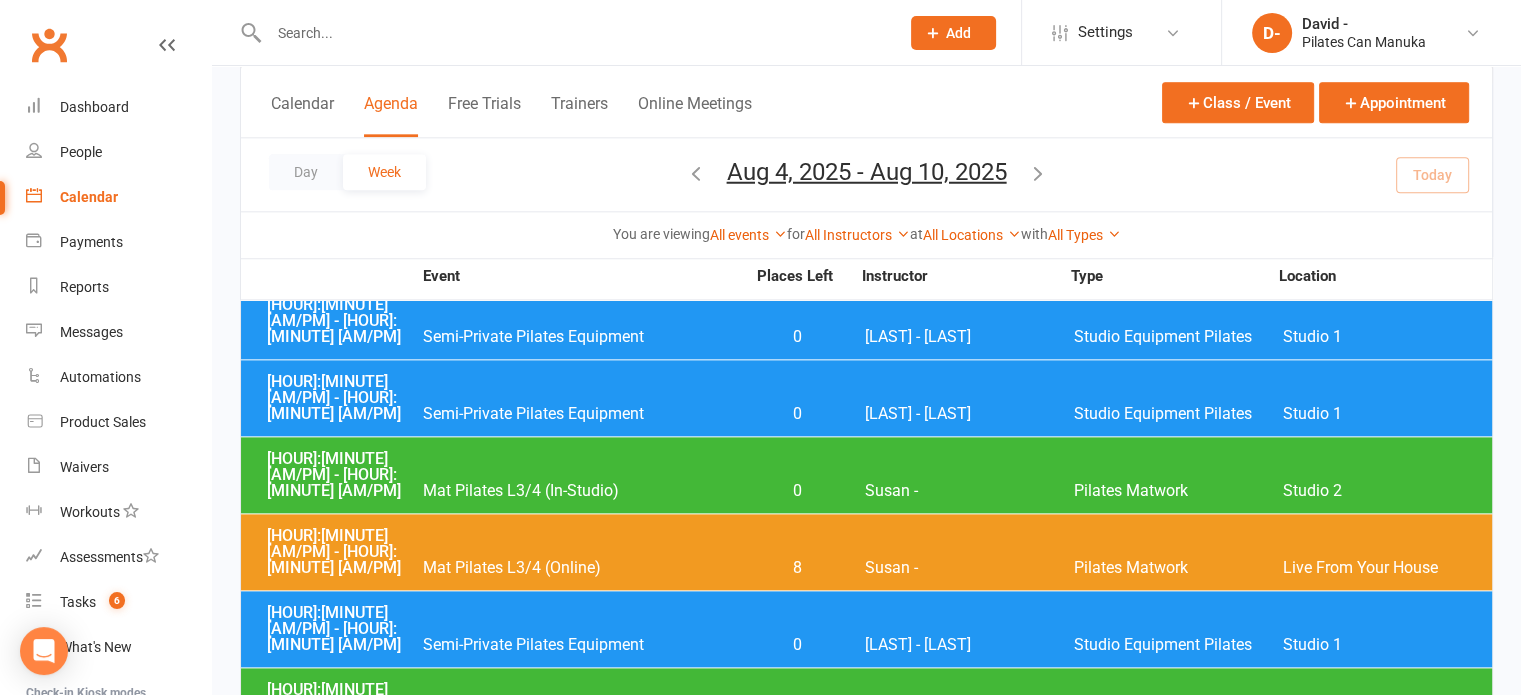 scroll, scrollTop: 2300, scrollLeft: 0, axis: vertical 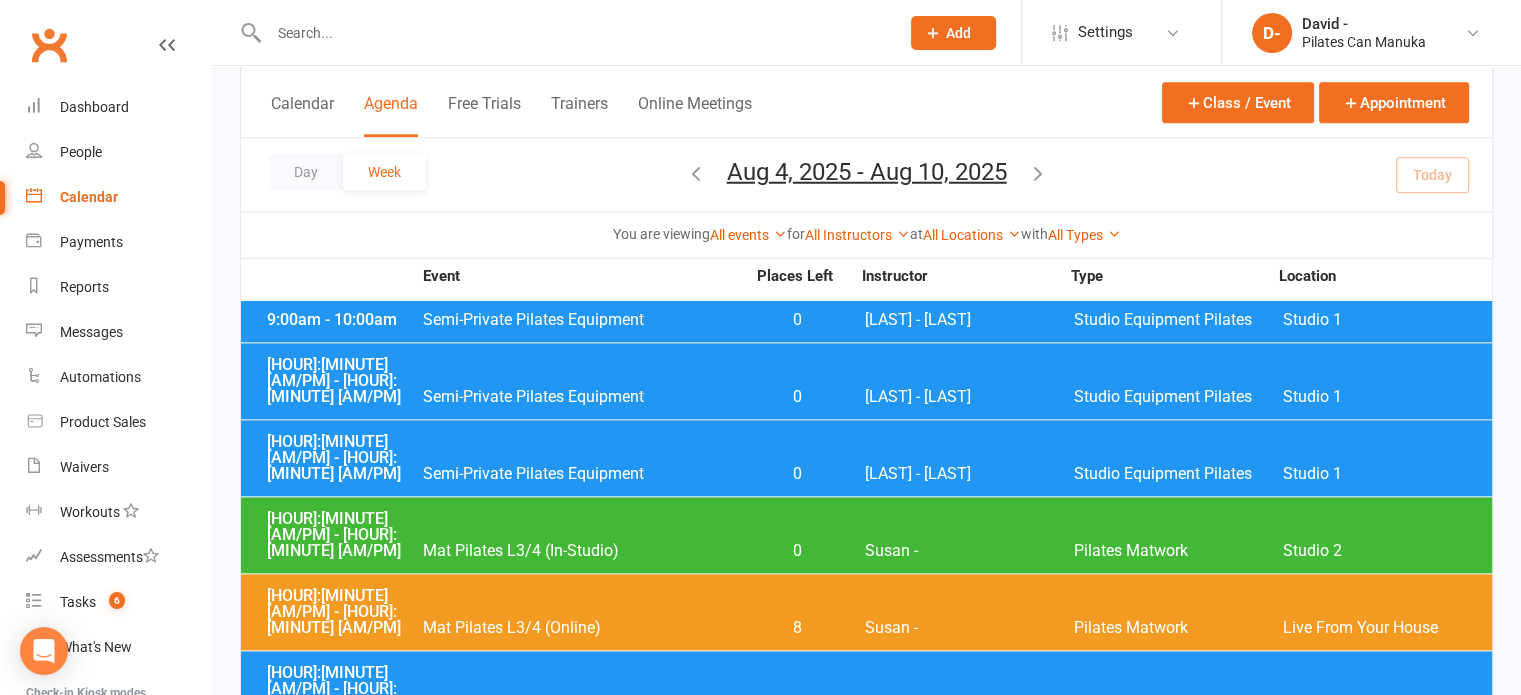 click on "Semi-Private Pilates Equipment" at bounding box center [583, 1593] 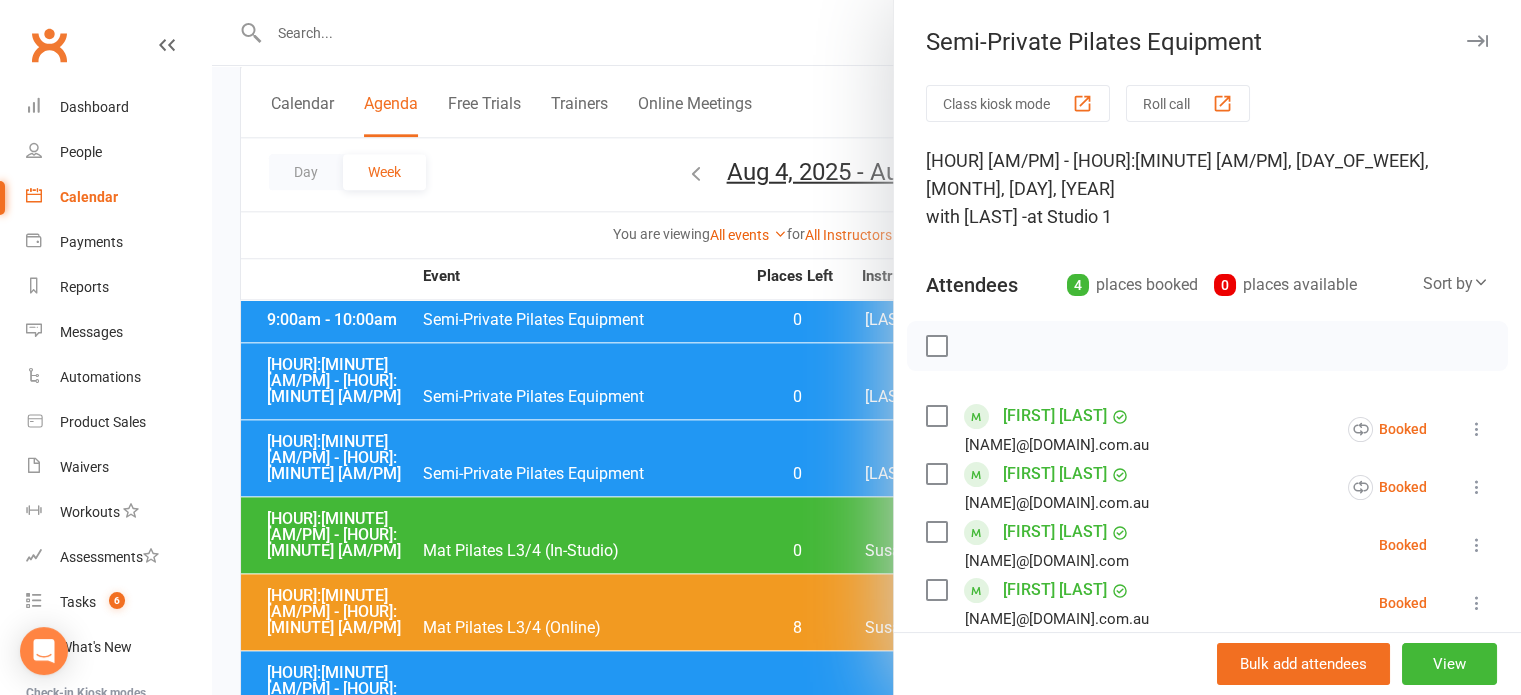 click at bounding box center [866, 347] 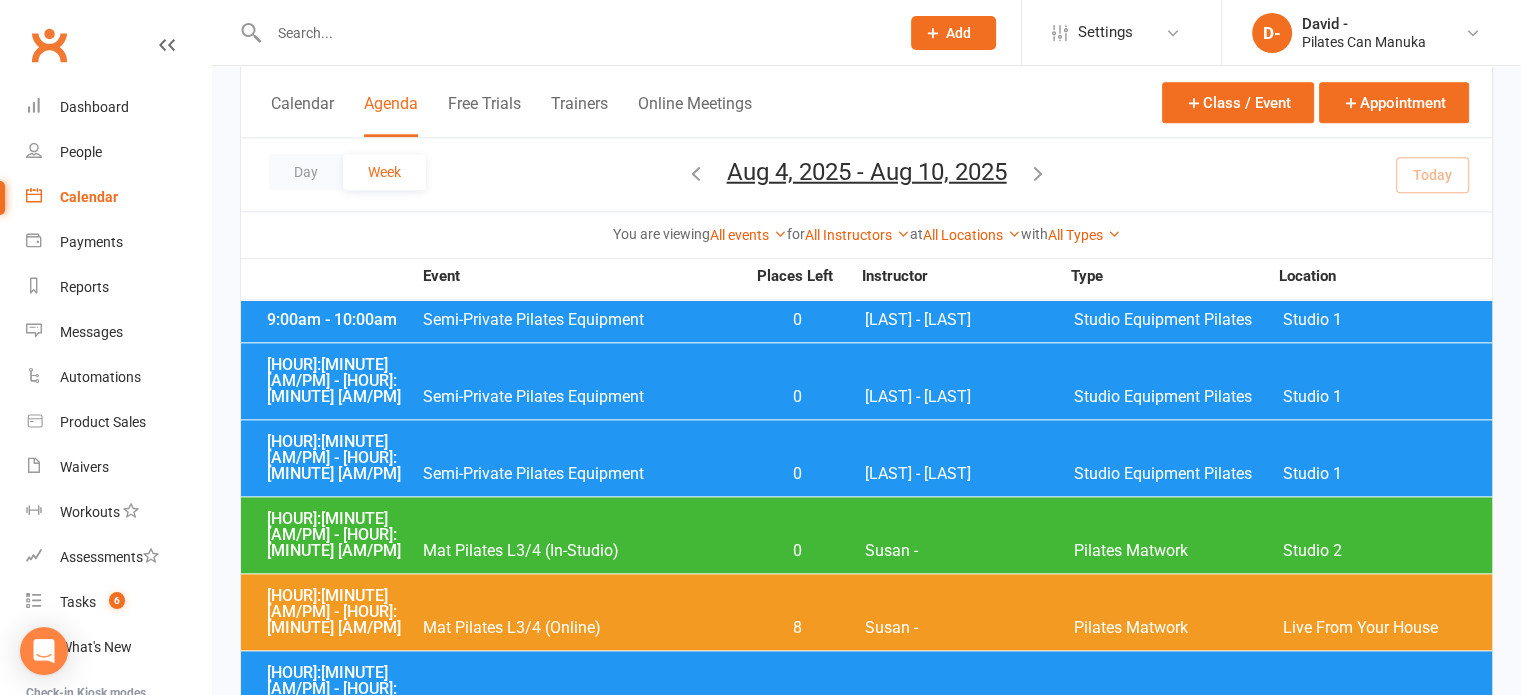 click on "Semi-Private Pilates Equipment" at bounding box center [583, 1516] 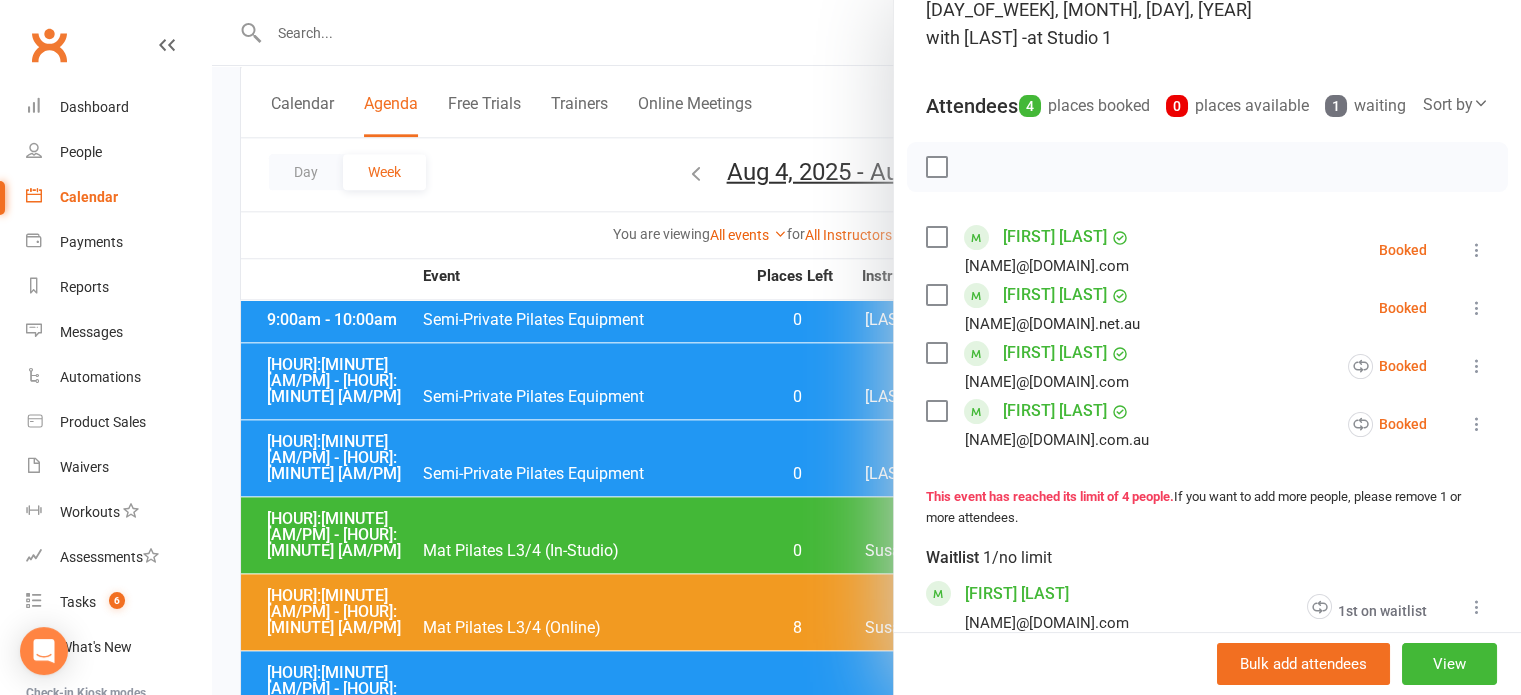 scroll, scrollTop: 200, scrollLeft: 0, axis: vertical 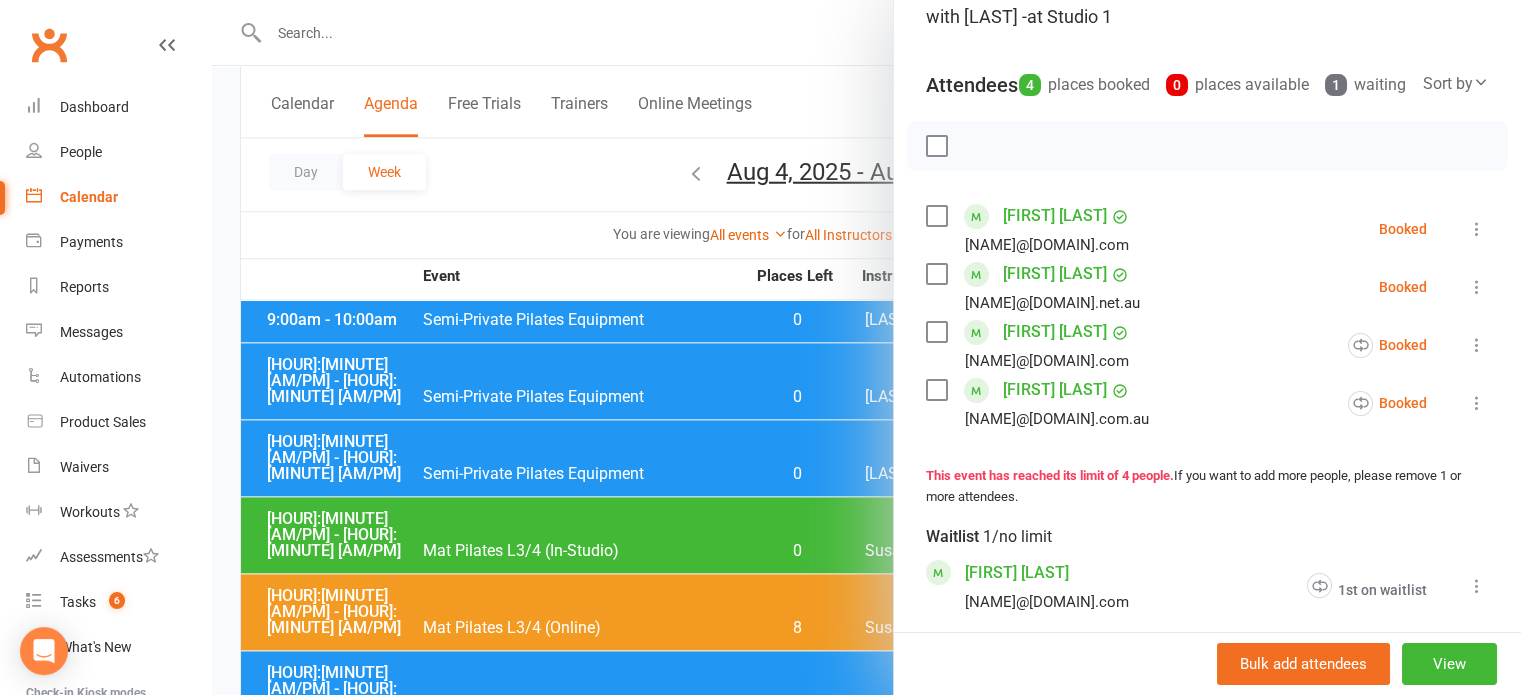 click at bounding box center [866, 347] 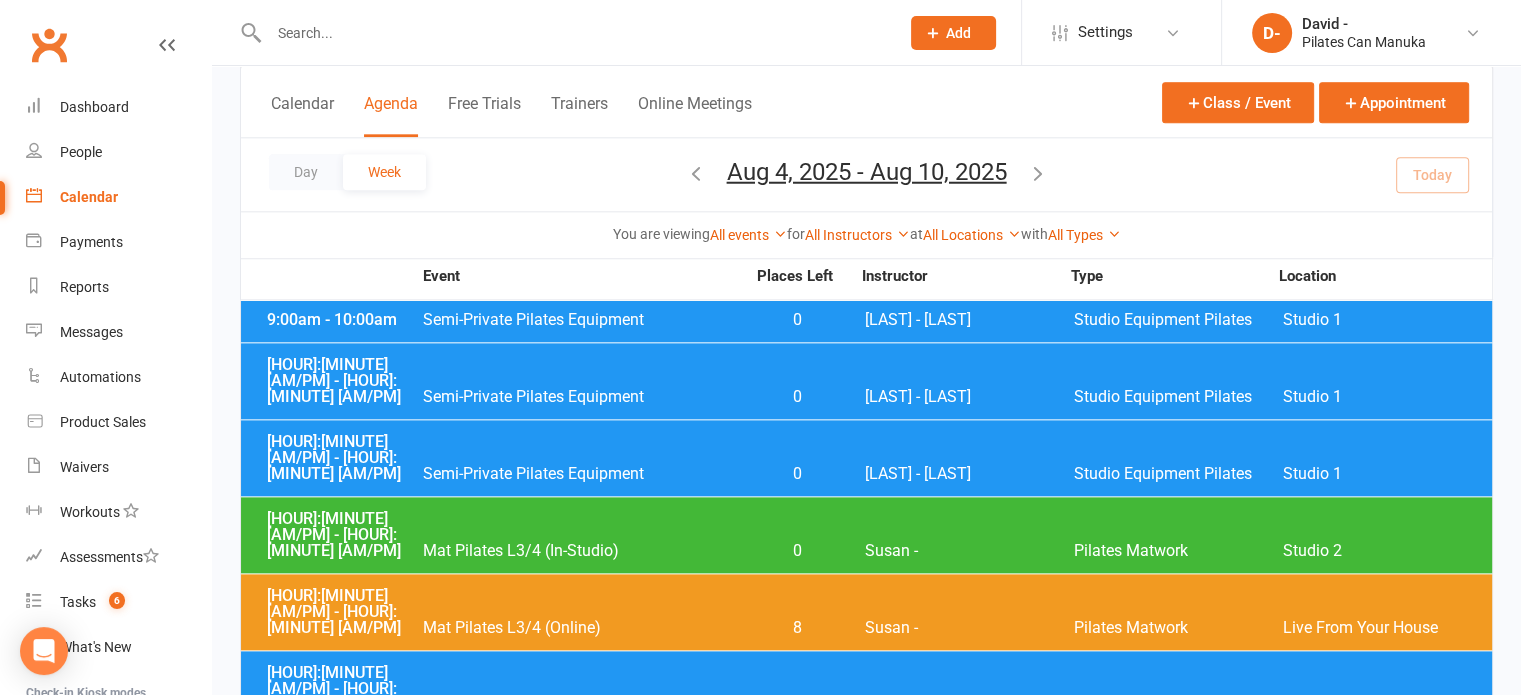 click on "Semi-Private Pilates Equipment" at bounding box center (583, 1593) 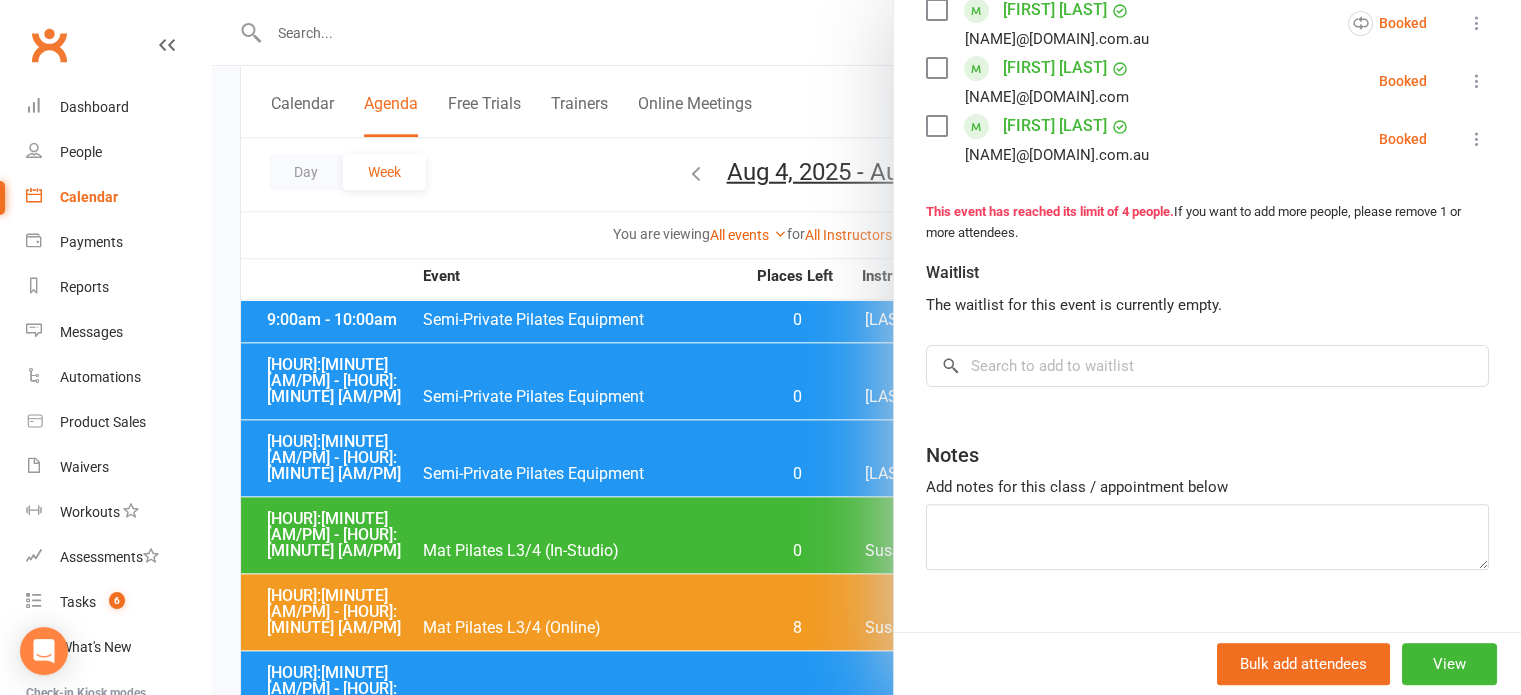 scroll, scrollTop: 472, scrollLeft: 0, axis: vertical 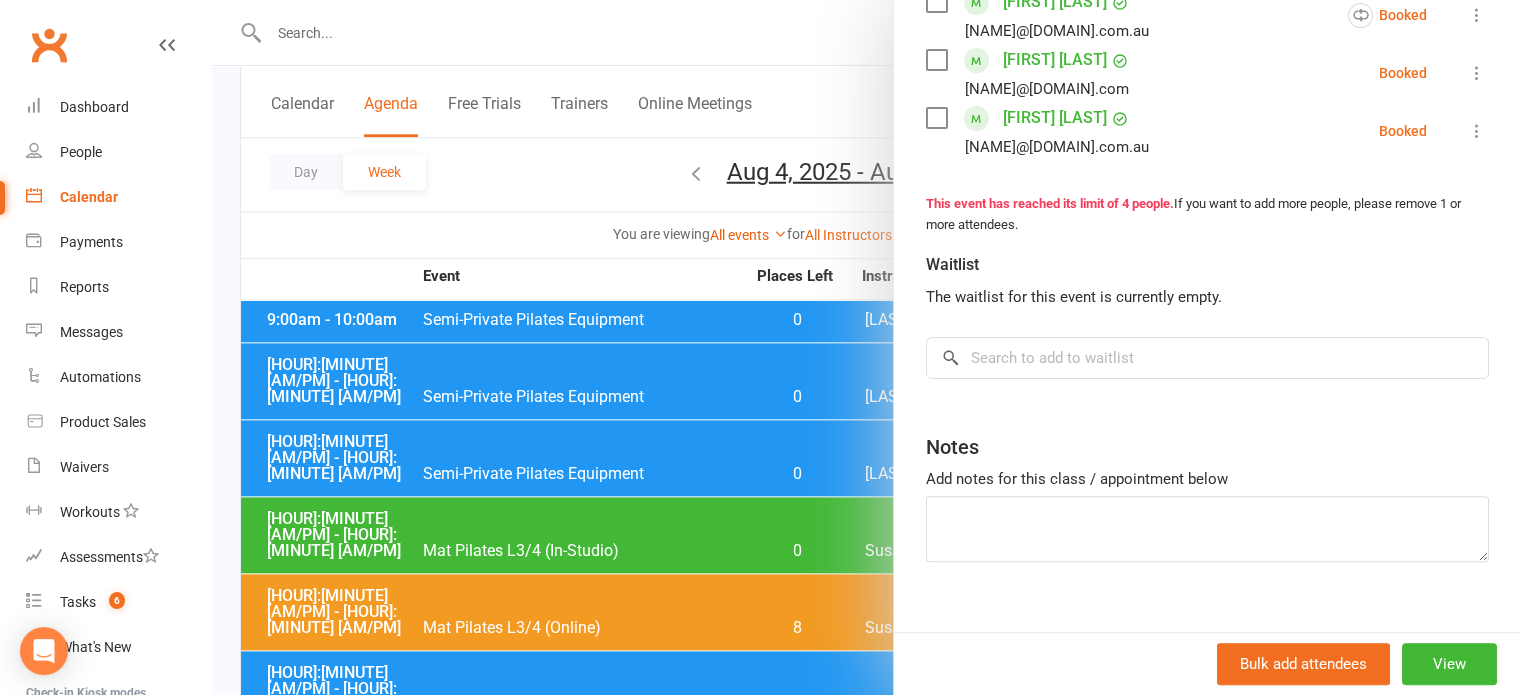 click at bounding box center [866, 347] 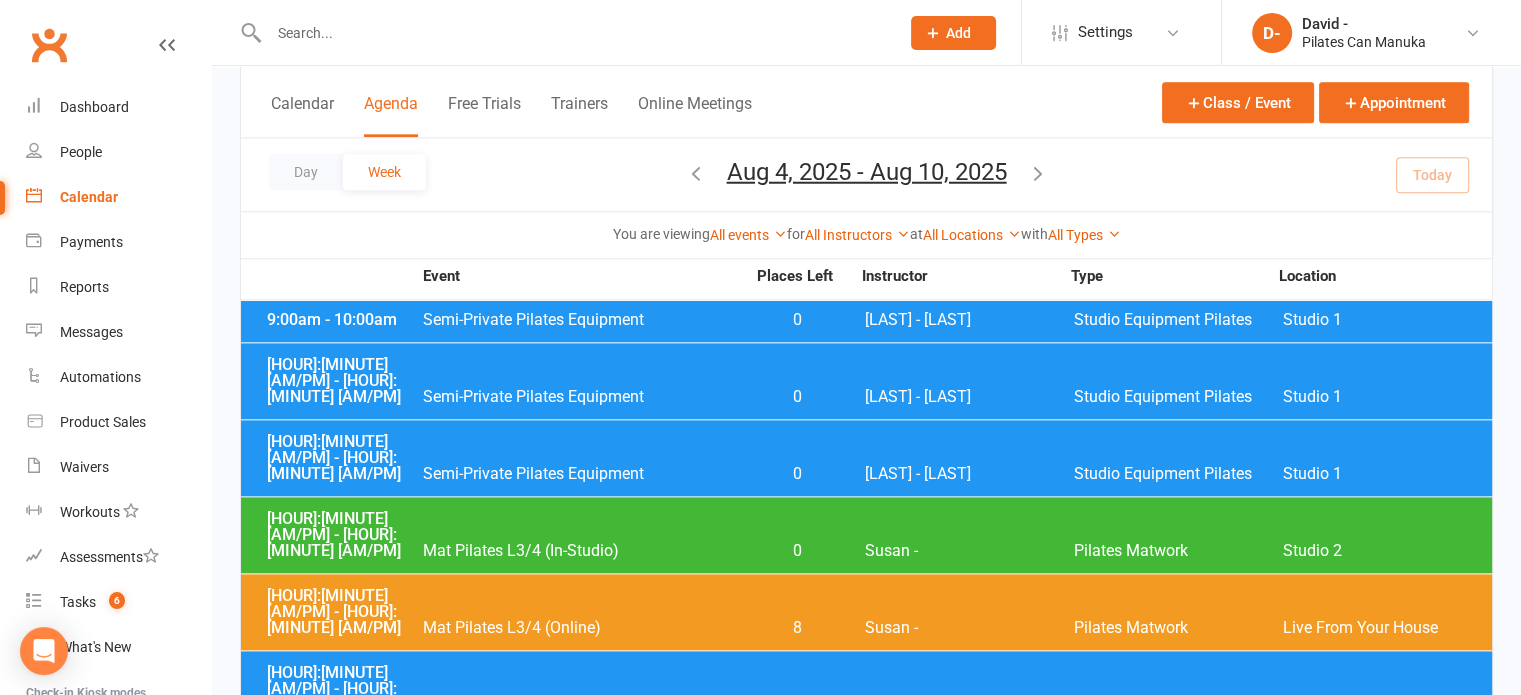 click on "0" at bounding box center [797, 1439] 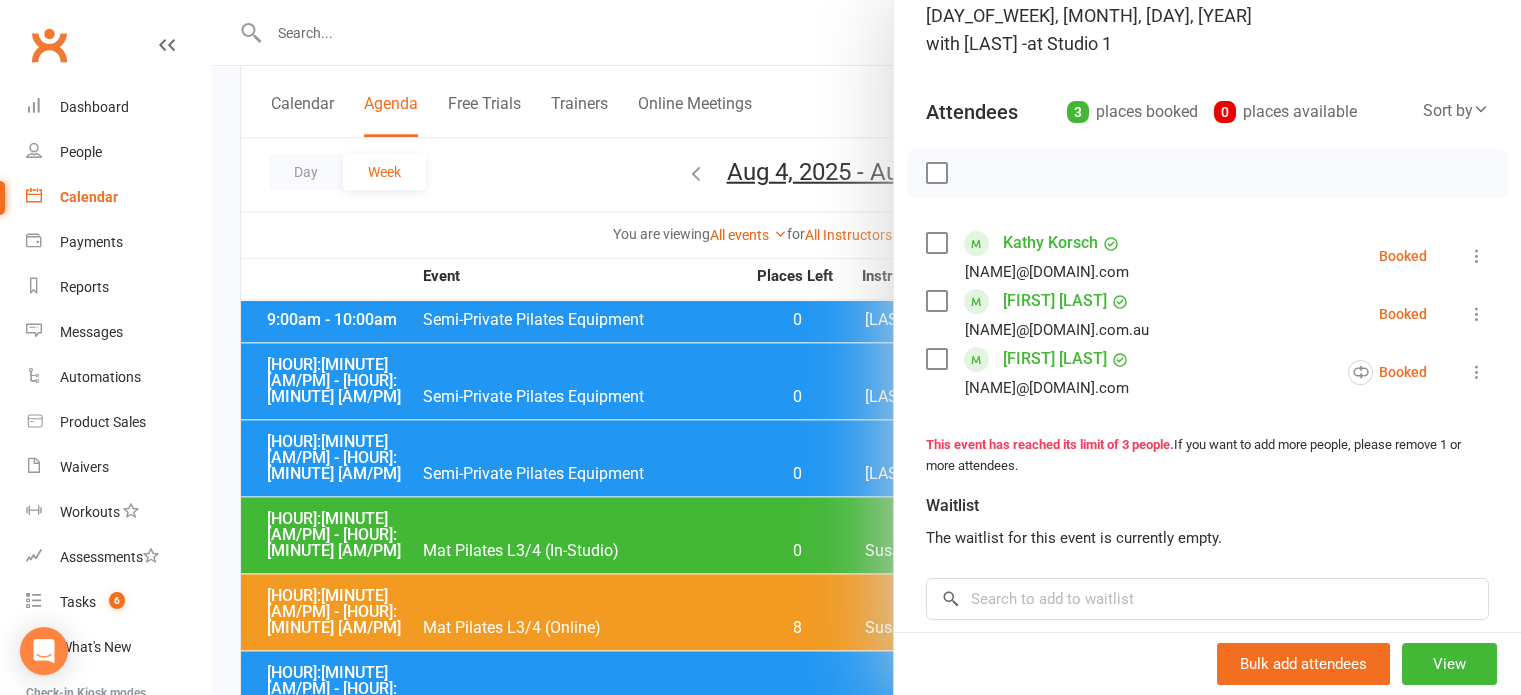 scroll, scrollTop: 0, scrollLeft: 0, axis: both 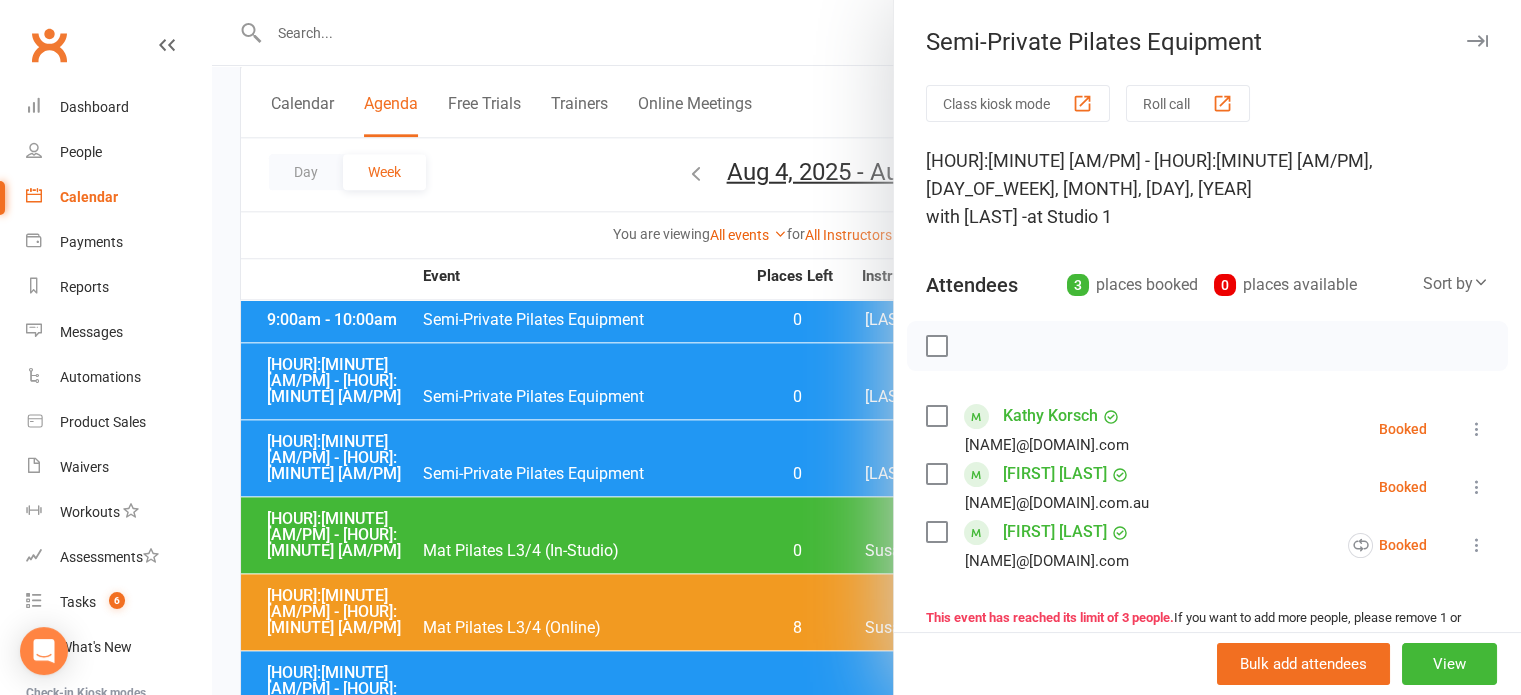 click at bounding box center [866, 347] 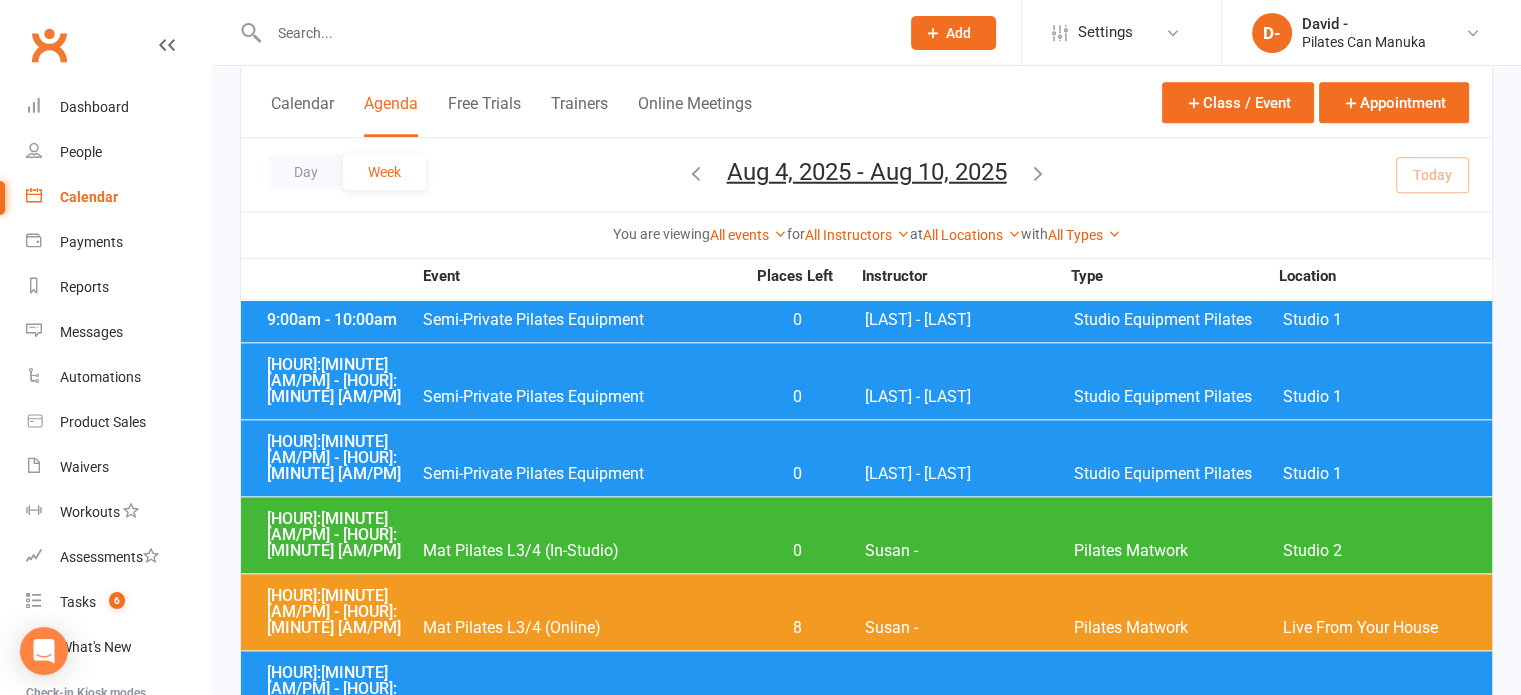 click on "[HOUR]:[MINUTE] [AM/PM] - [HOUR]:[MINUTE] [AM/PM] Semi-Private Pilates Equipment 0 [LAST] - Studio Equipment Pilates Studio 1" at bounding box center [866, 1362] 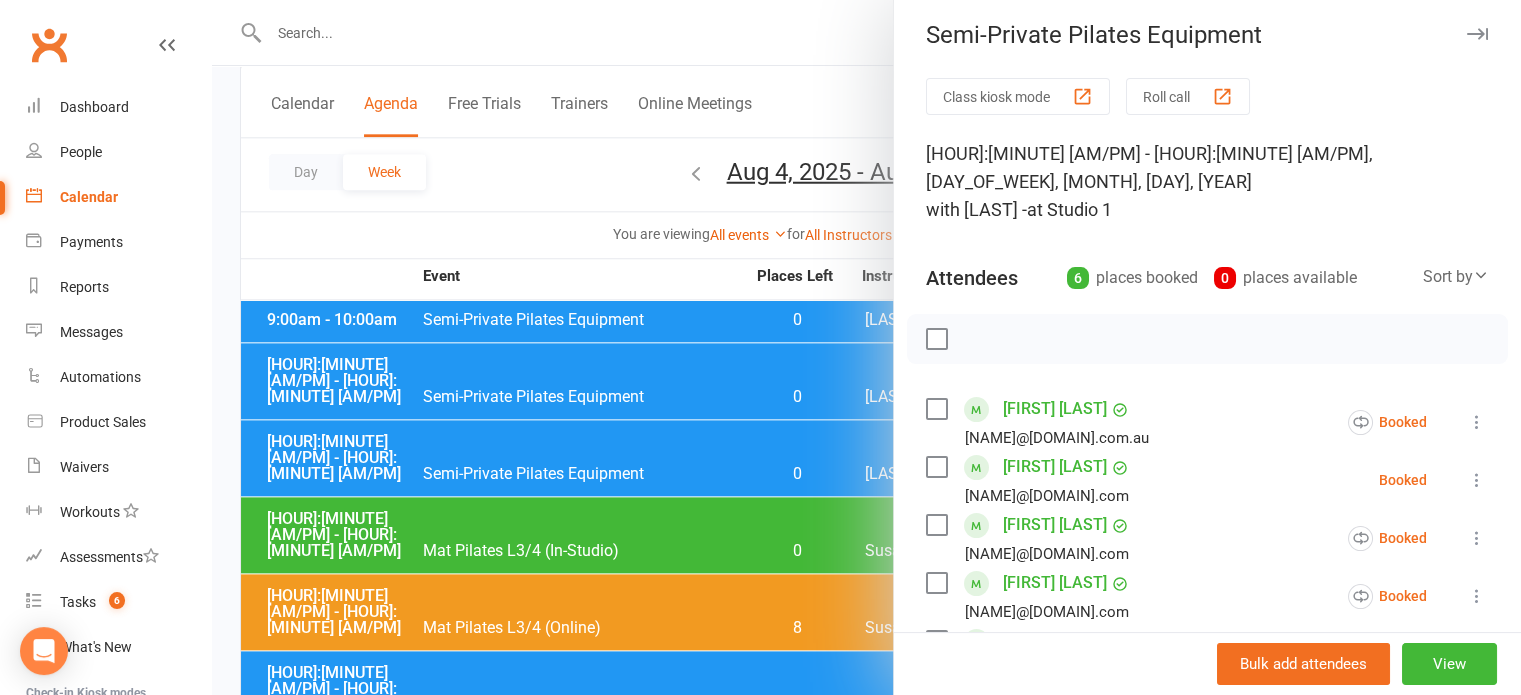 scroll, scrollTop: 0, scrollLeft: 0, axis: both 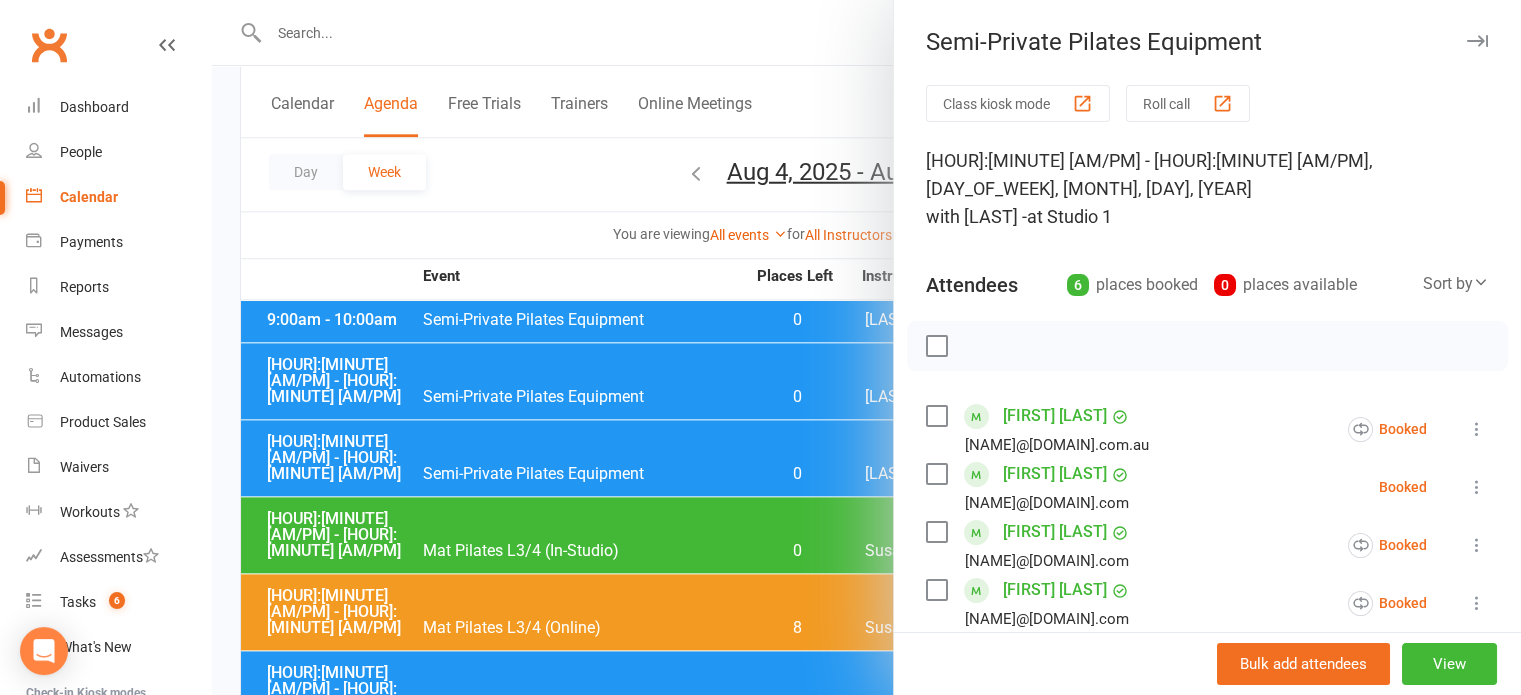 click at bounding box center (866, 347) 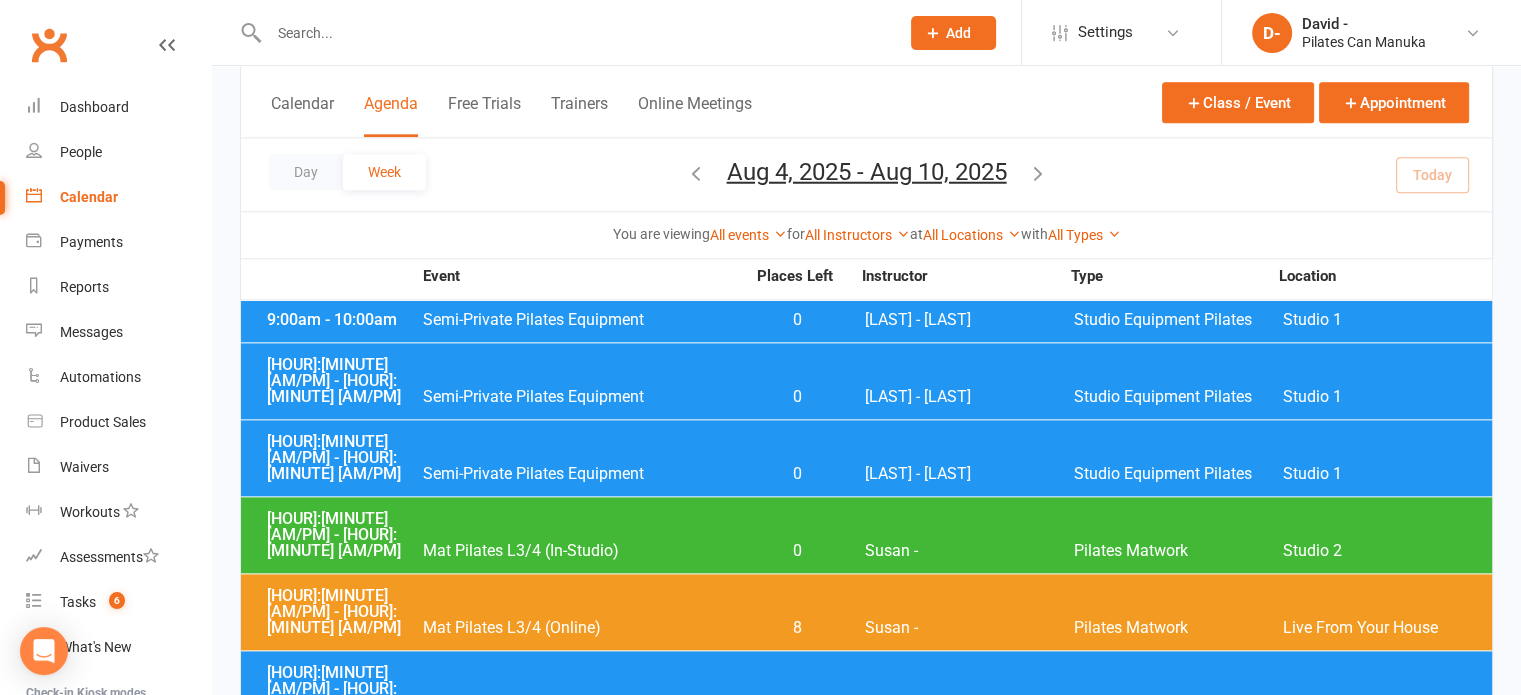 click on "0" at bounding box center (797, 1317) 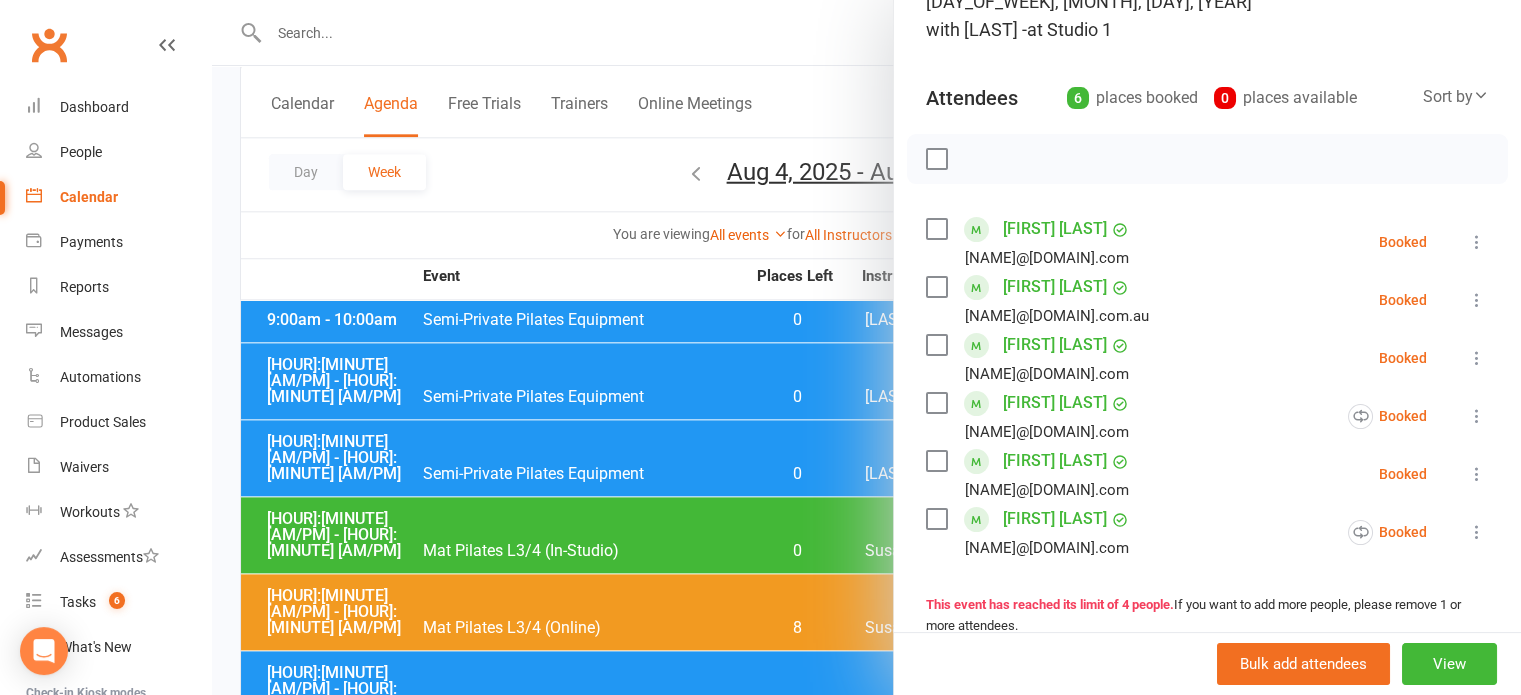 scroll, scrollTop: 200, scrollLeft: 0, axis: vertical 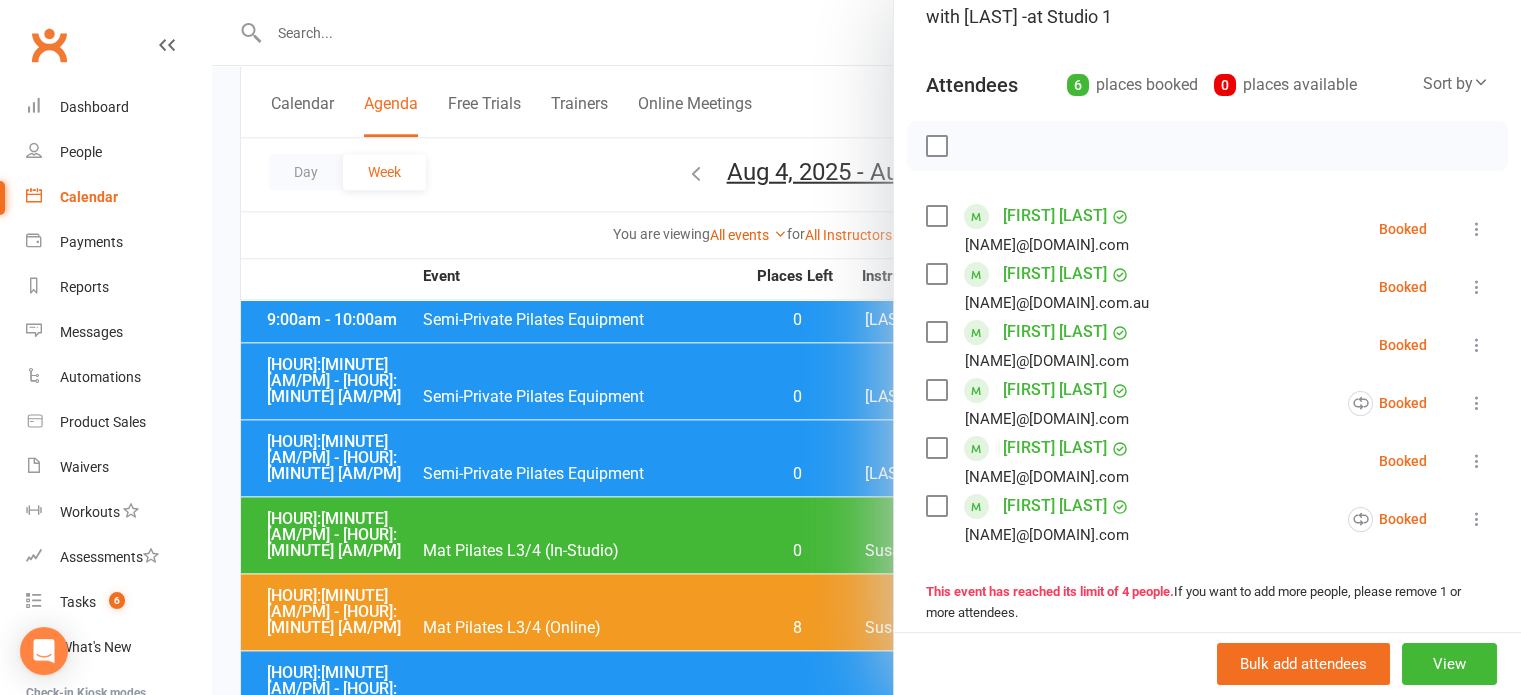 click at bounding box center (866, 347) 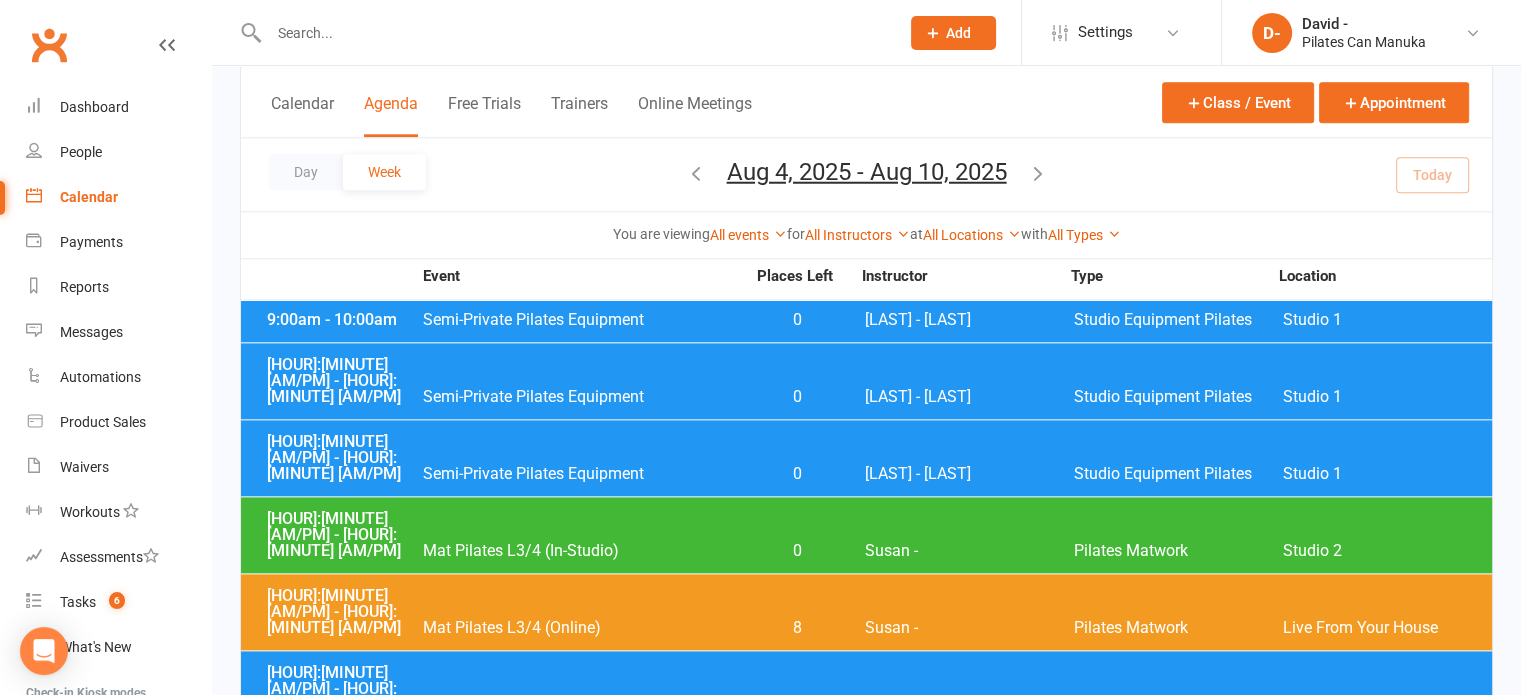 click on "[HOUR]:[MINUTE] [AM/PM] - [HOUR]:[MINUTE] [AM/PM] Semi-Private Pilates Equipment 1 [LAST] - Studio Equipment Pilates Studio 1" at bounding box center (866, 1224) 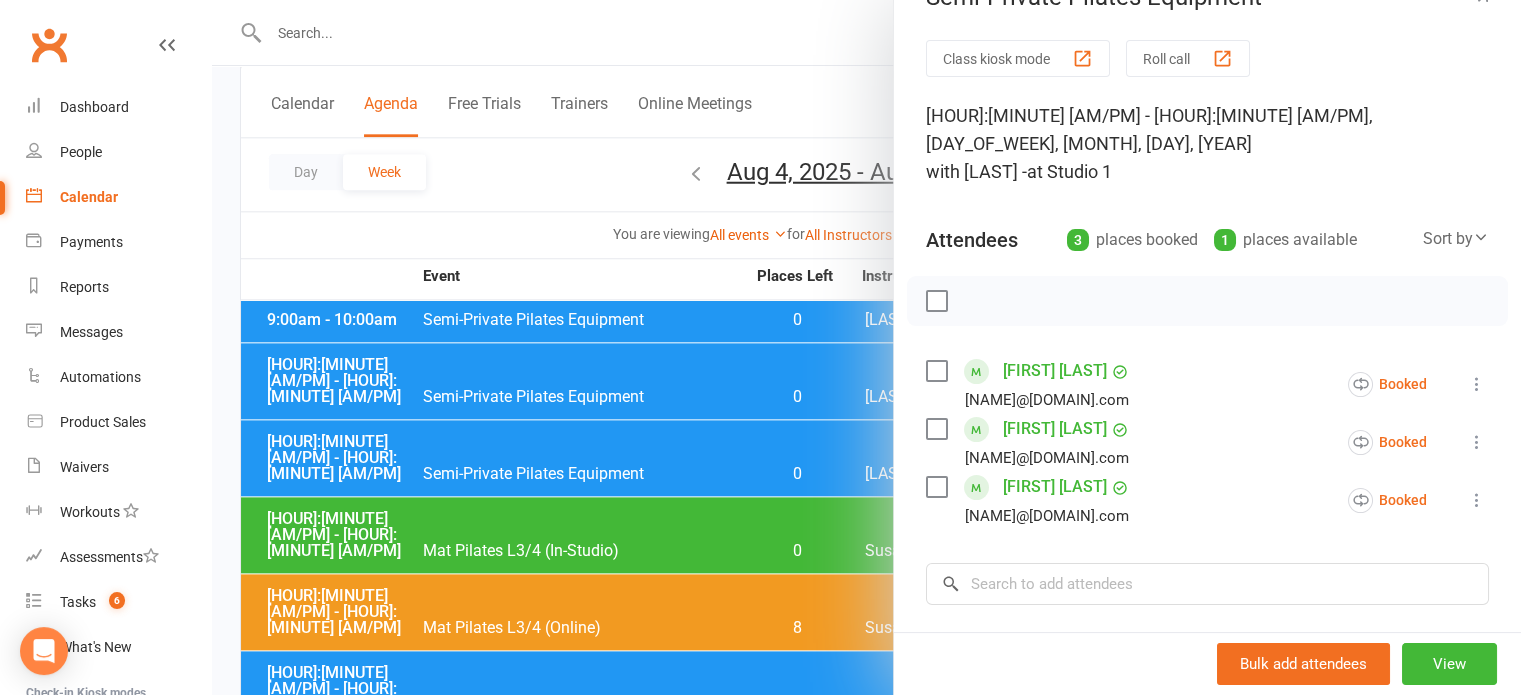 scroll, scrollTop: 200, scrollLeft: 0, axis: vertical 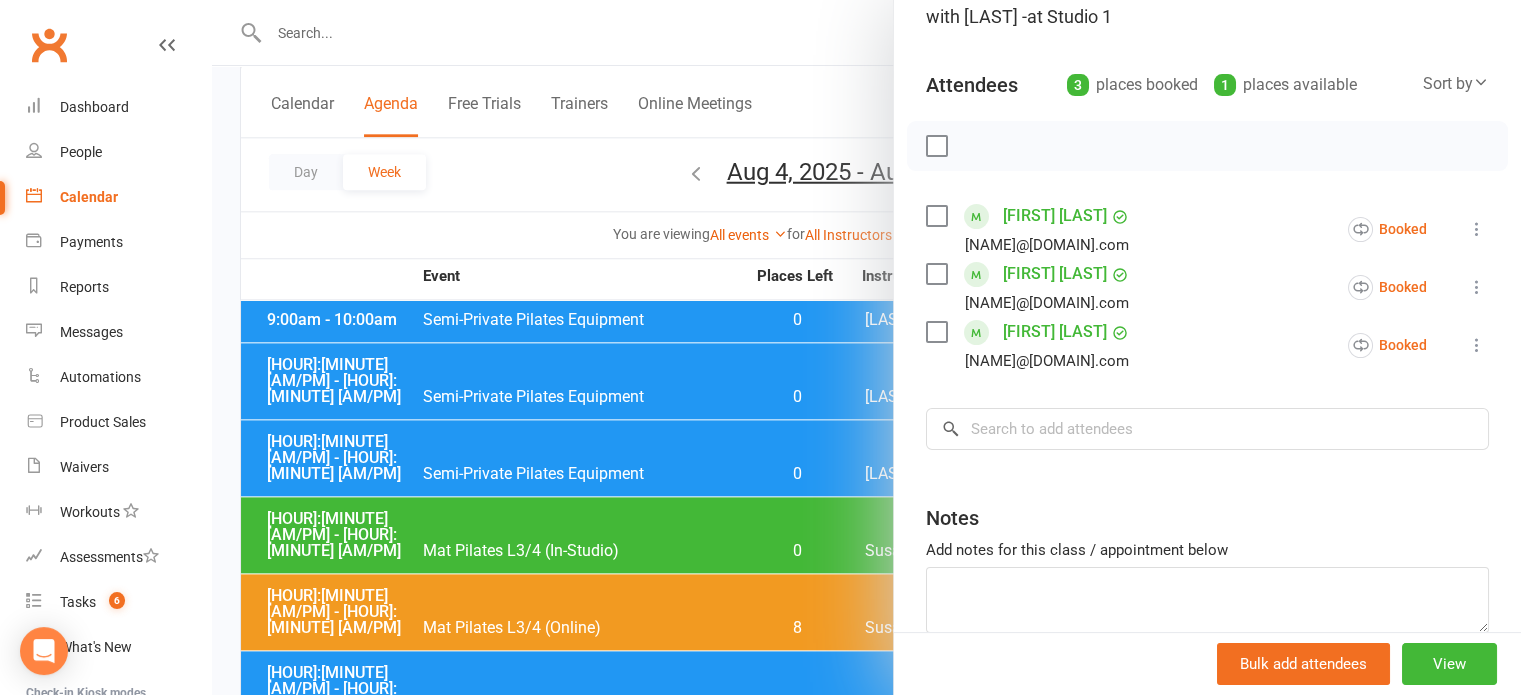 click at bounding box center [866, 347] 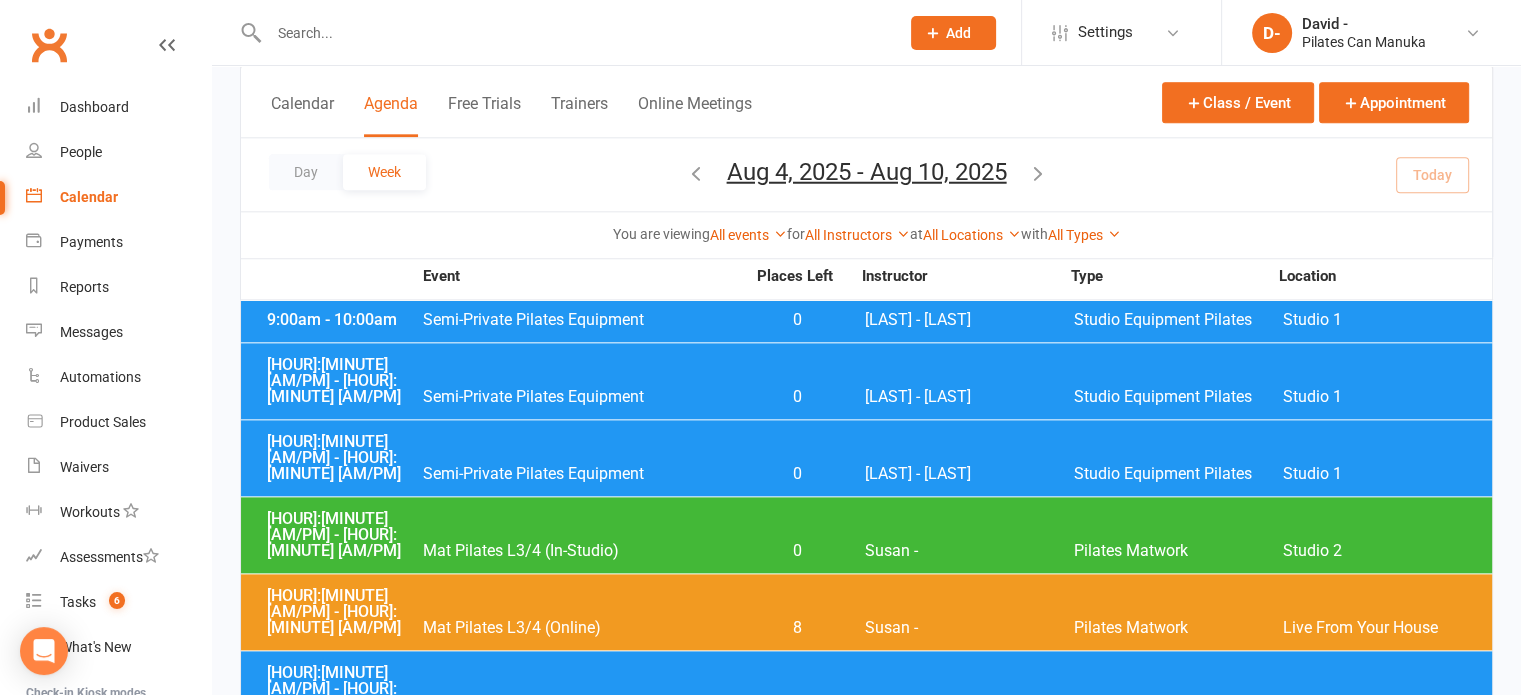 click on "Semi-Private Pilates Equipment" at bounding box center (583, 1317) 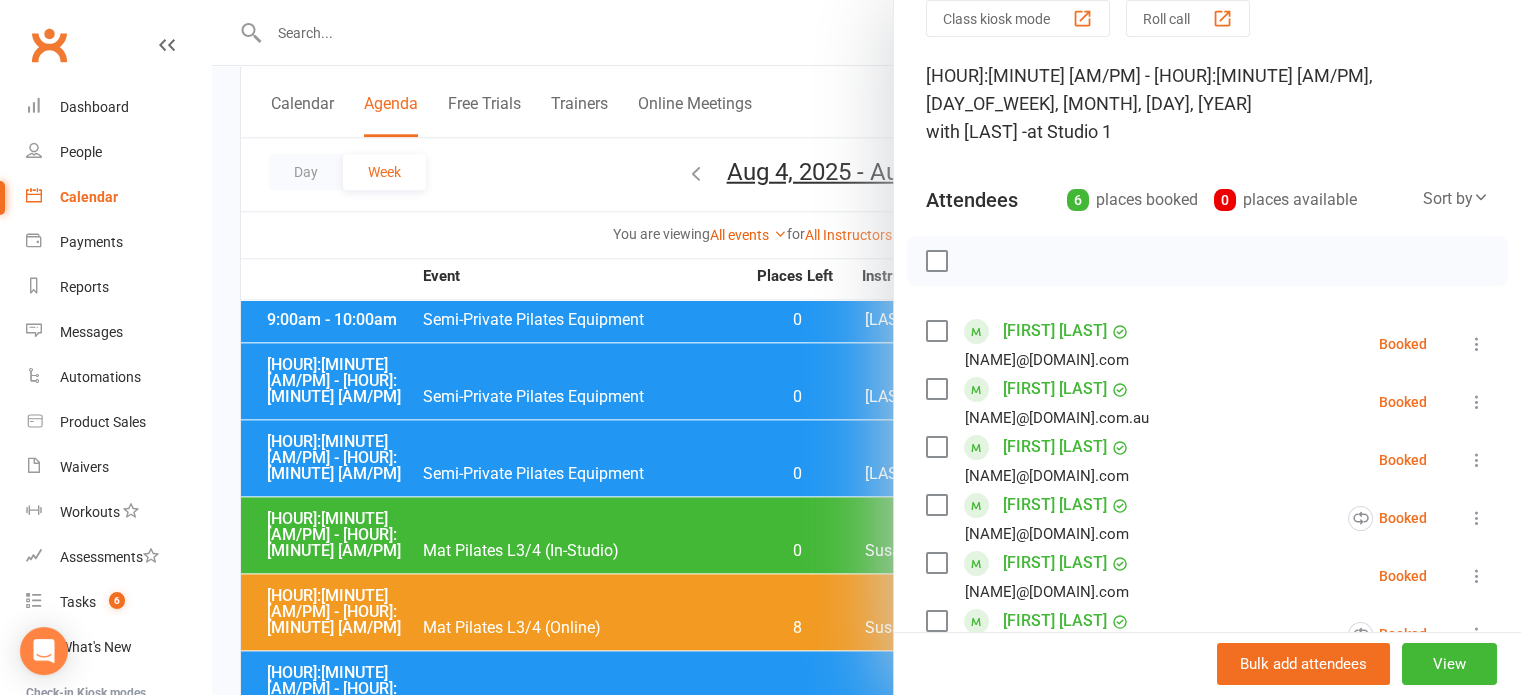 scroll, scrollTop: 300, scrollLeft: 0, axis: vertical 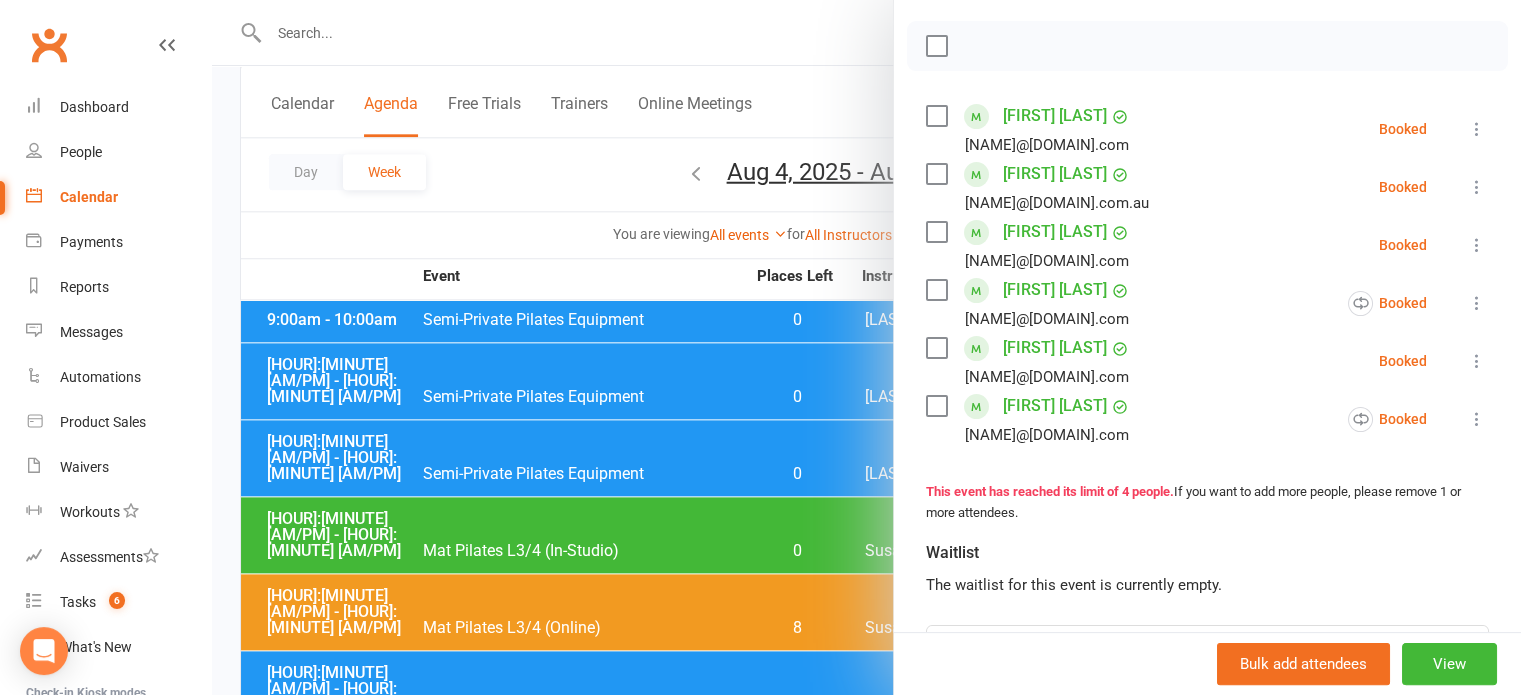click at bounding box center (866, 347) 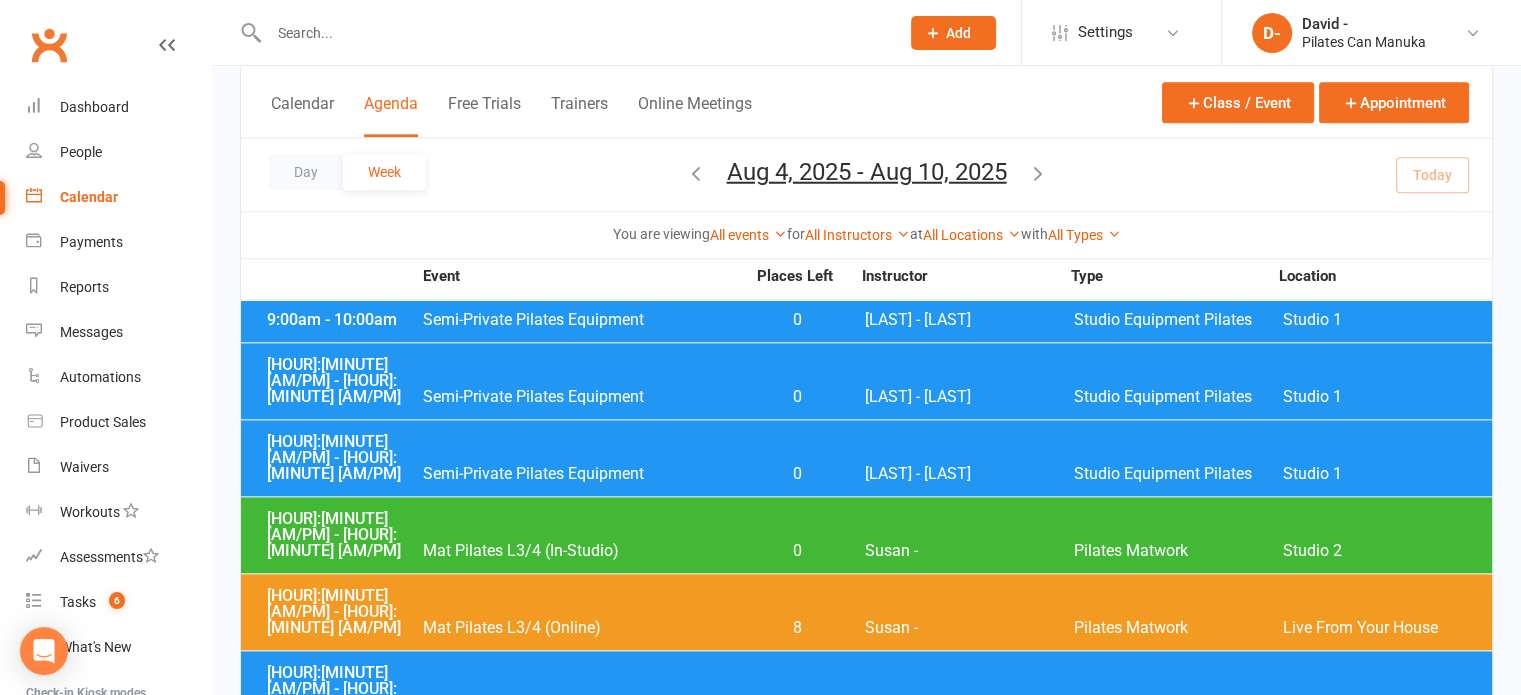 click on "0" at bounding box center [797, 1439] 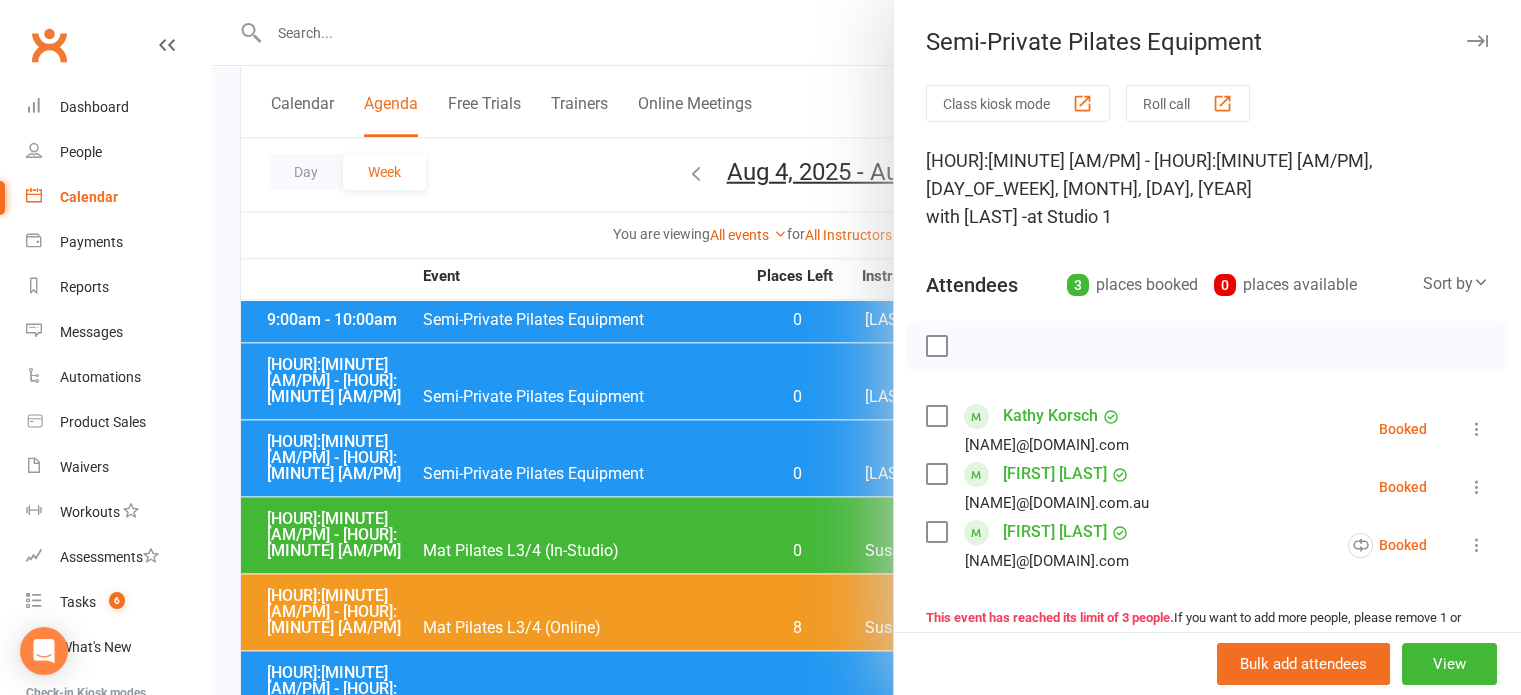 click at bounding box center (866, 347) 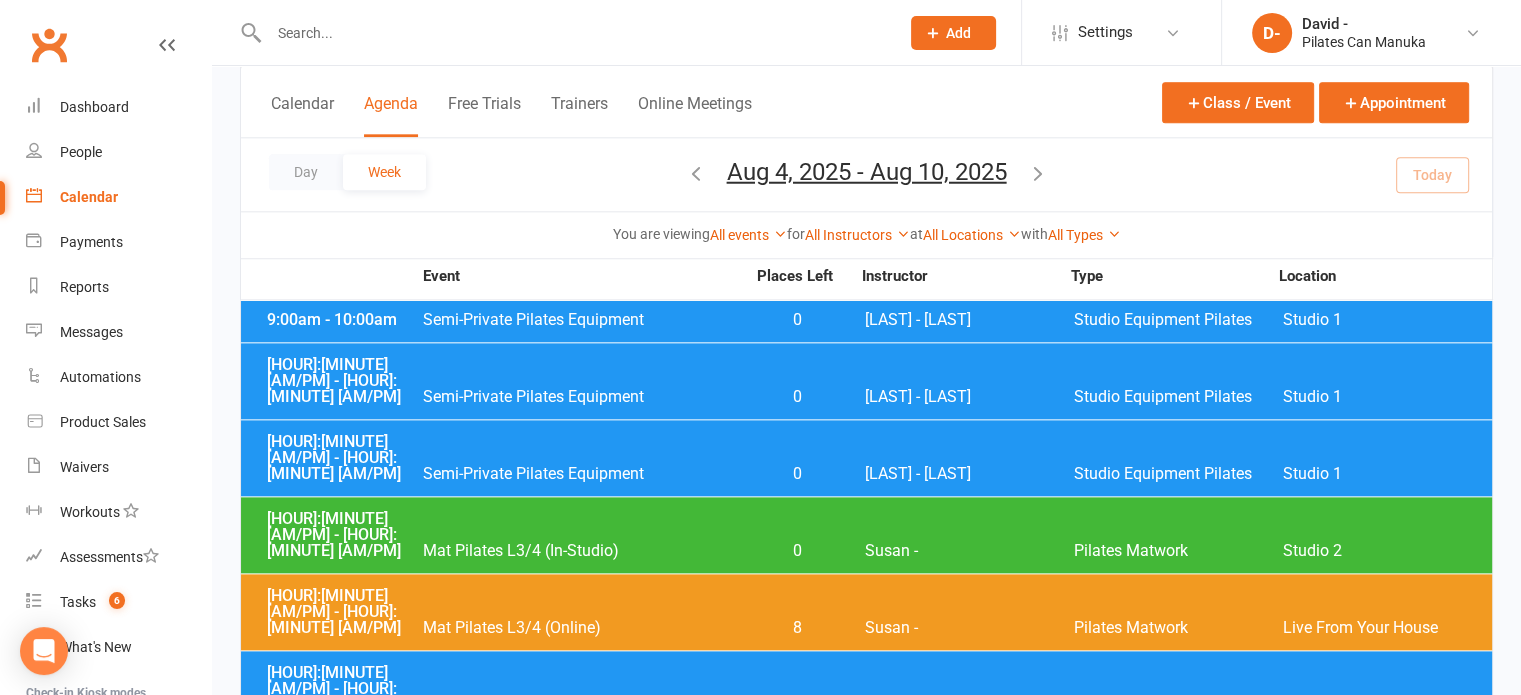 click on "0" at bounding box center [797, 1516] 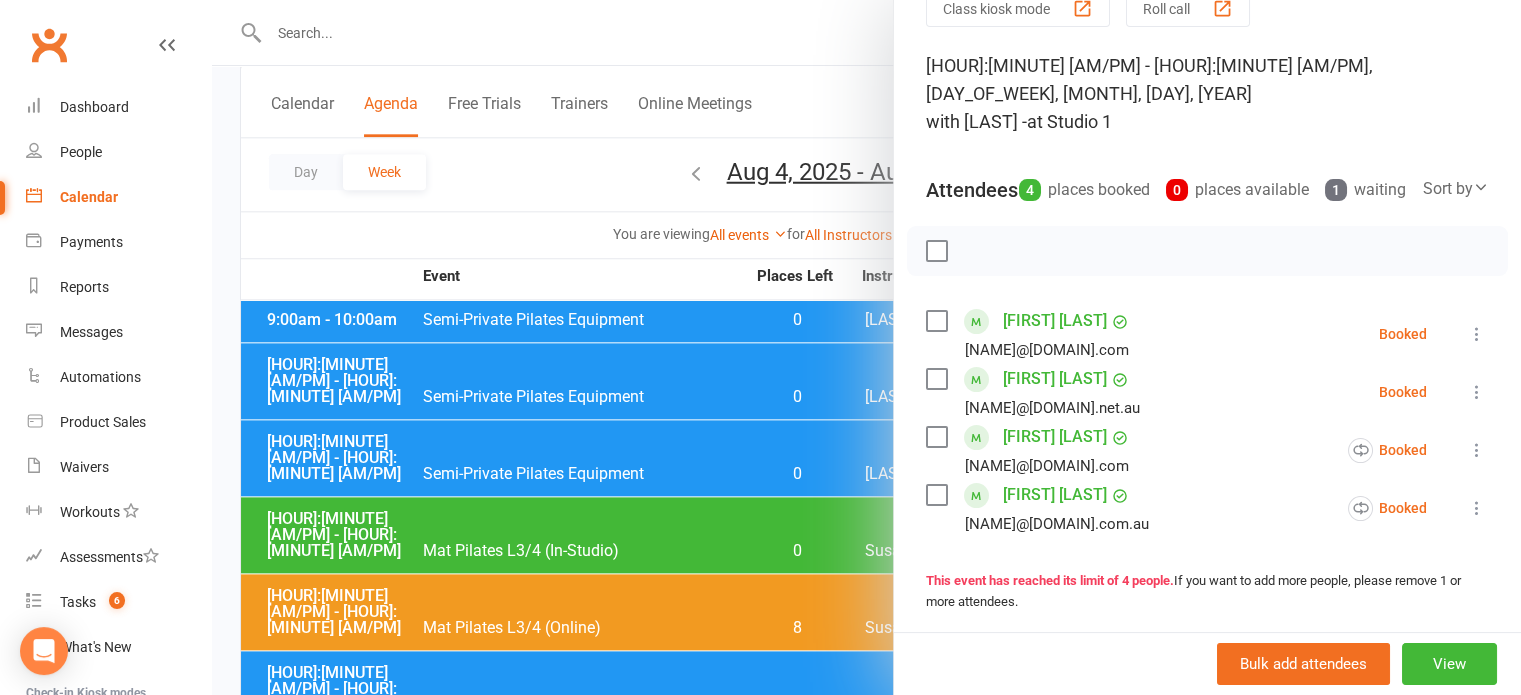 scroll, scrollTop: 100, scrollLeft: 0, axis: vertical 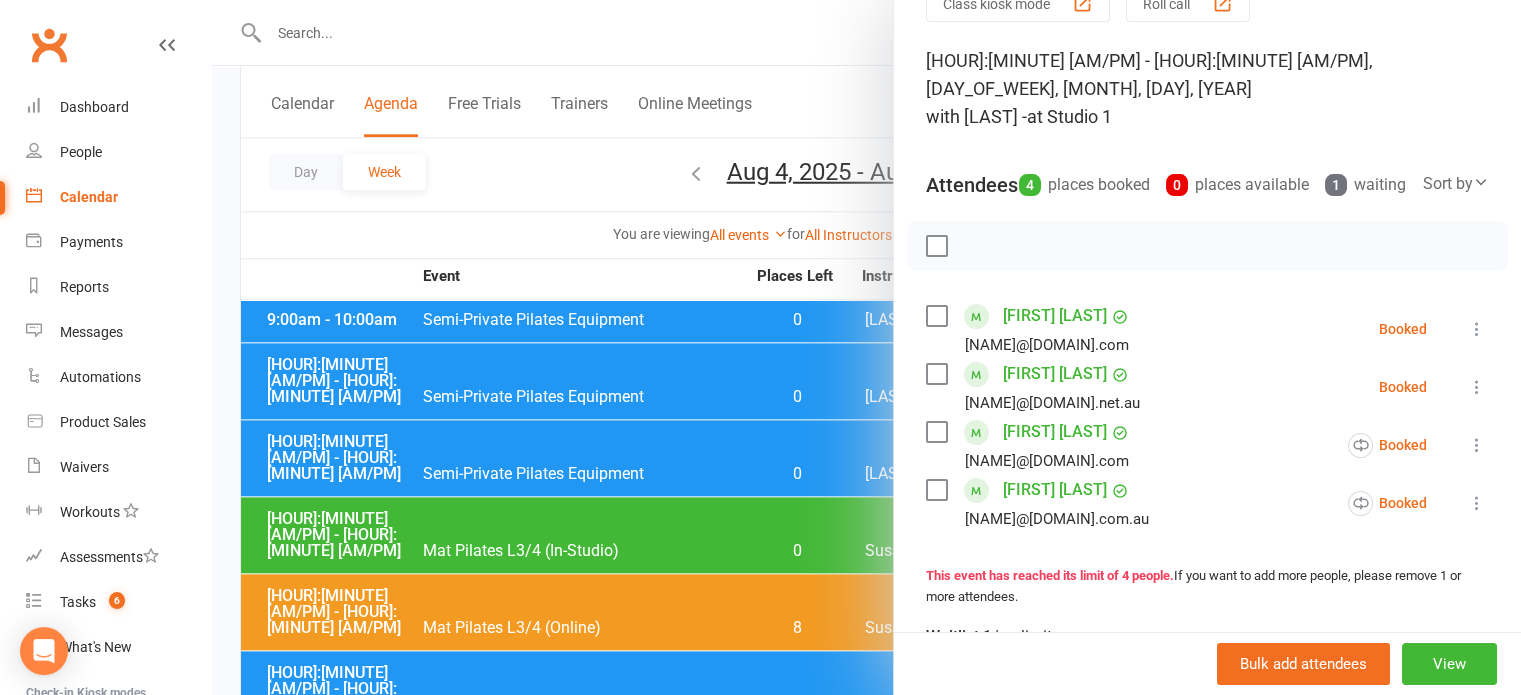 click at bounding box center [866, 347] 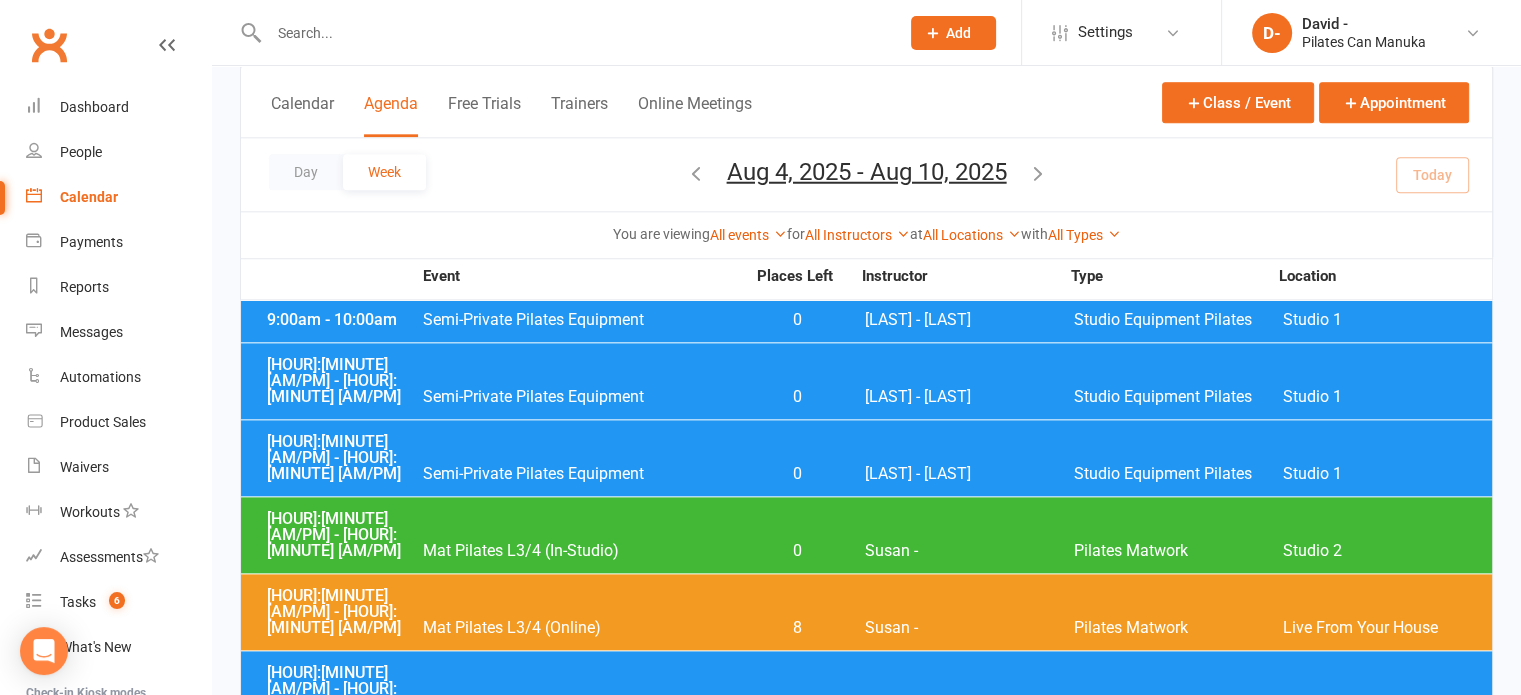 click on "[HOUR]:[MINUTE] [AM/PM] - [HOUR]:[MINUTE] [AM/PM] Semi-Private Pilates Equipment 0 [LAST] - Studio Equipment Pilates Studio 1" at bounding box center (866, 1577) 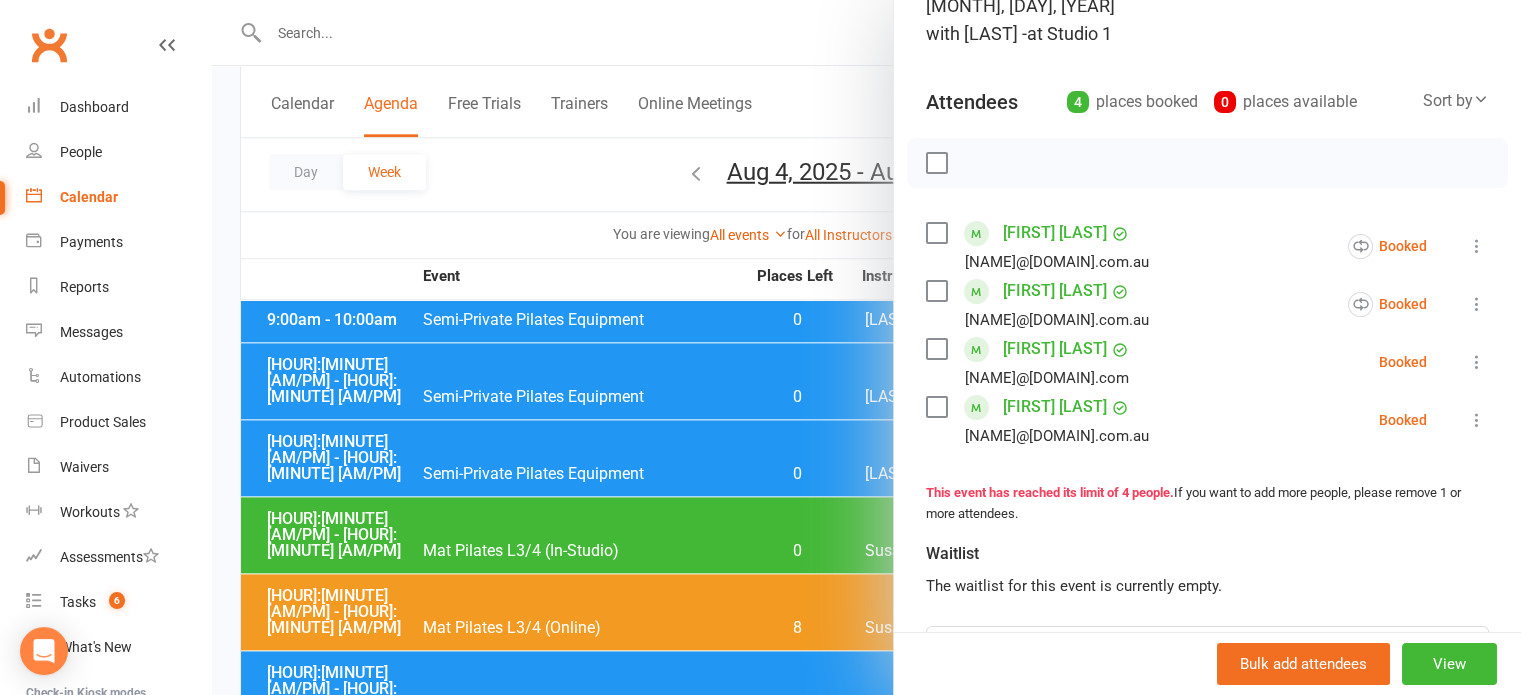 scroll, scrollTop: 200, scrollLeft: 0, axis: vertical 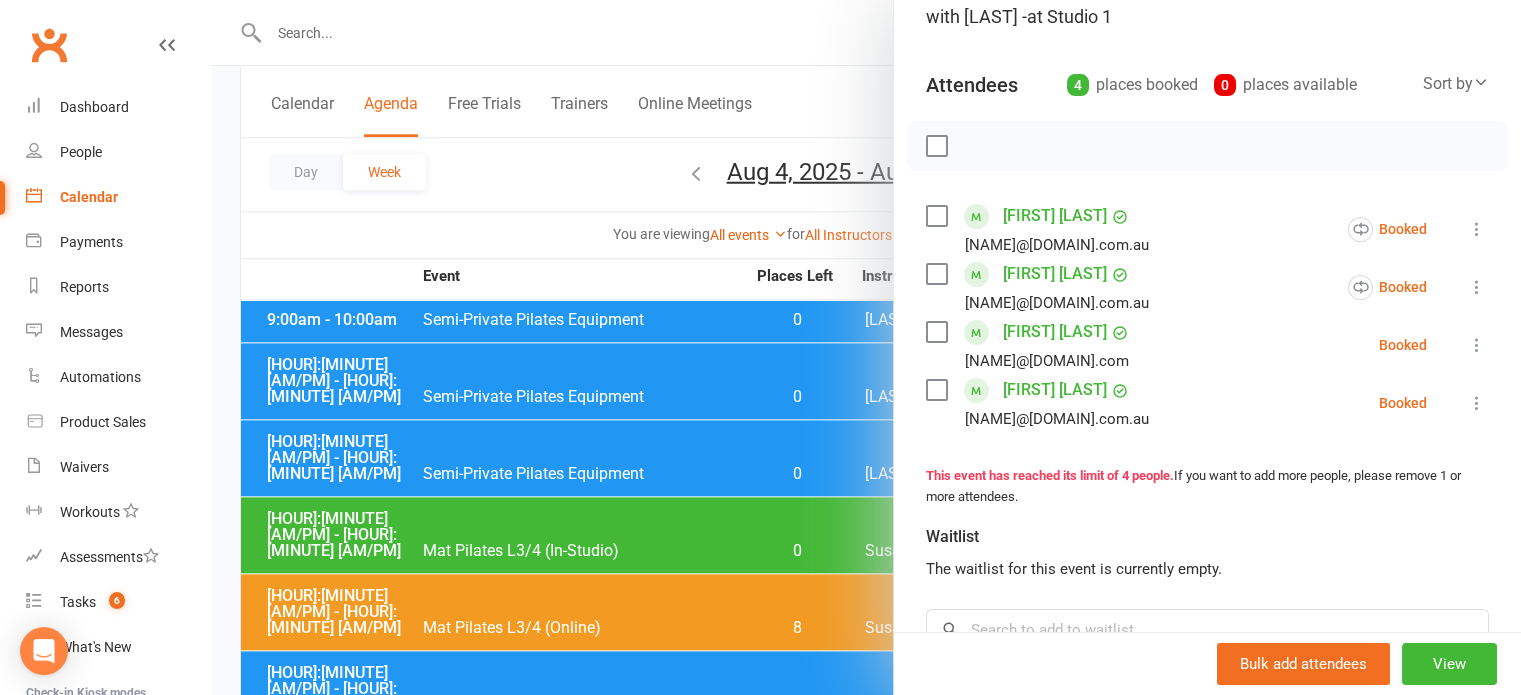 click at bounding box center [866, 347] 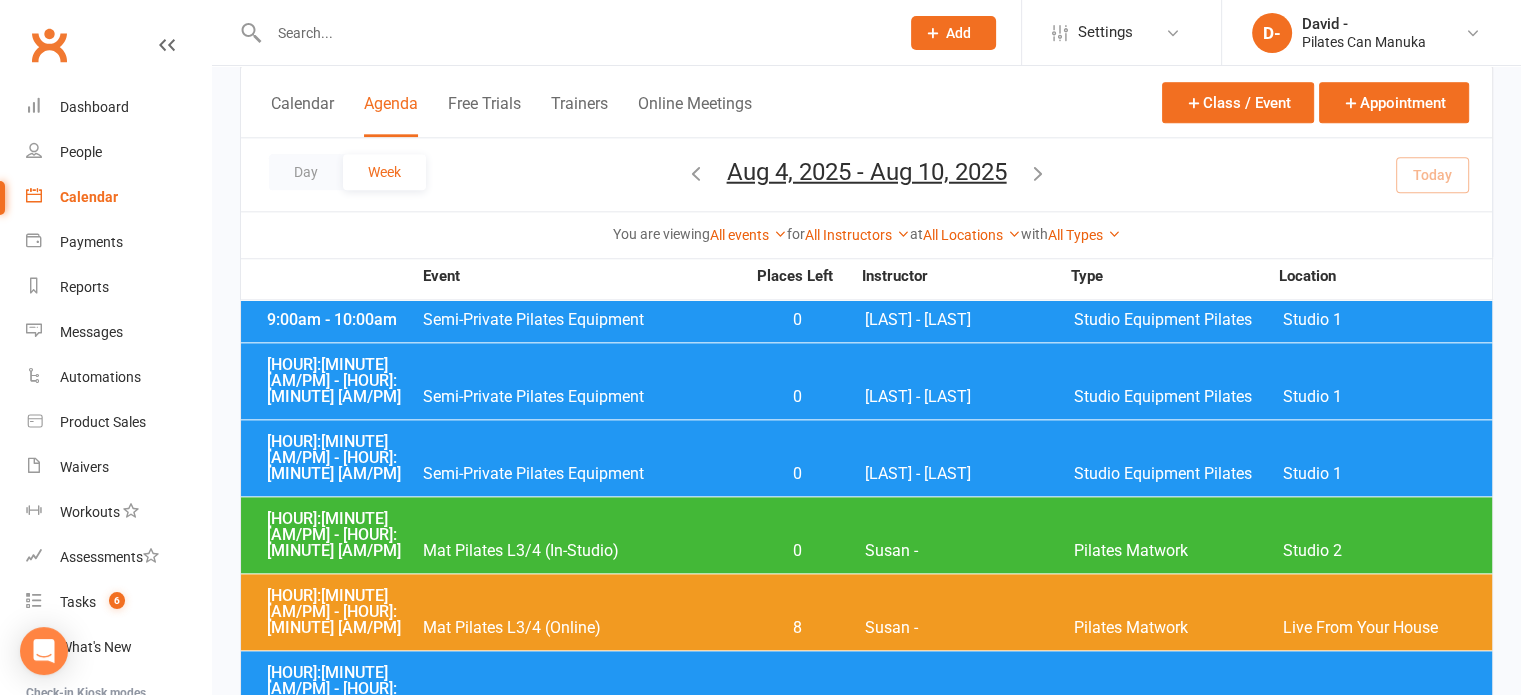 click on "Semi-Private Pilates Equipment" at bounding box center (583, 1240) 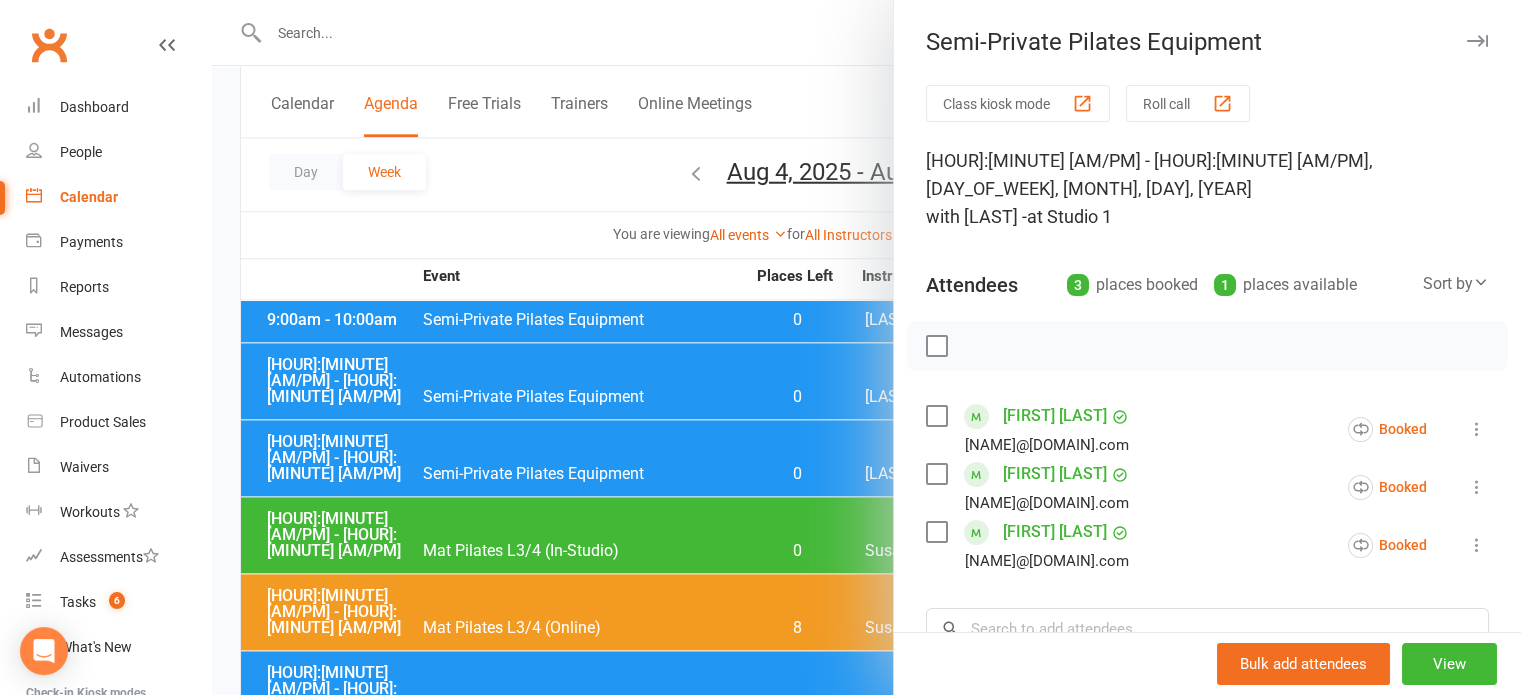 click at bounding box center (866, 347) 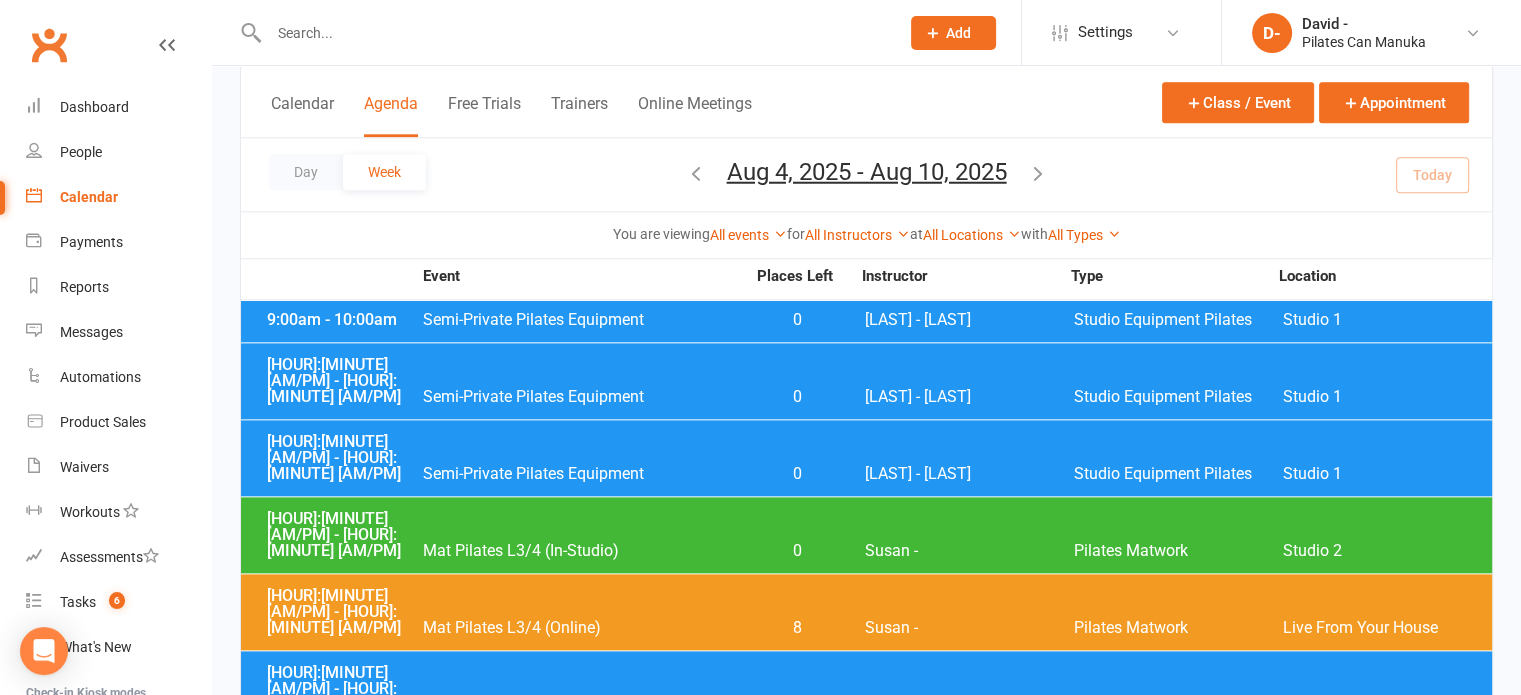 click on "[HOUR]:[MINUTE] [AM/PM] - [HOUR]:[MINUTE] [AM/PM] Semi-Private Pilates Equipment 0 [LAST] - Studio Equipment Pilates Studio 1" at bounding box center (866, 1301) 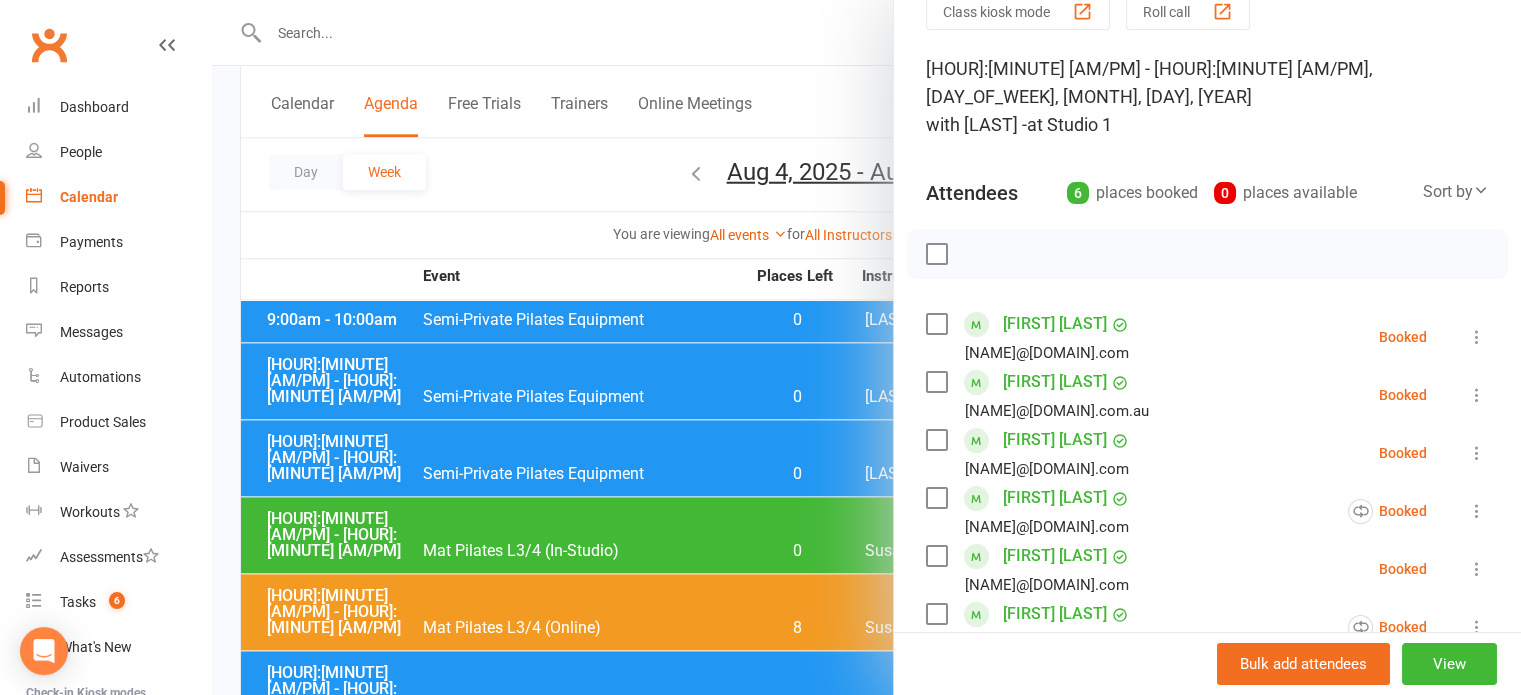 scroll, scrollTop: 100, scrollLeft: 0, axis: vertical 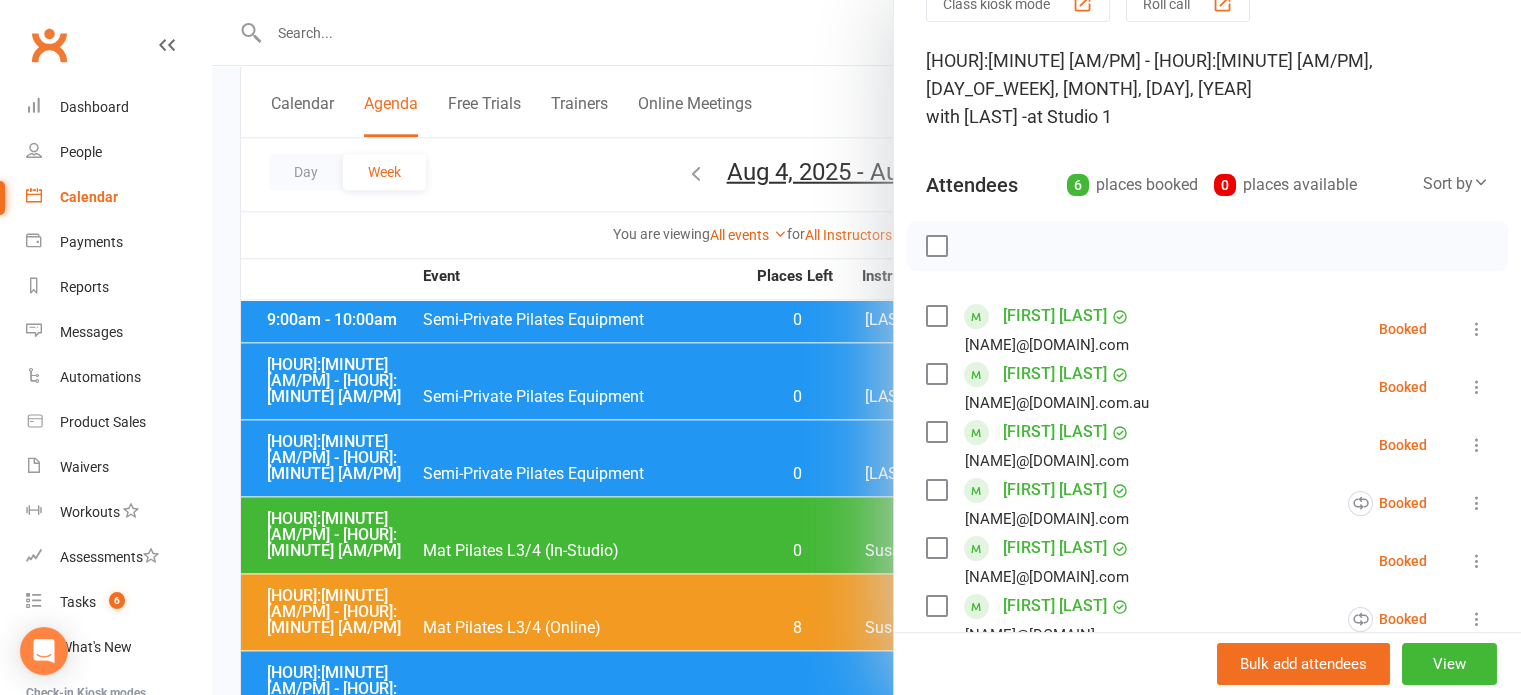 click at bounding box center (866, 347) 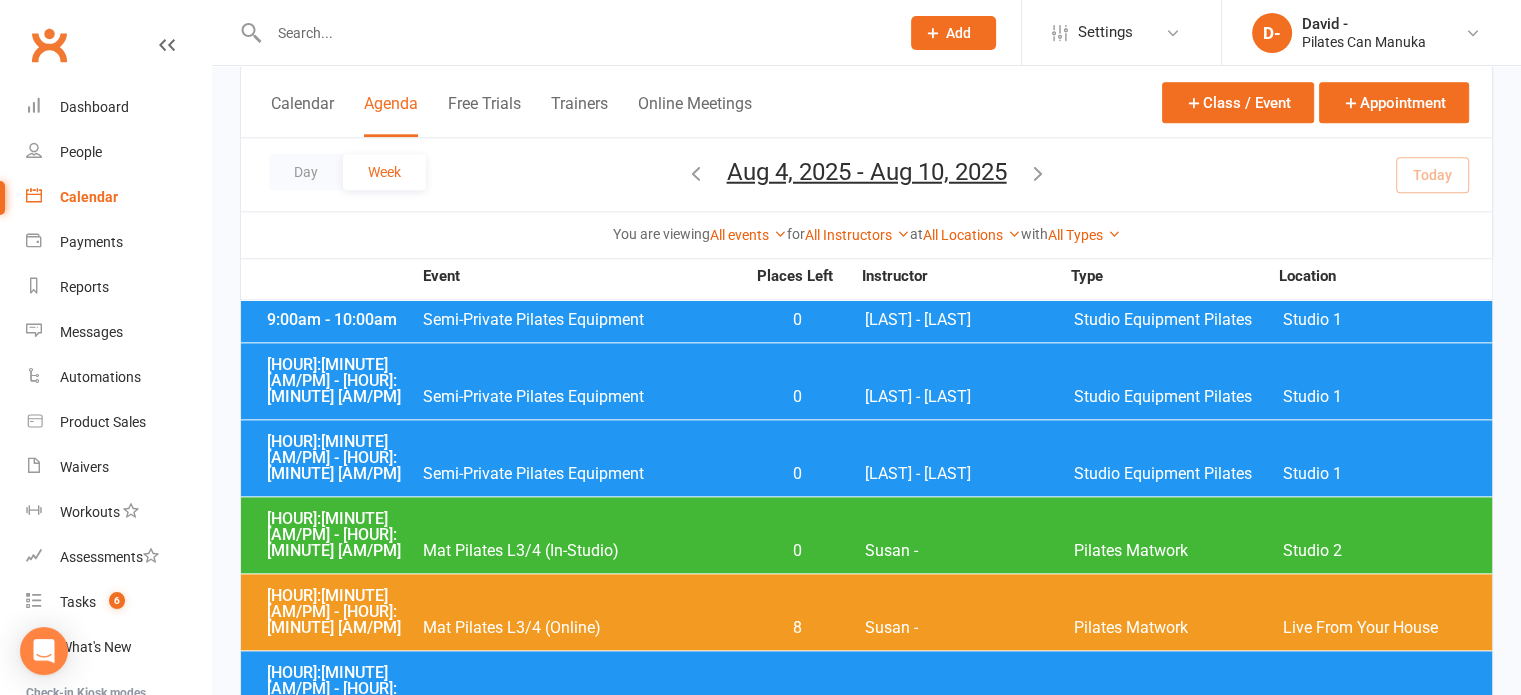 click on "Semi-Private Pilates Equipment" at bounding box center [583, 1240] 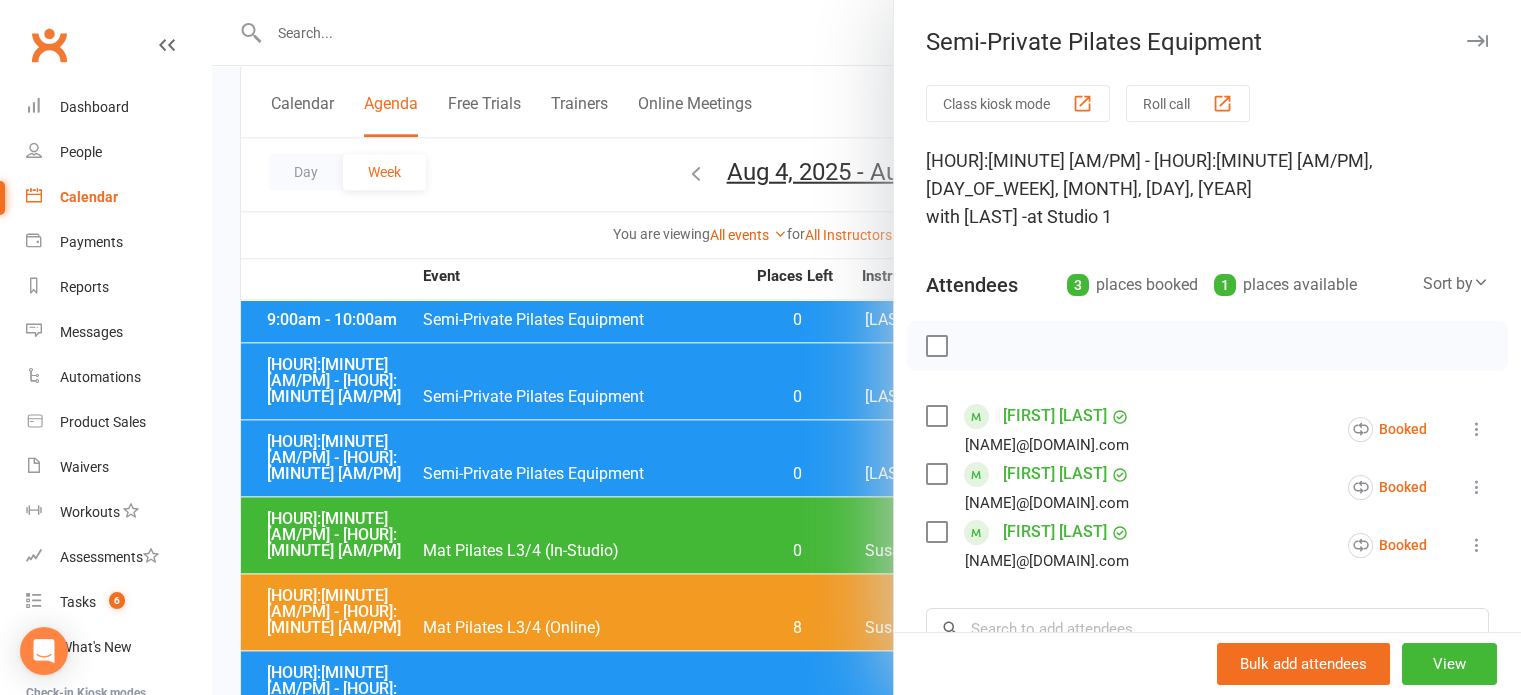 click at bounding box center (866, 347) 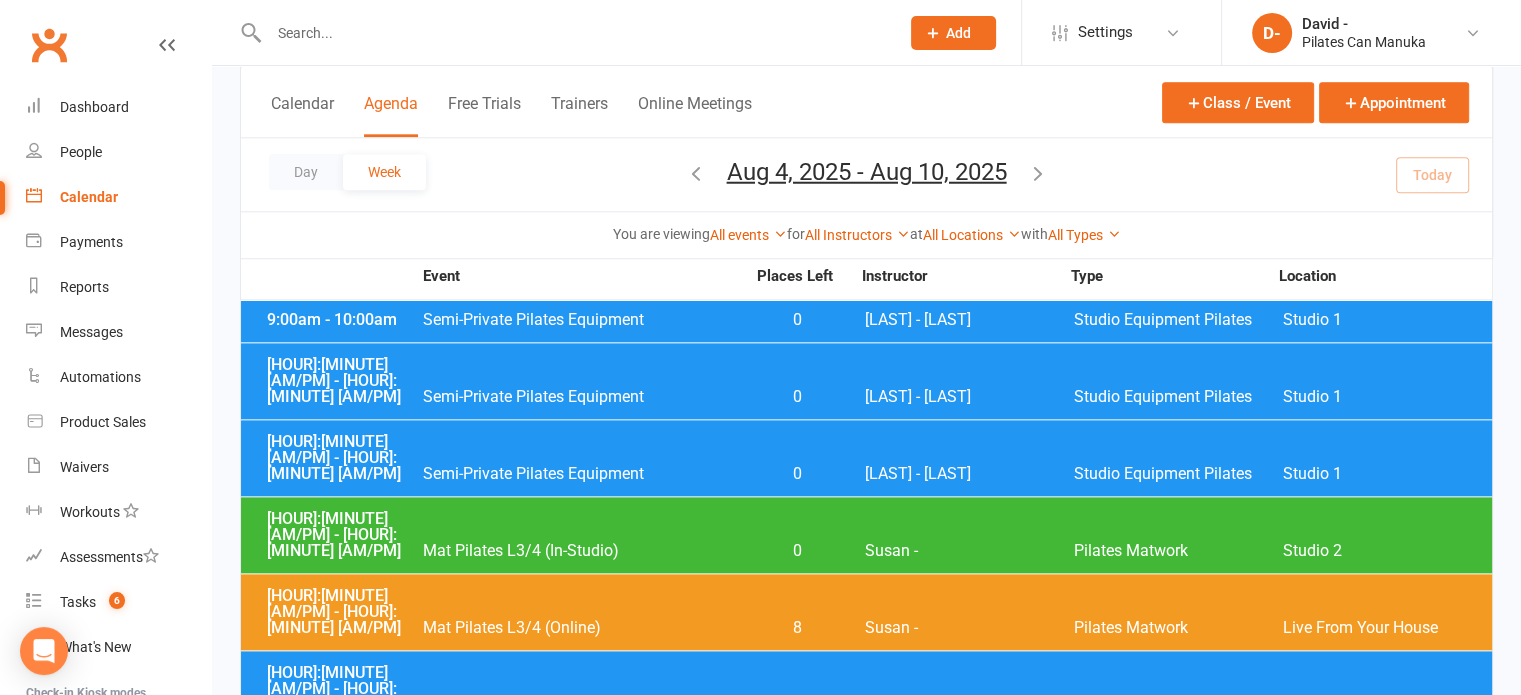 click on "Semi-Private Pilates Equipment" at bounding box center [583, 1362] 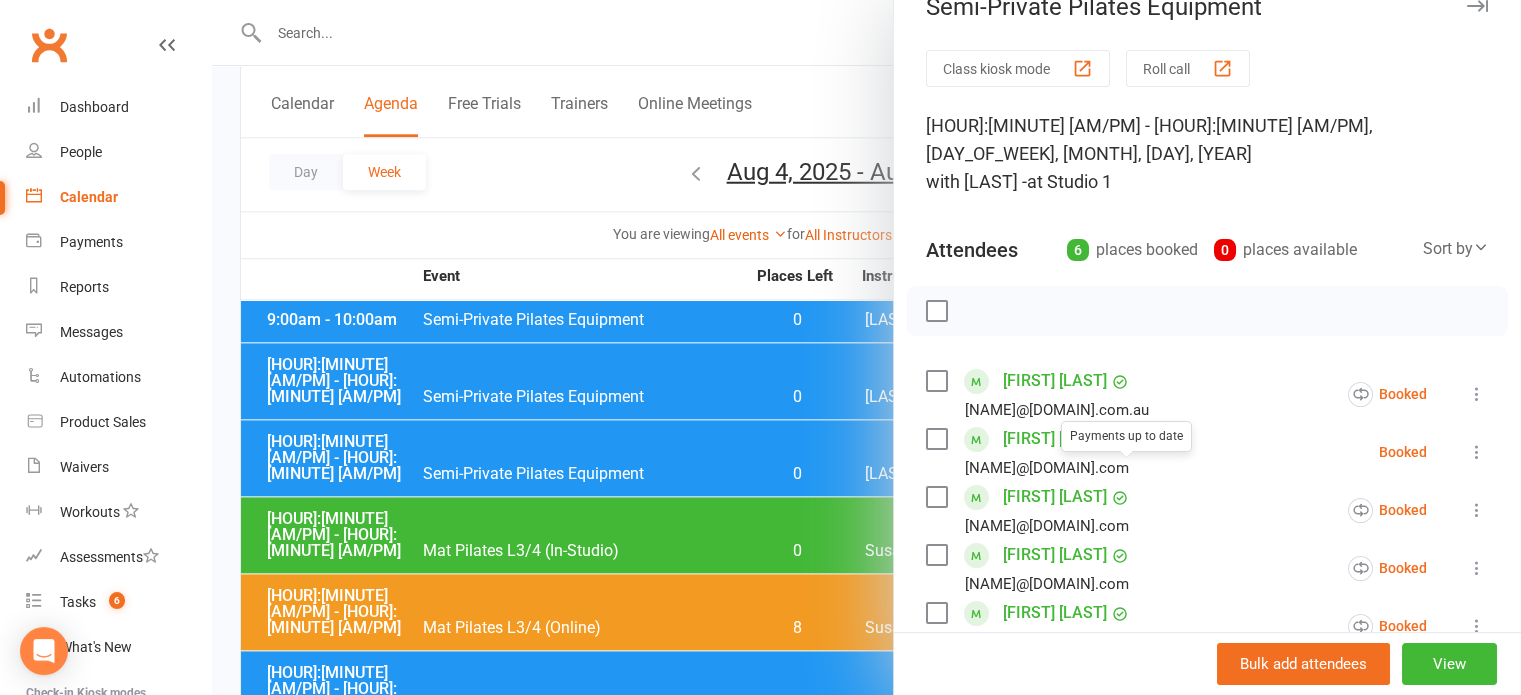scroll, scrollTop: 0, scrollLeft: 0, axis: both 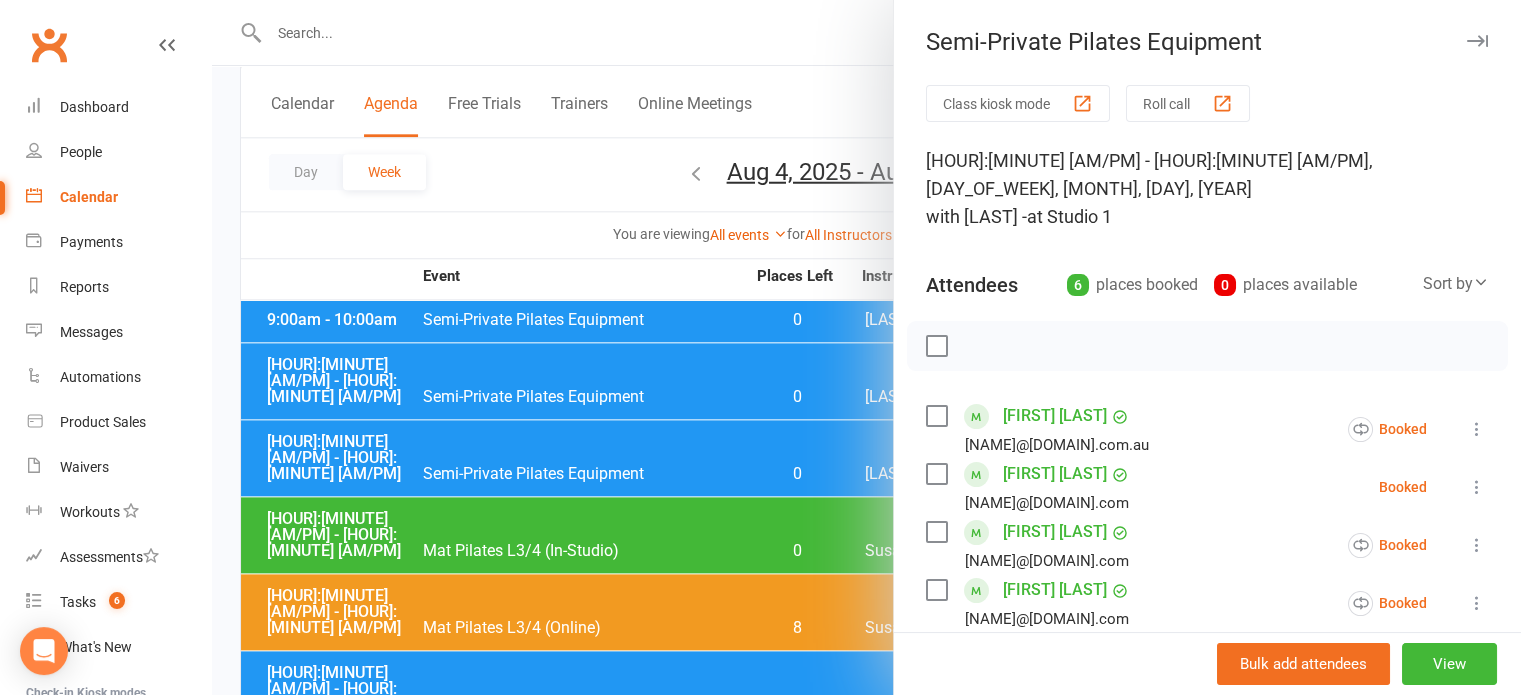 click at bounding box center [866, 347] 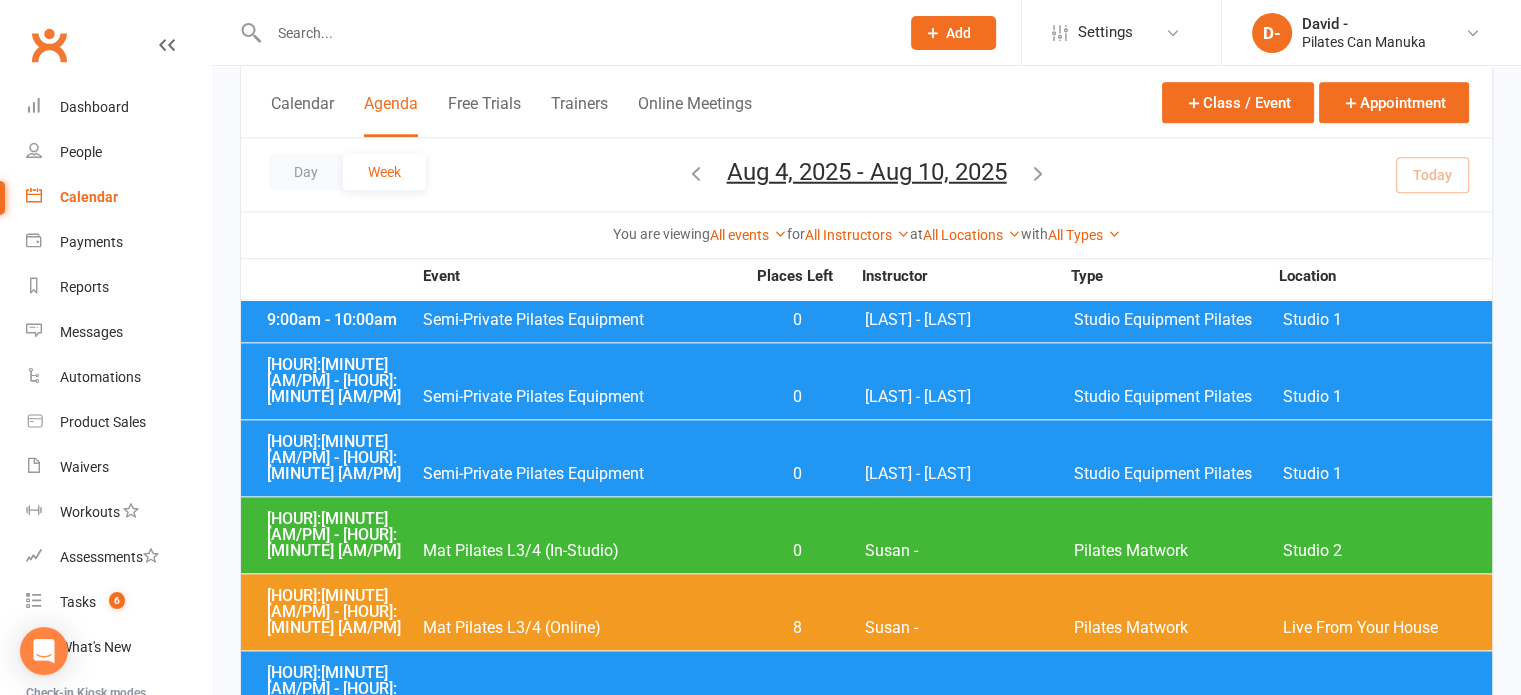 click on "Semi-Private Pilates Equipment" at bounding box center (583, 1439) 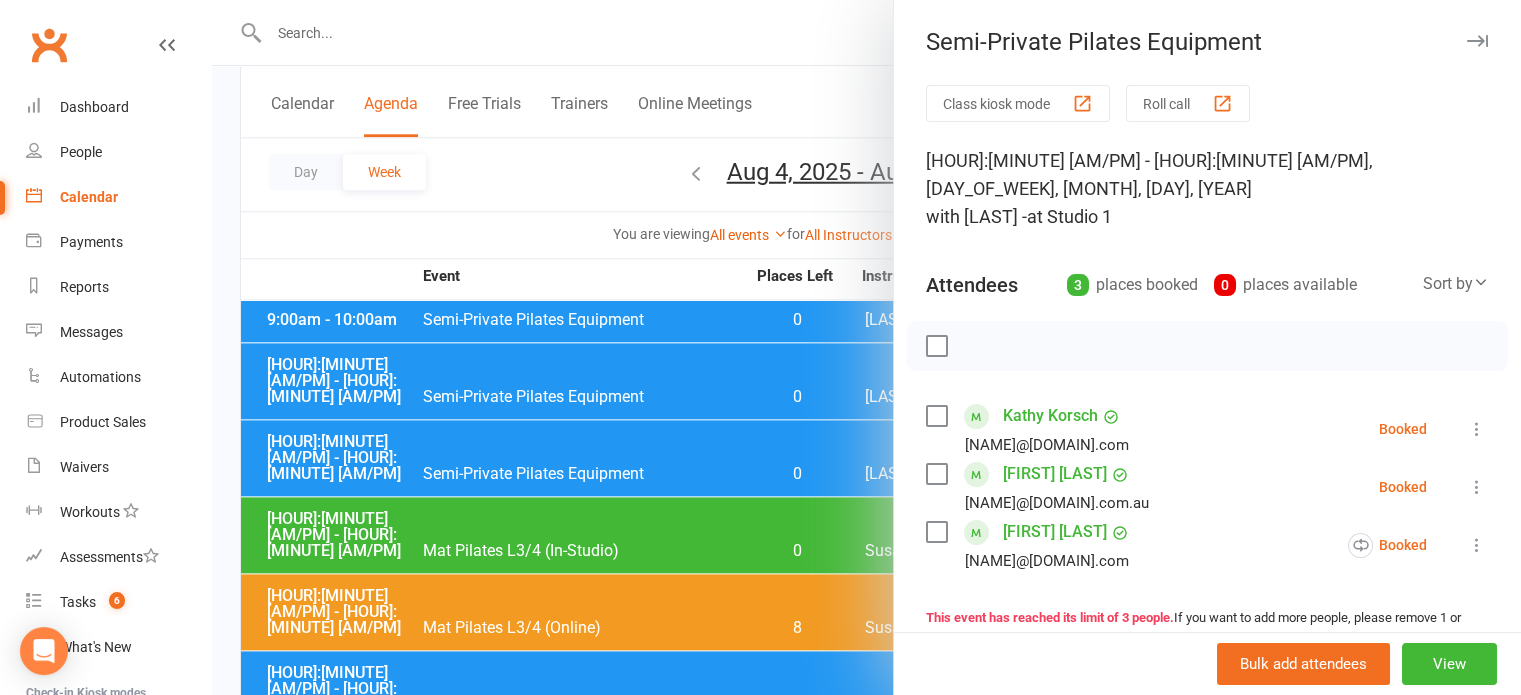 click at bounding box center (866, 347) 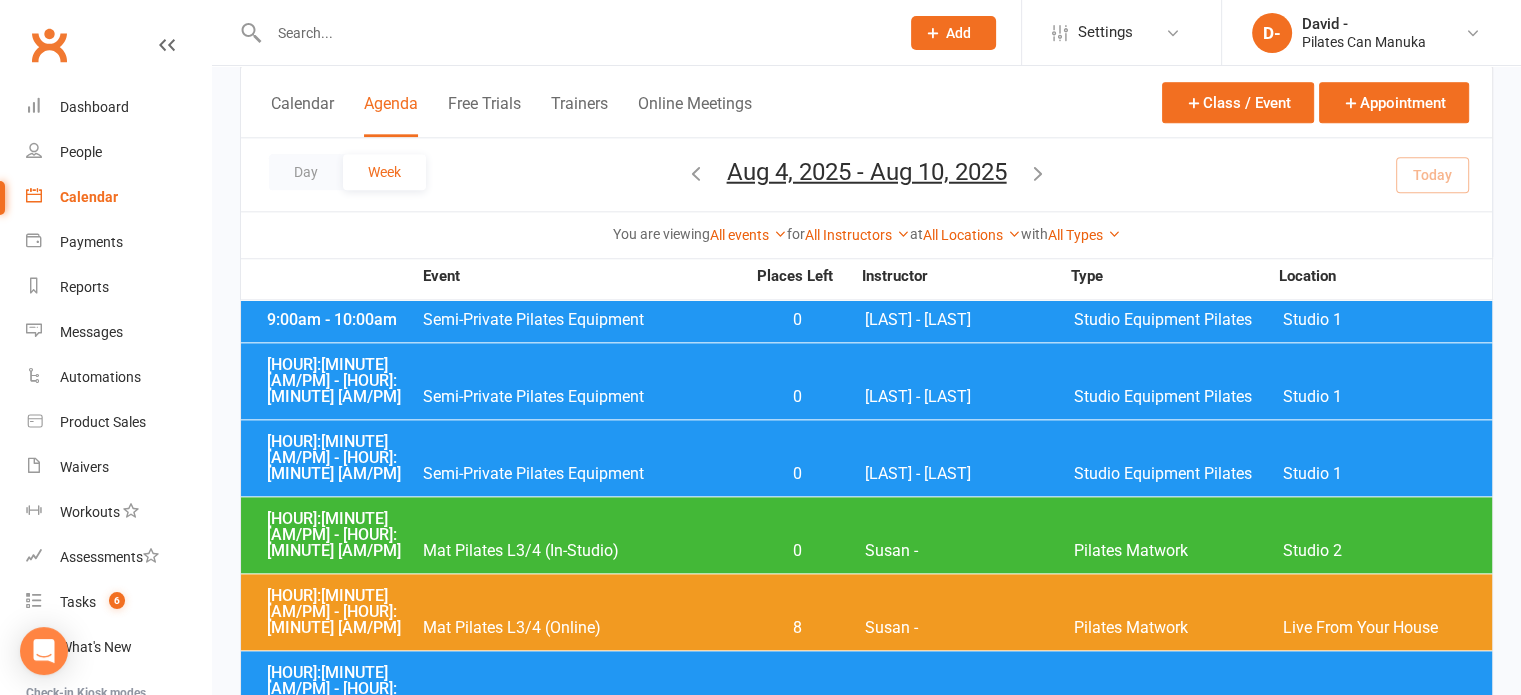 click on "Semi-Private Pilates Equipment" at bounding box center (583, 1516) 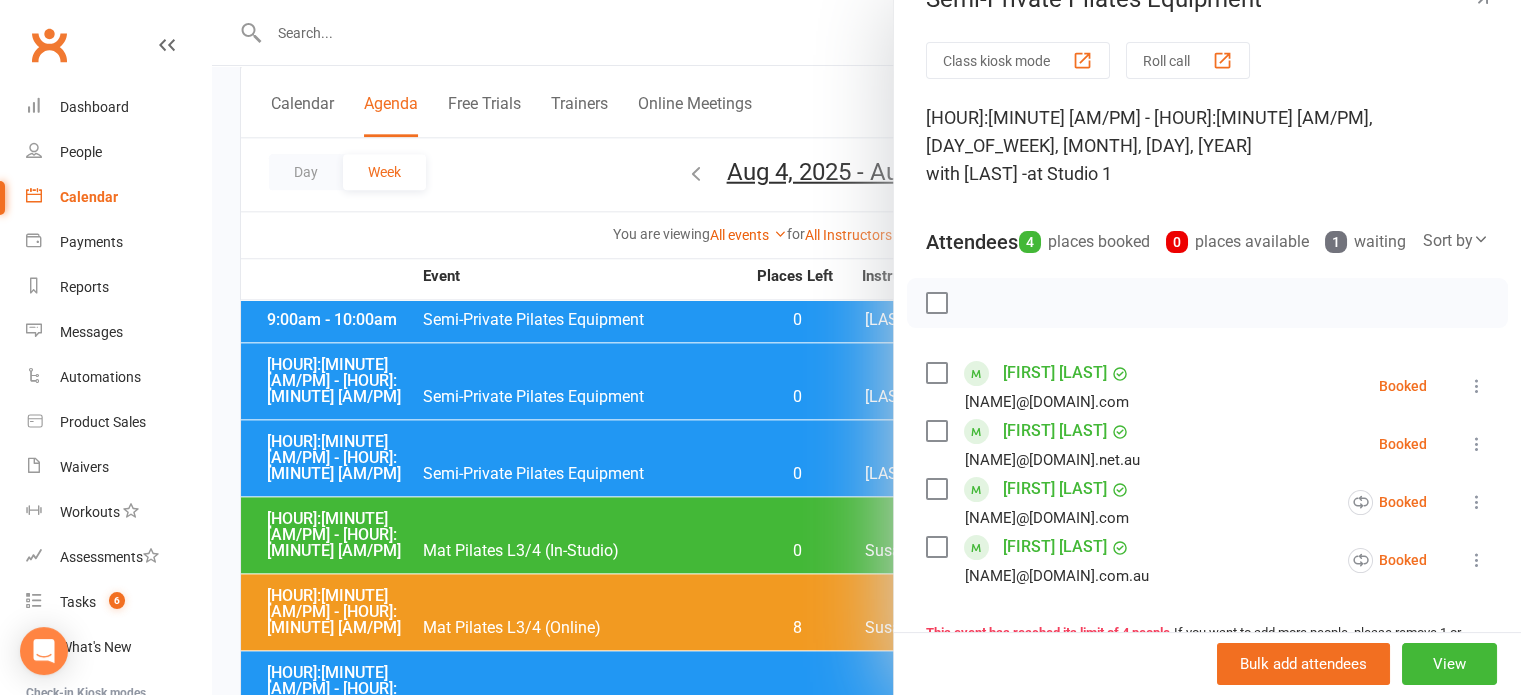 scroll, scrollTop: 100, scrollLeft: 0, axis: vertical 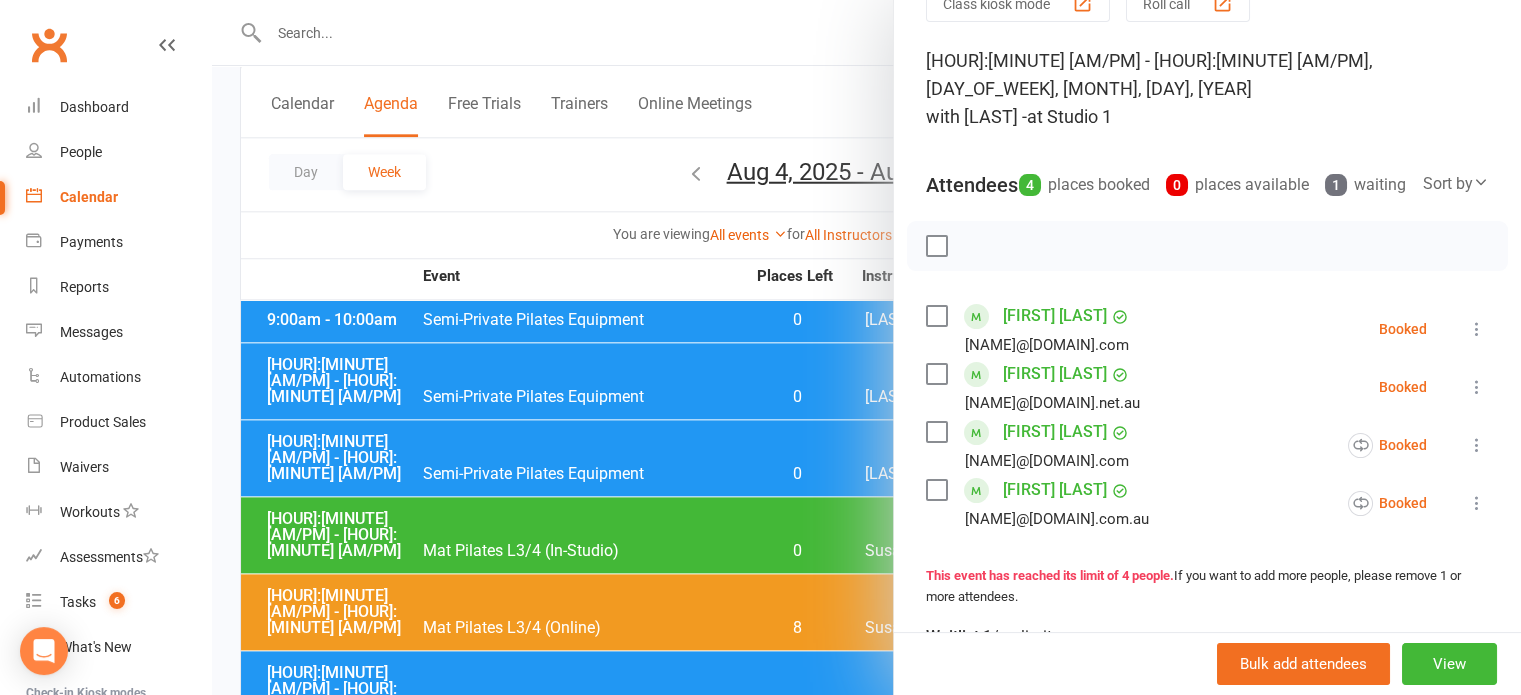 click at bounding box center (866, 347) 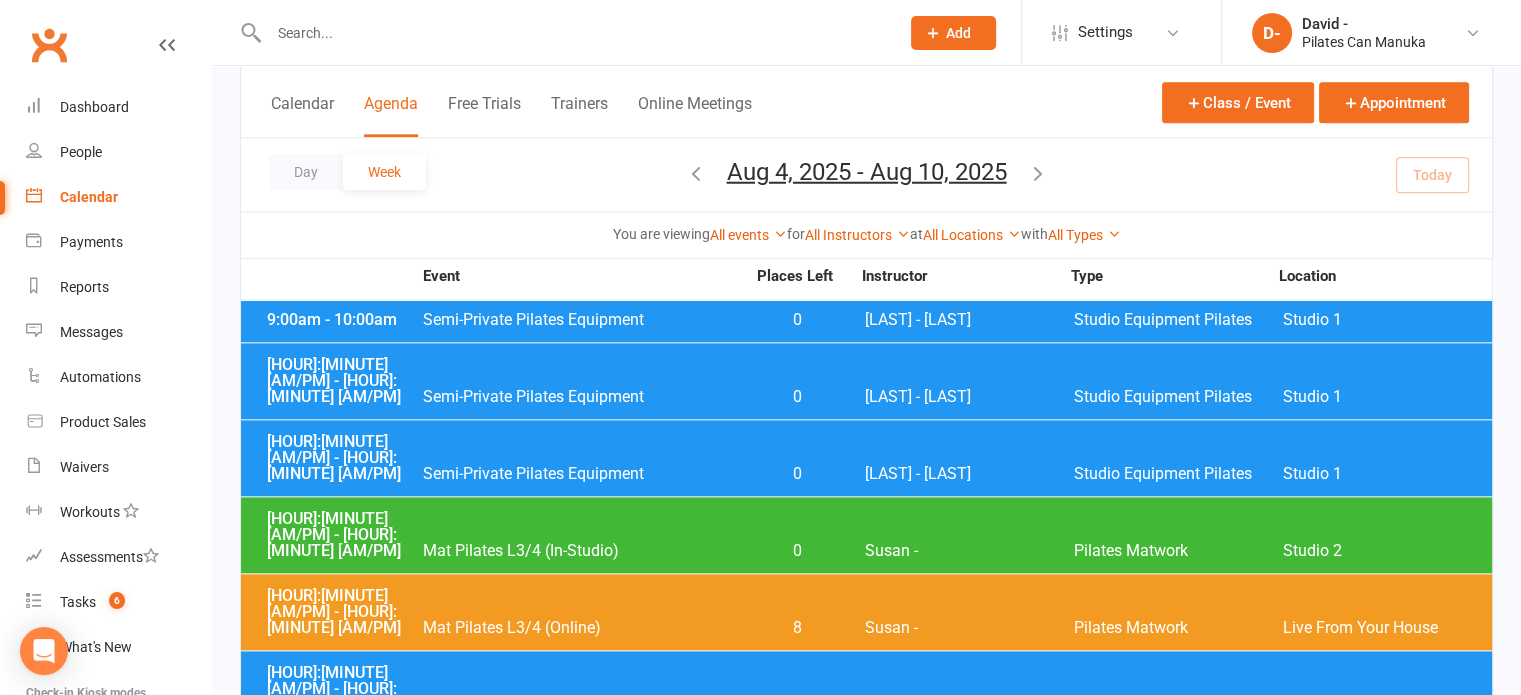 click on "Semi-Private Pilates Equipment" at bounding box center [583, 1317] 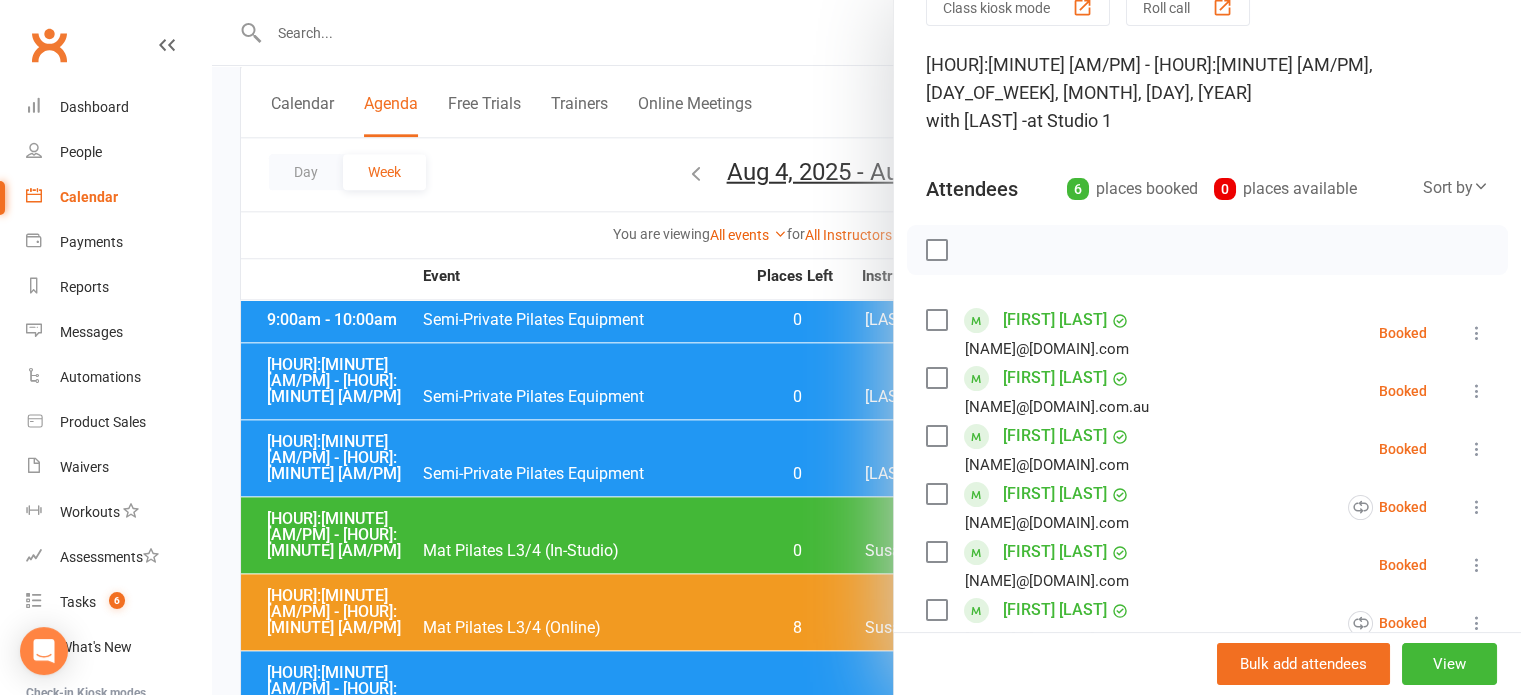 scroll, scrollTop: 100, scrollLeft: 0, axis: vertical 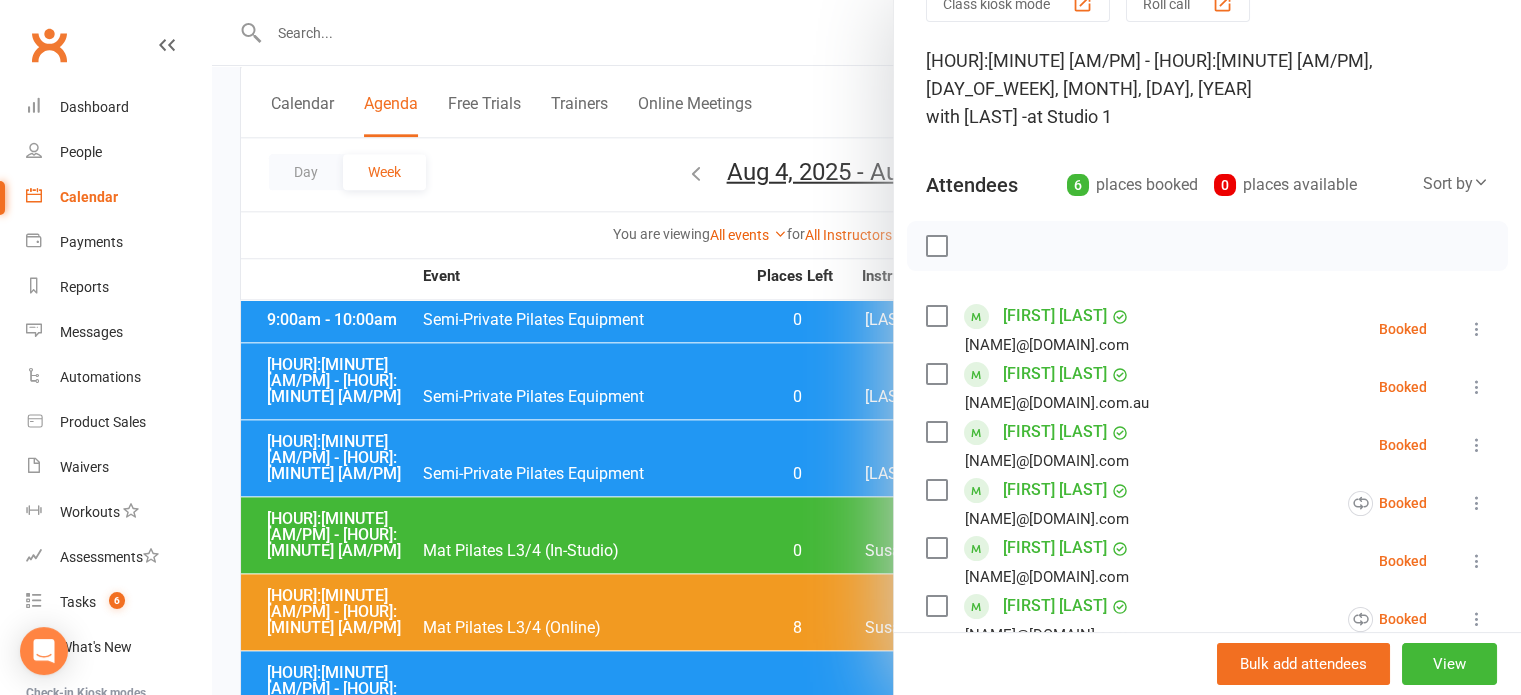 click at bounding box center (866, 347) 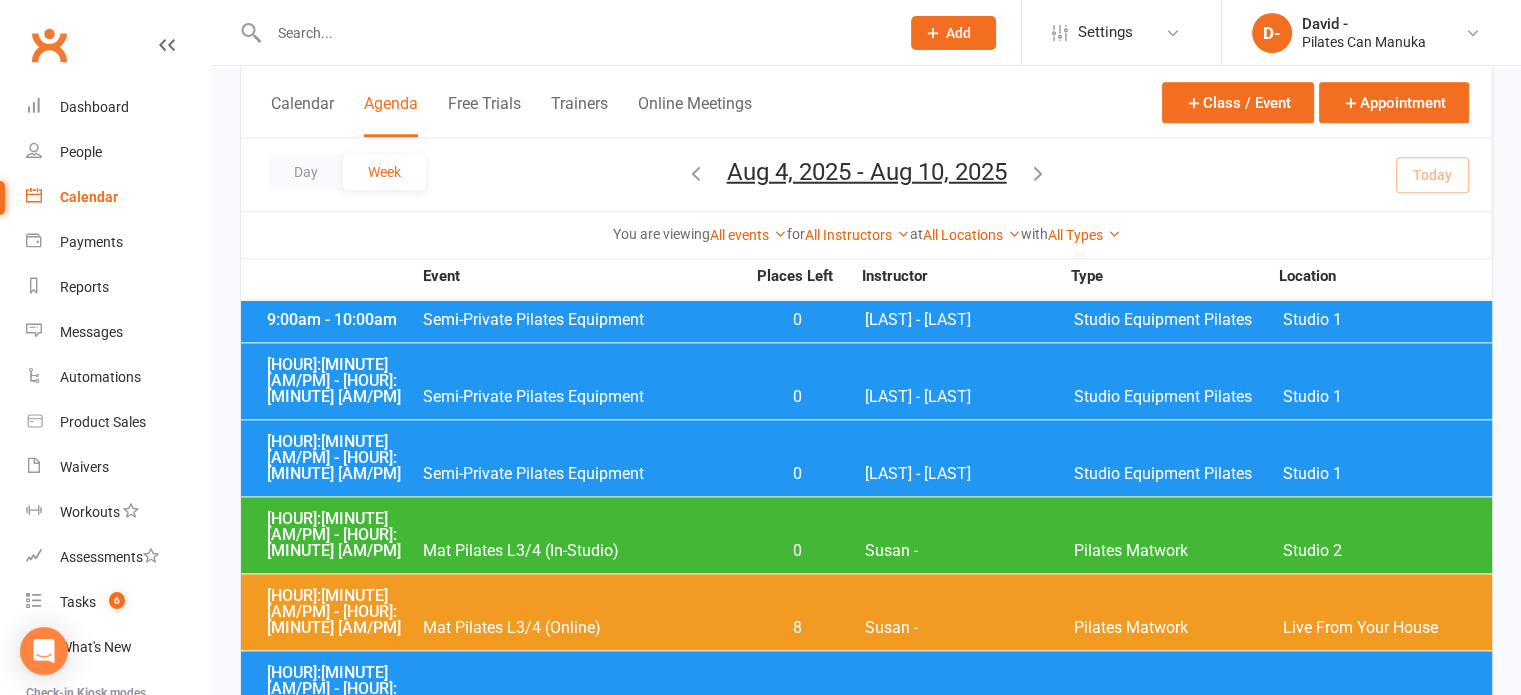 click on "Semi-Private Pilates Equipment" at bounding box center (583, 1240) 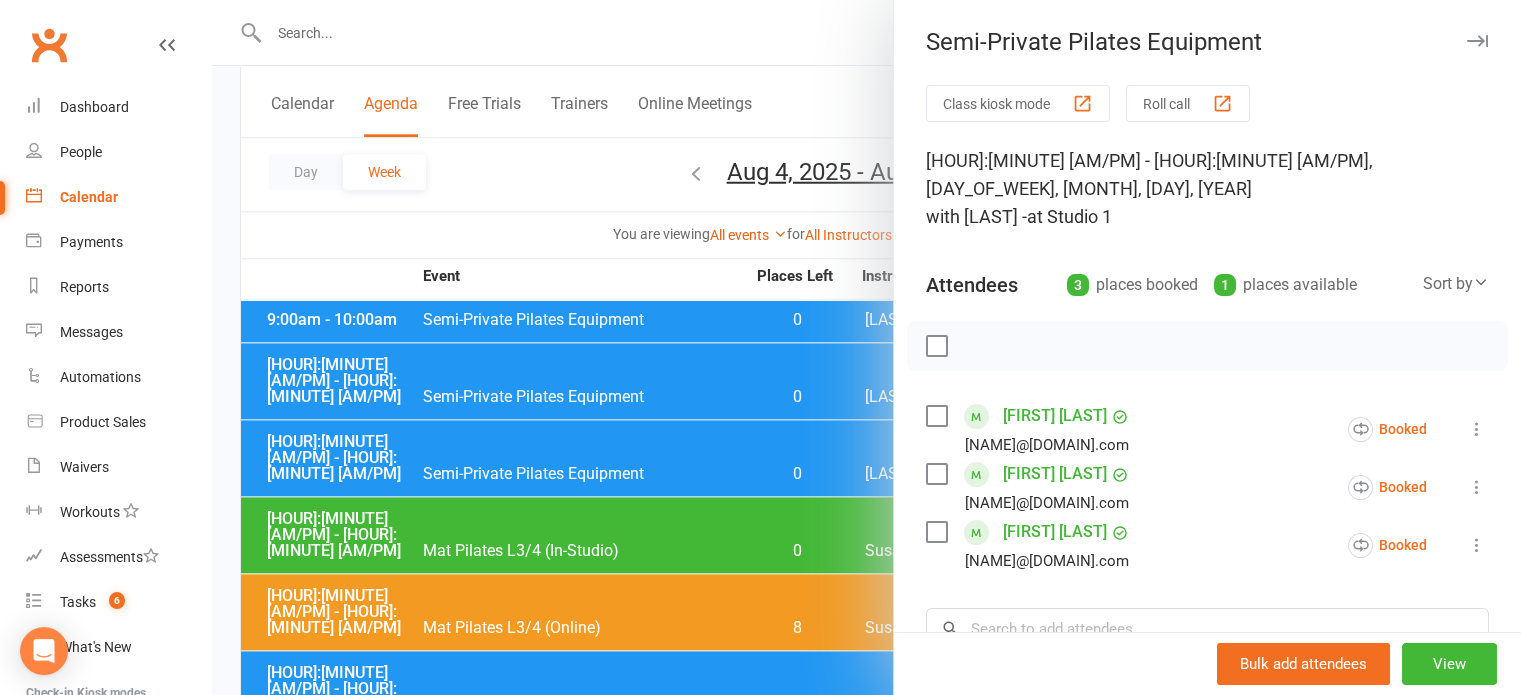 click at bounding box center [866, 347] 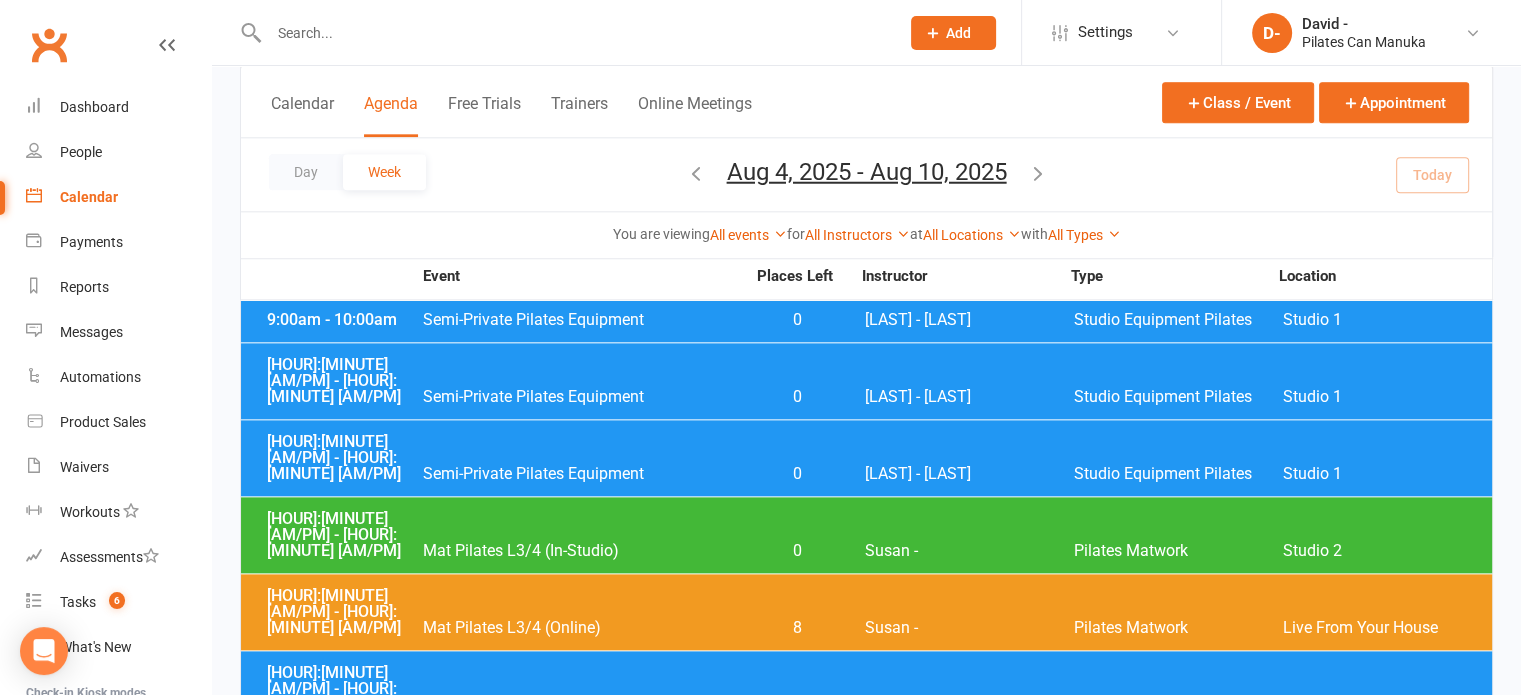 click on "Semi-Private Pilates Equipment" at bounding box center [583, 1317] 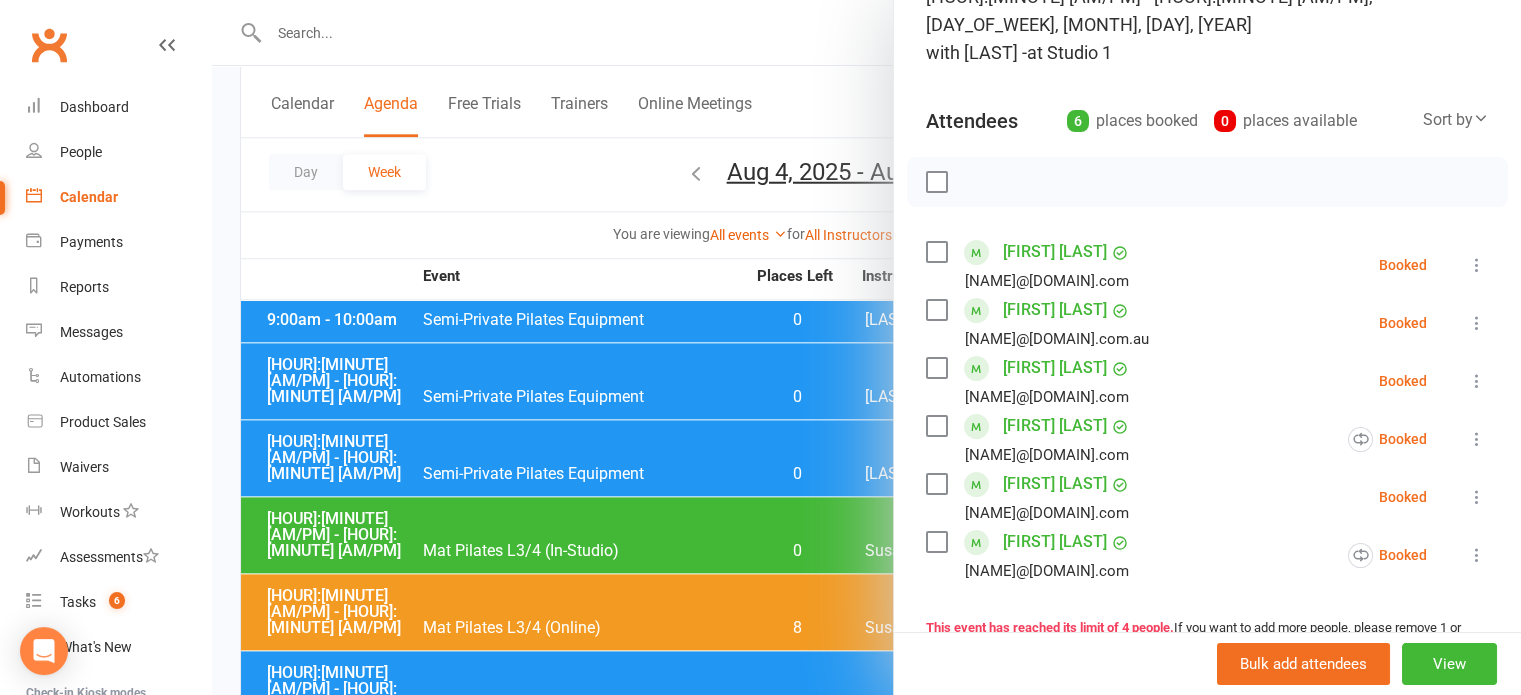 scroll, scrollTop: 200, scrollLeft: 0, axis: vertical 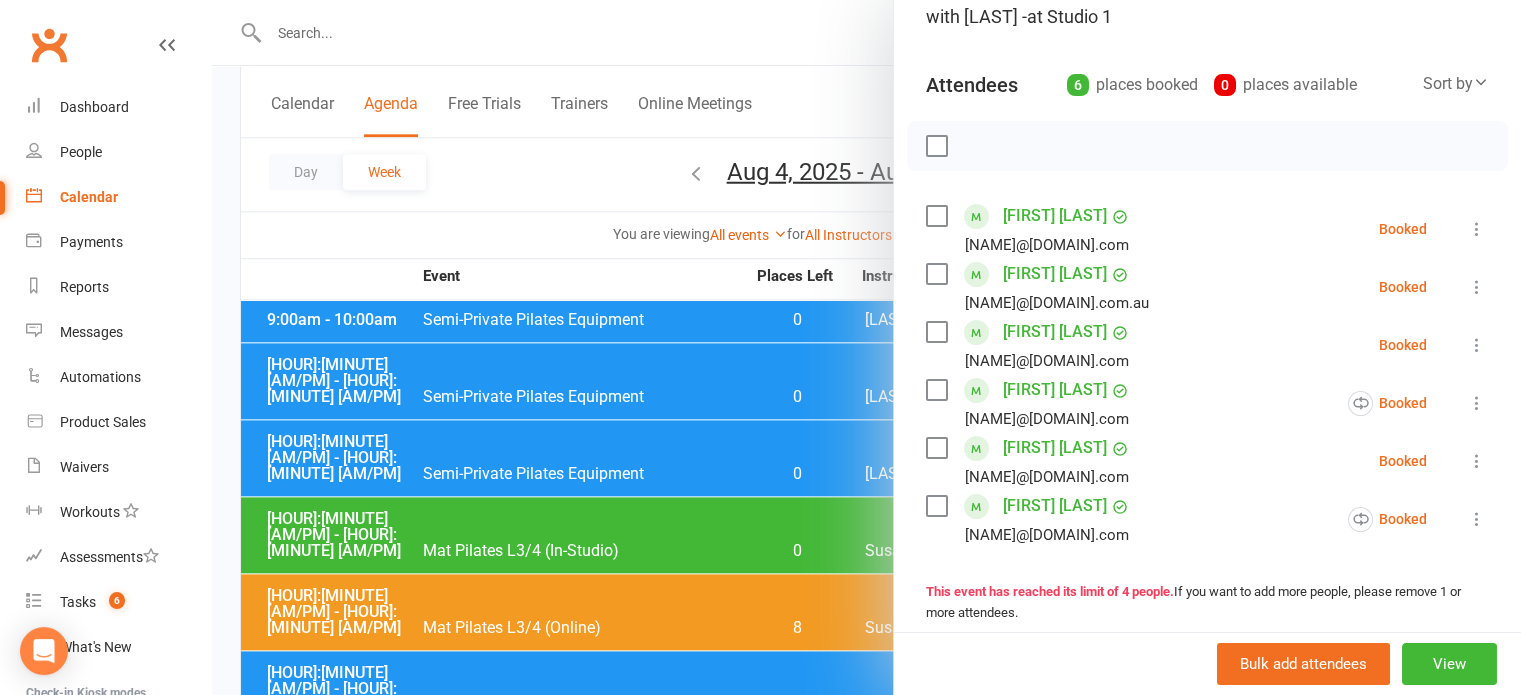 click at bounding box center (866, 347) 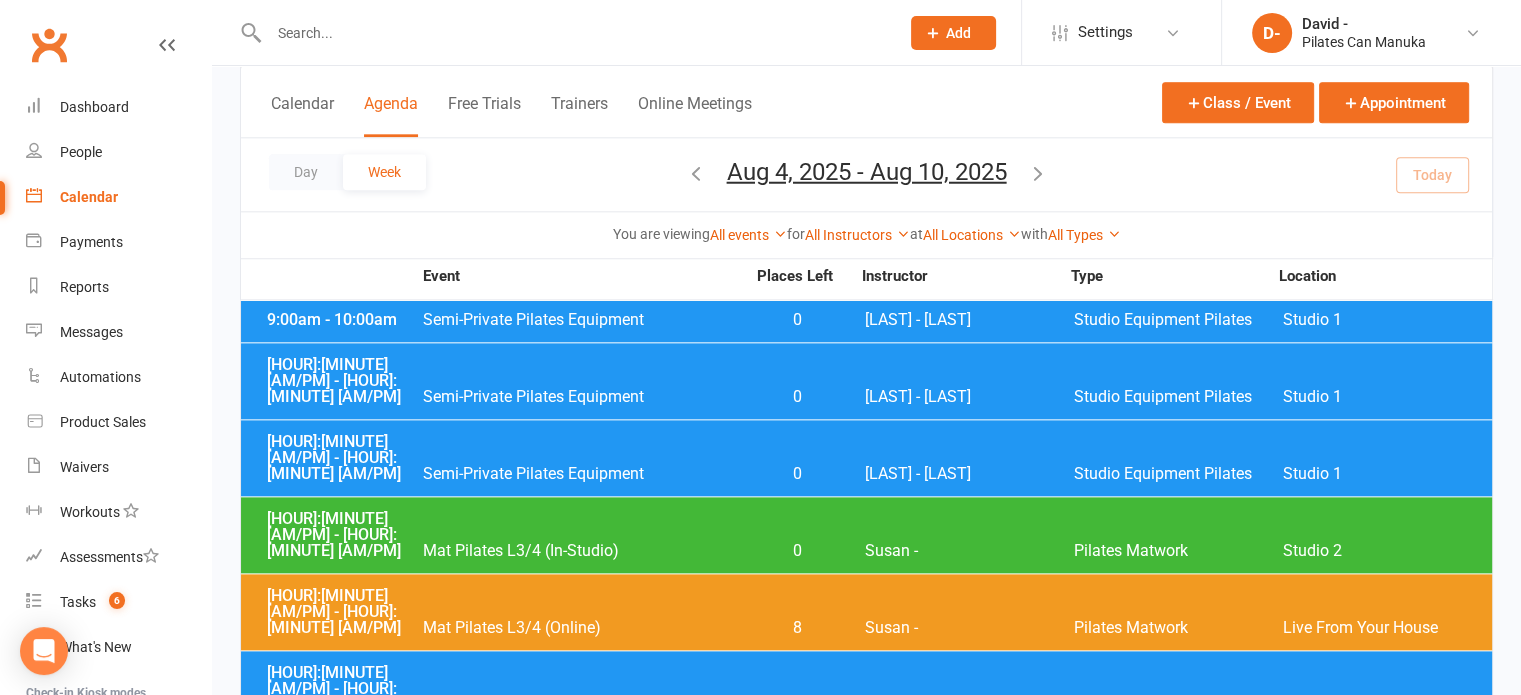 click on "Semi-Private Pilates Equipment" at bounding box center [583, 1362] 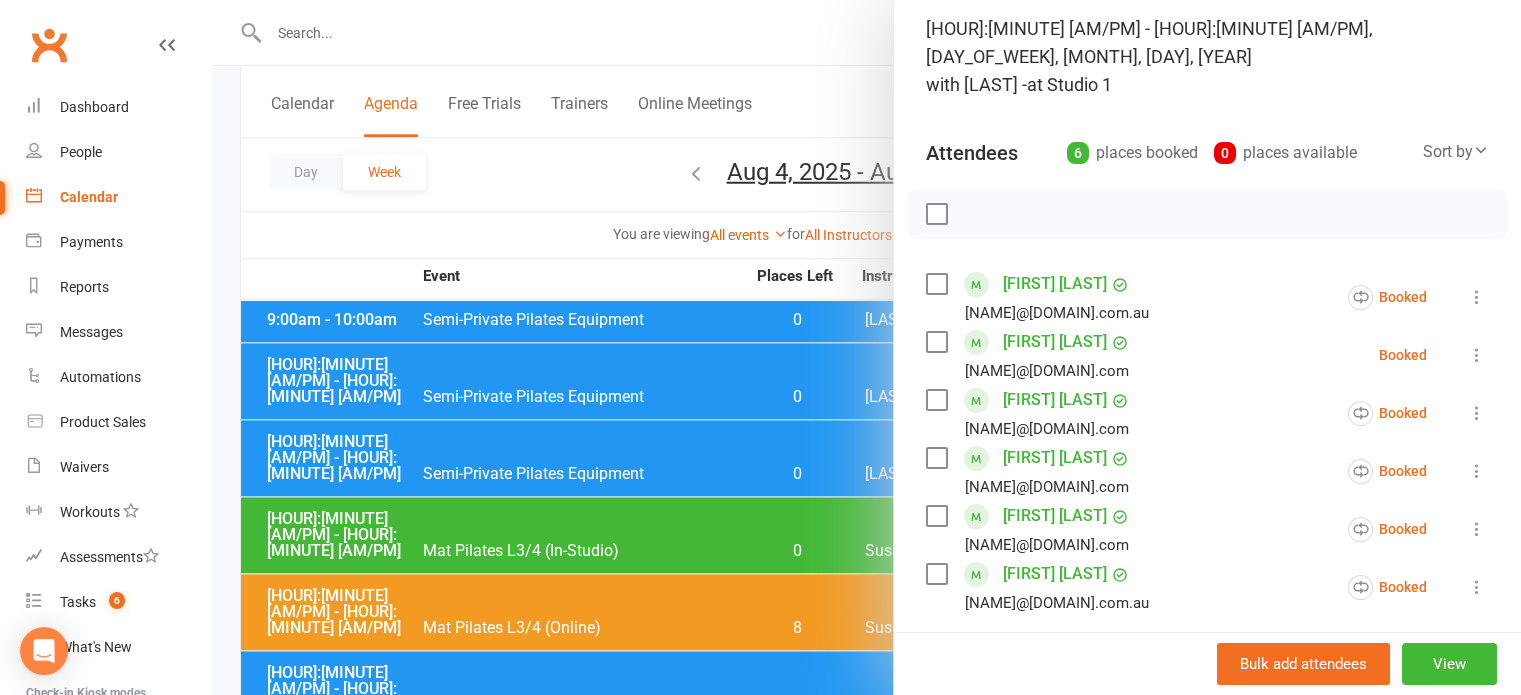 scroll, scrollTop: 200, scrollLeft: 0, axis: vertical 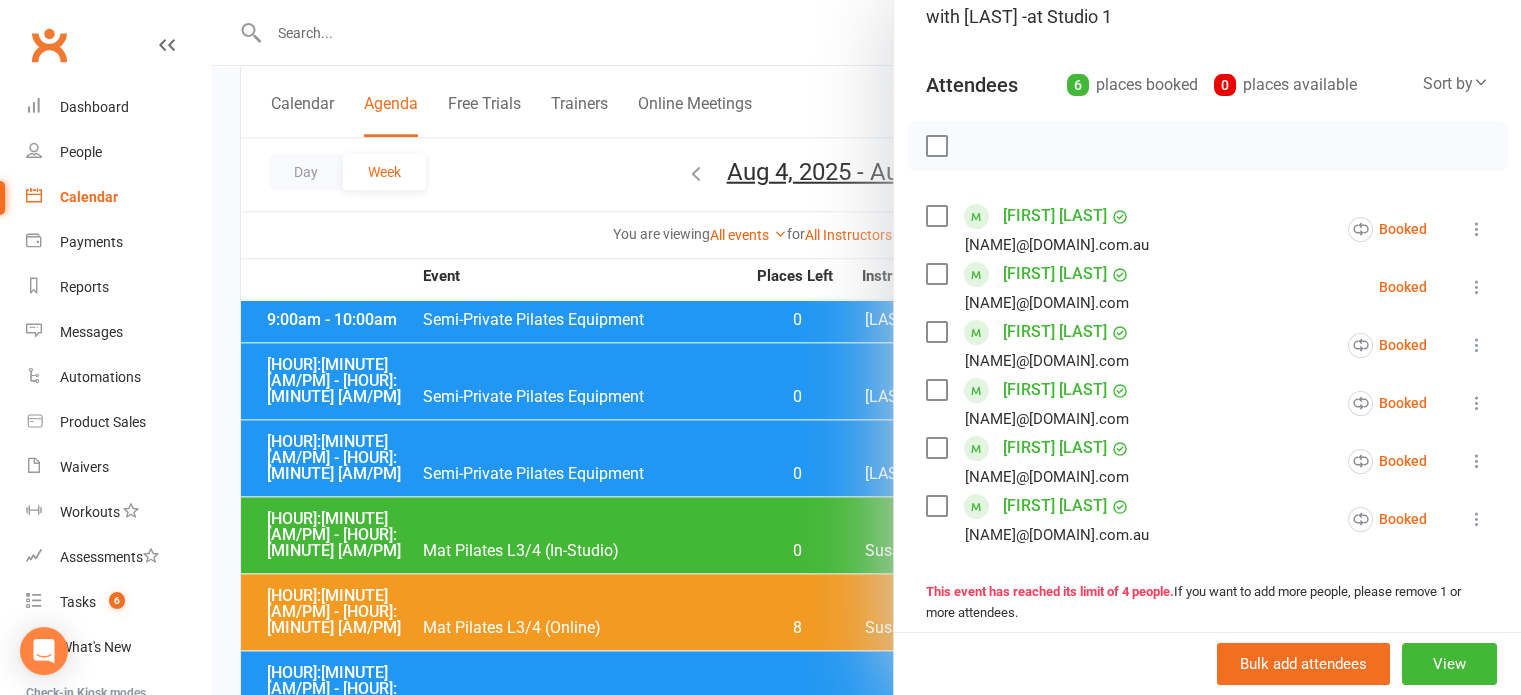 click at bounding box center [866, 347] 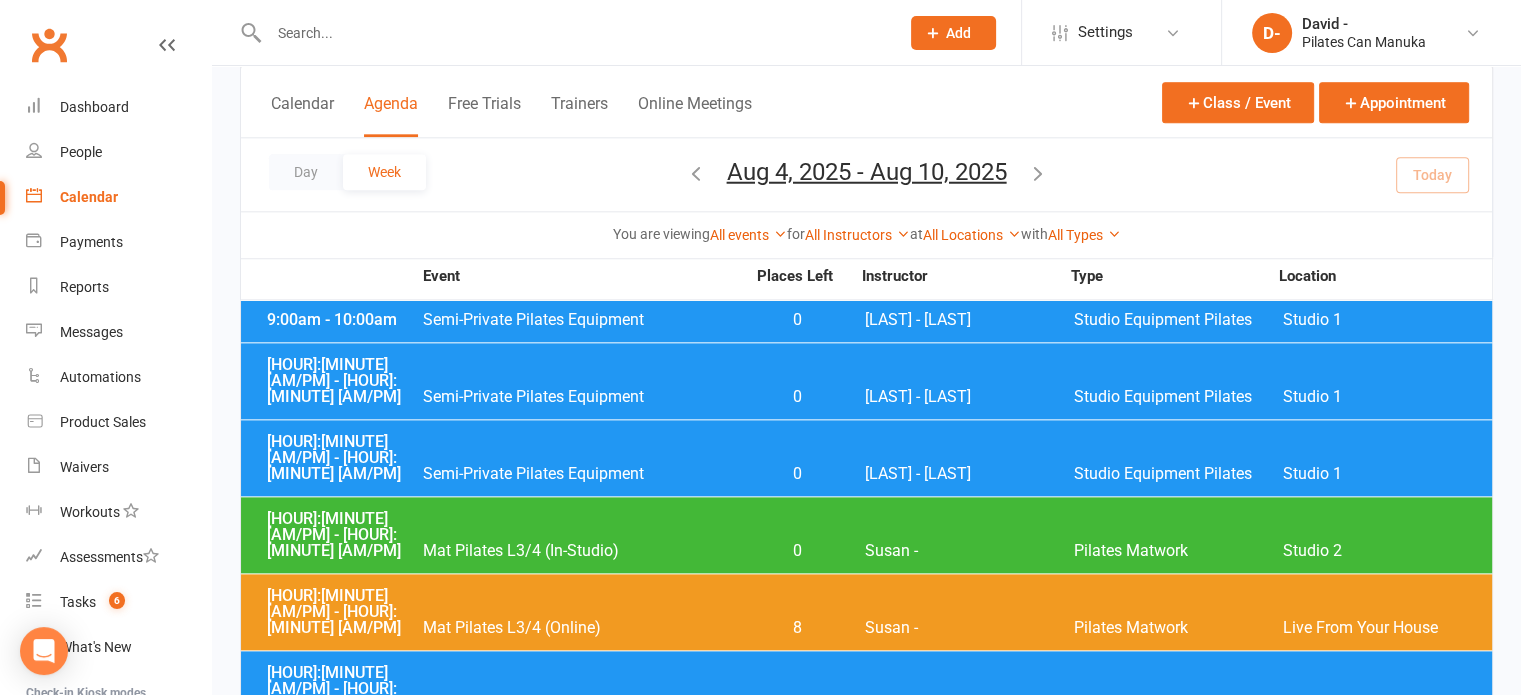 click on "1" at bounding box center (797, 1240) 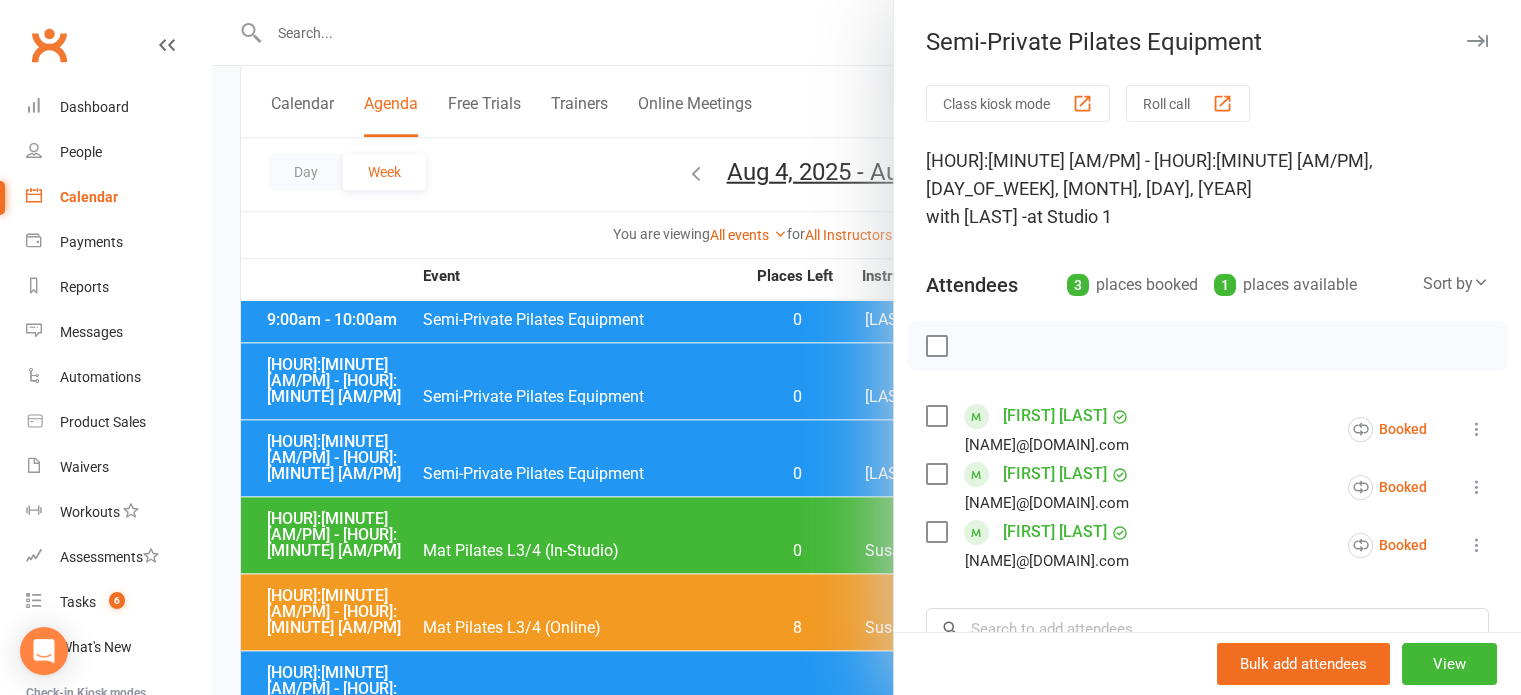 click at bounding box center [866, 347] 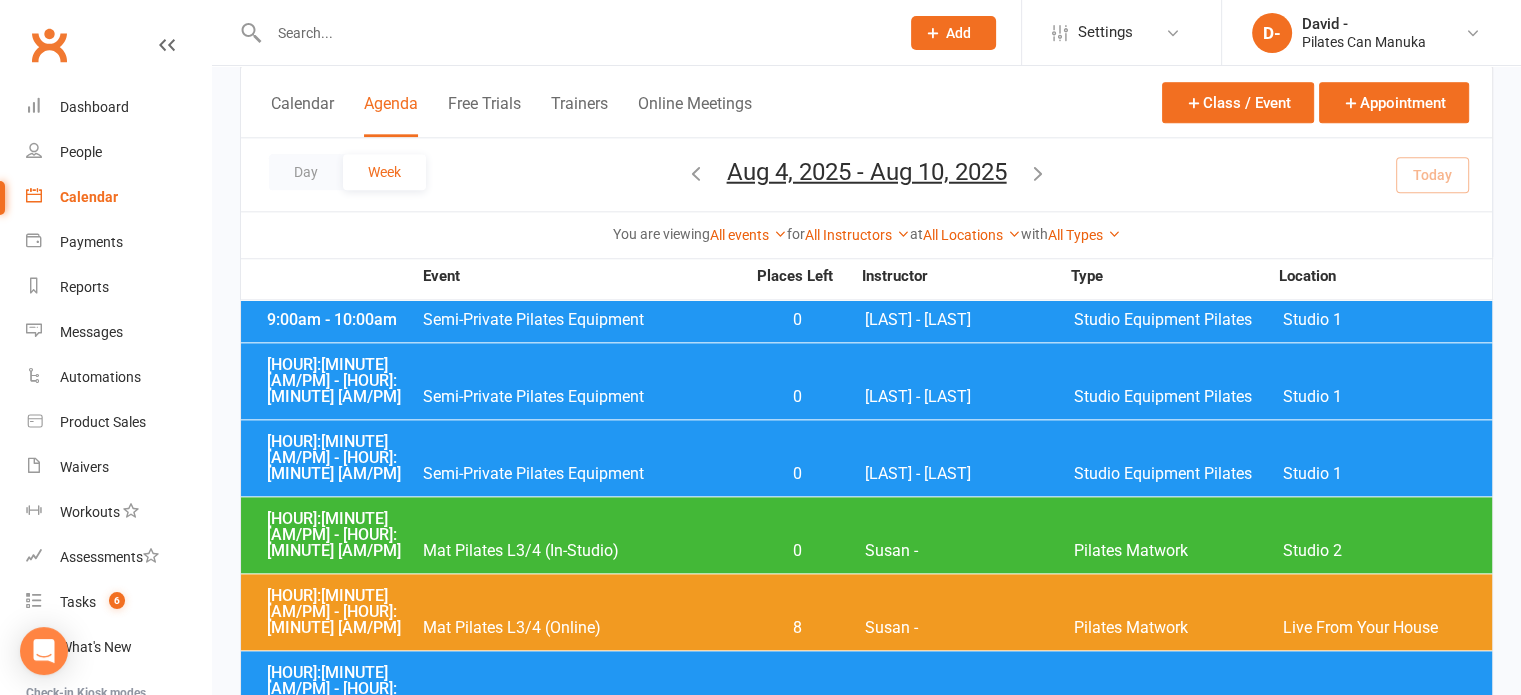 click on "Semi-Private Pilates Equipment" at bounding box center [583, 1317] 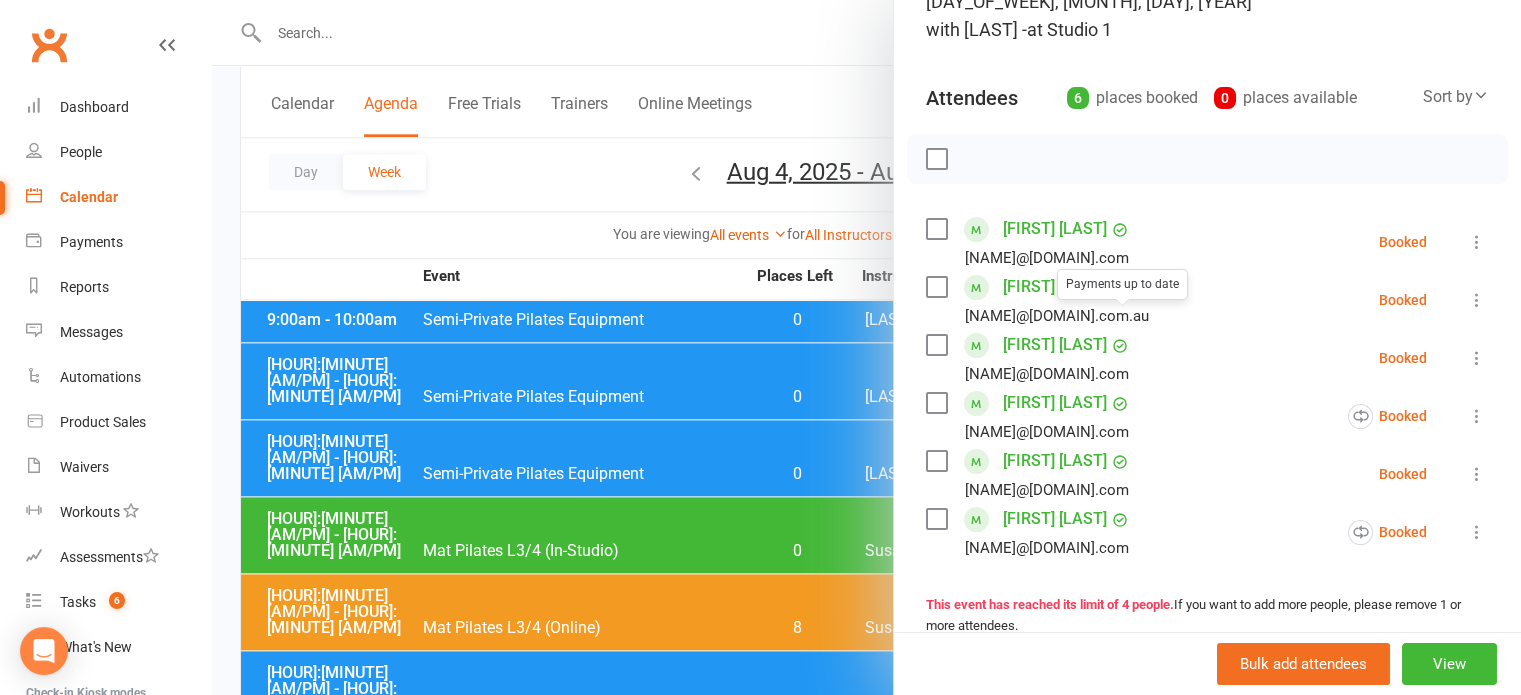 scroll, scrollTop: 200, scrollLeft: 0, axis: vertical 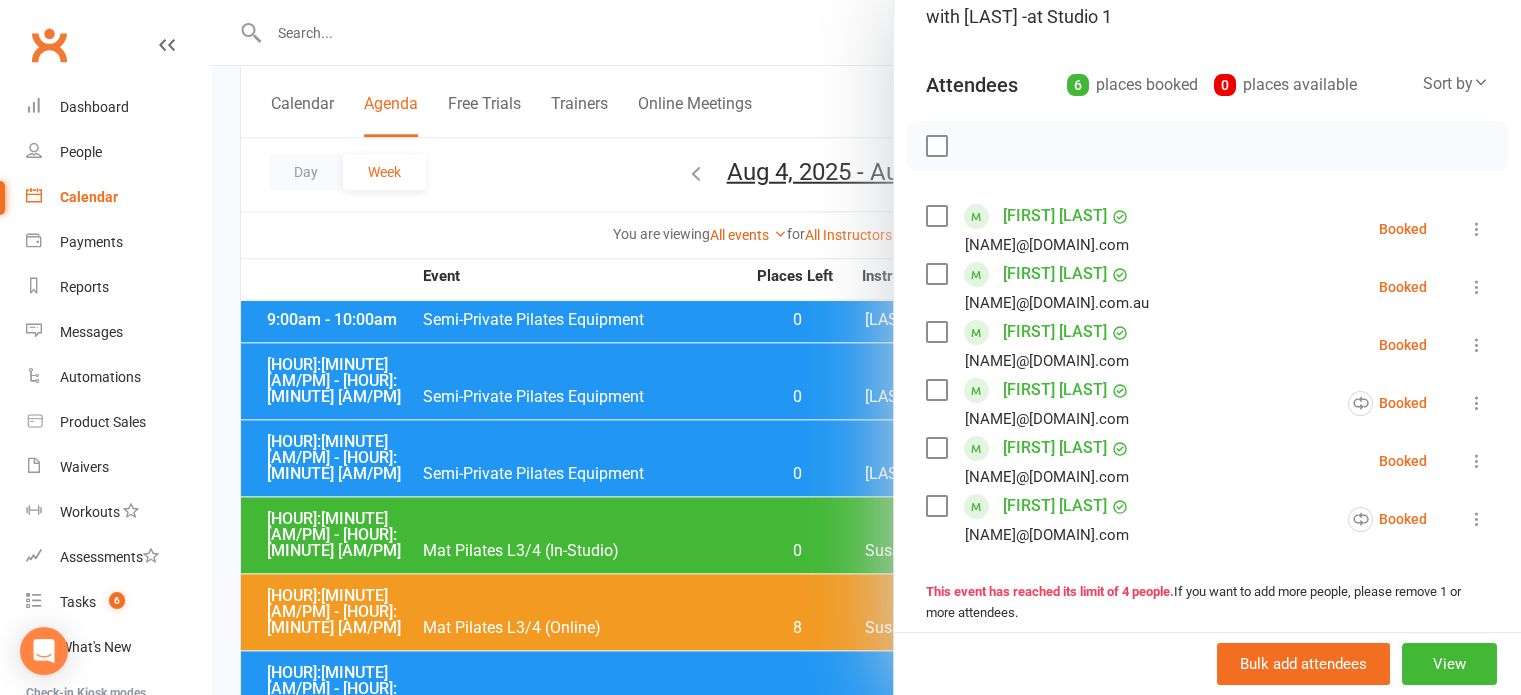 click at bounding box center (866, 347) 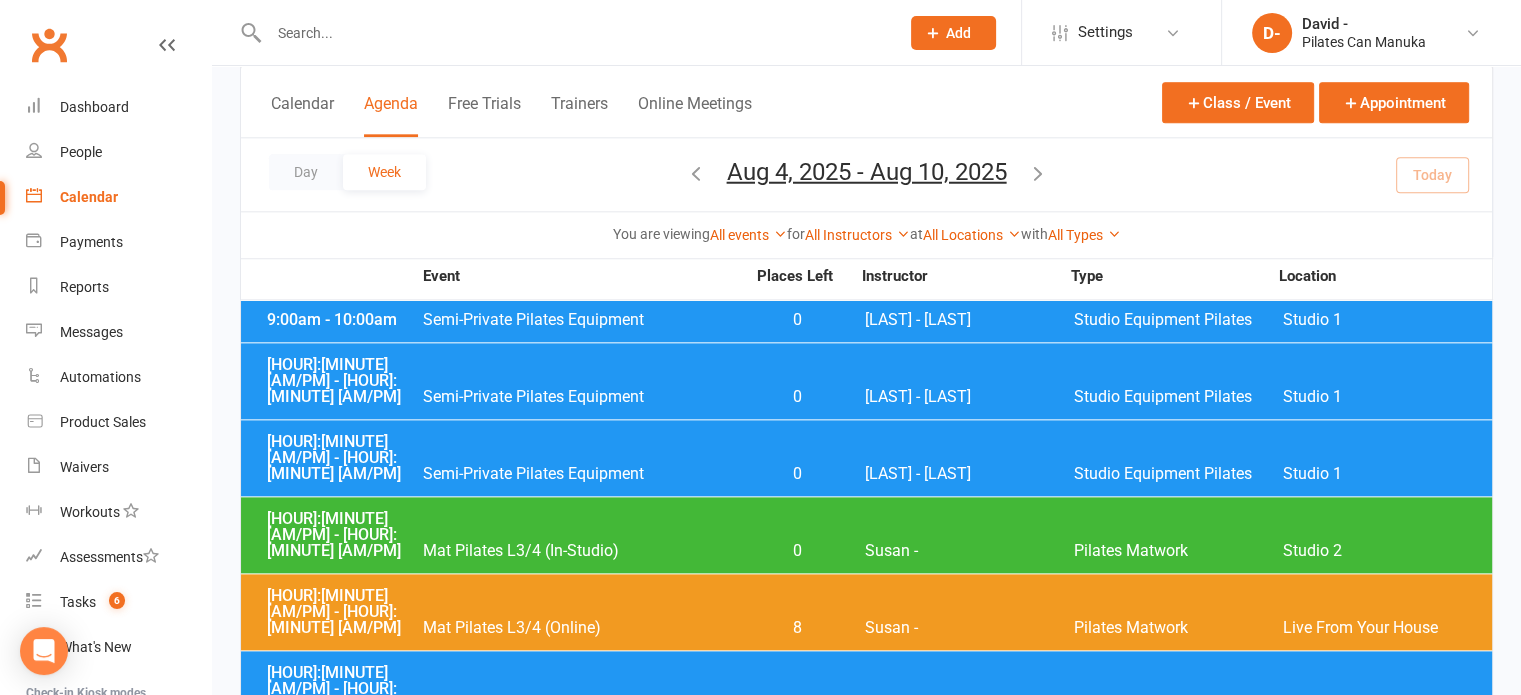 click on "0" at bounding box center [797, 1362] 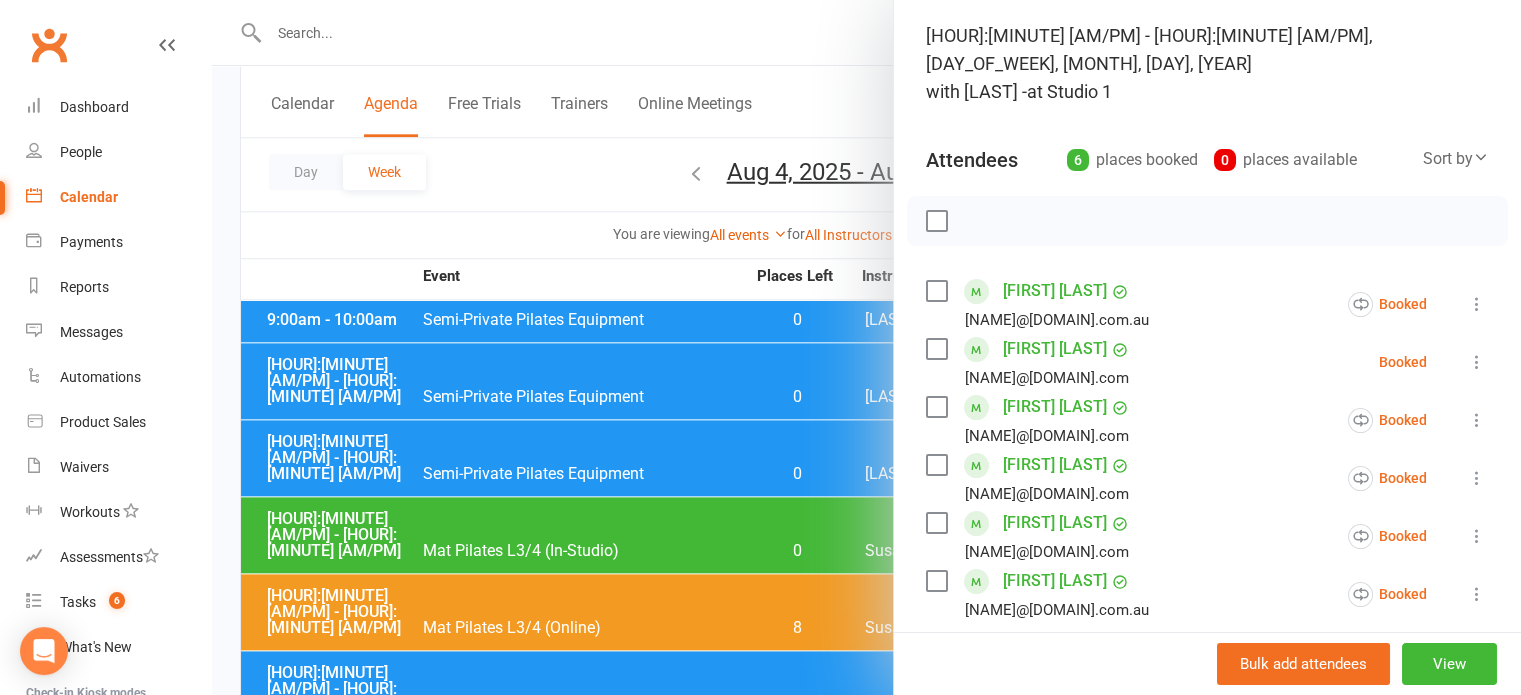 scroll, scrollTop: 100, scrollLeft: 0, axis: vertical 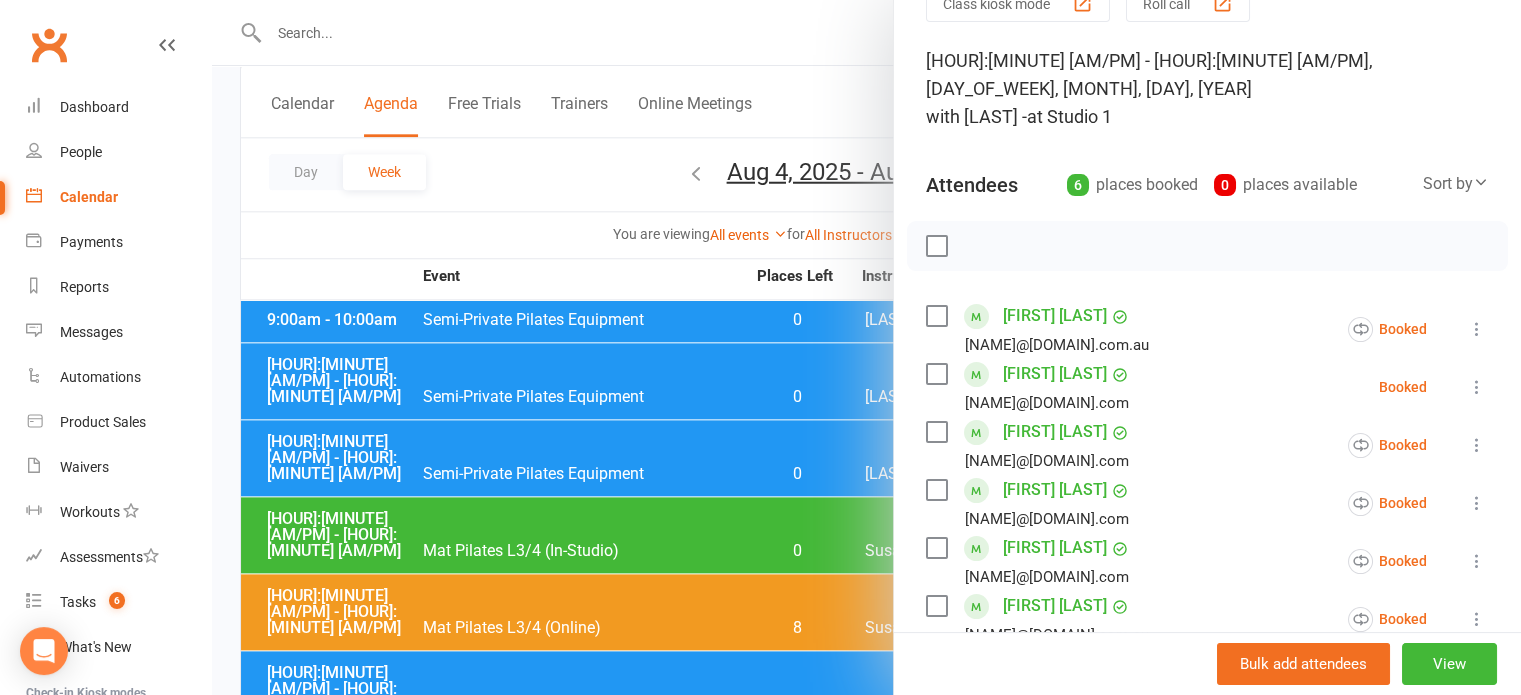 click at bounding box center [866, 347] 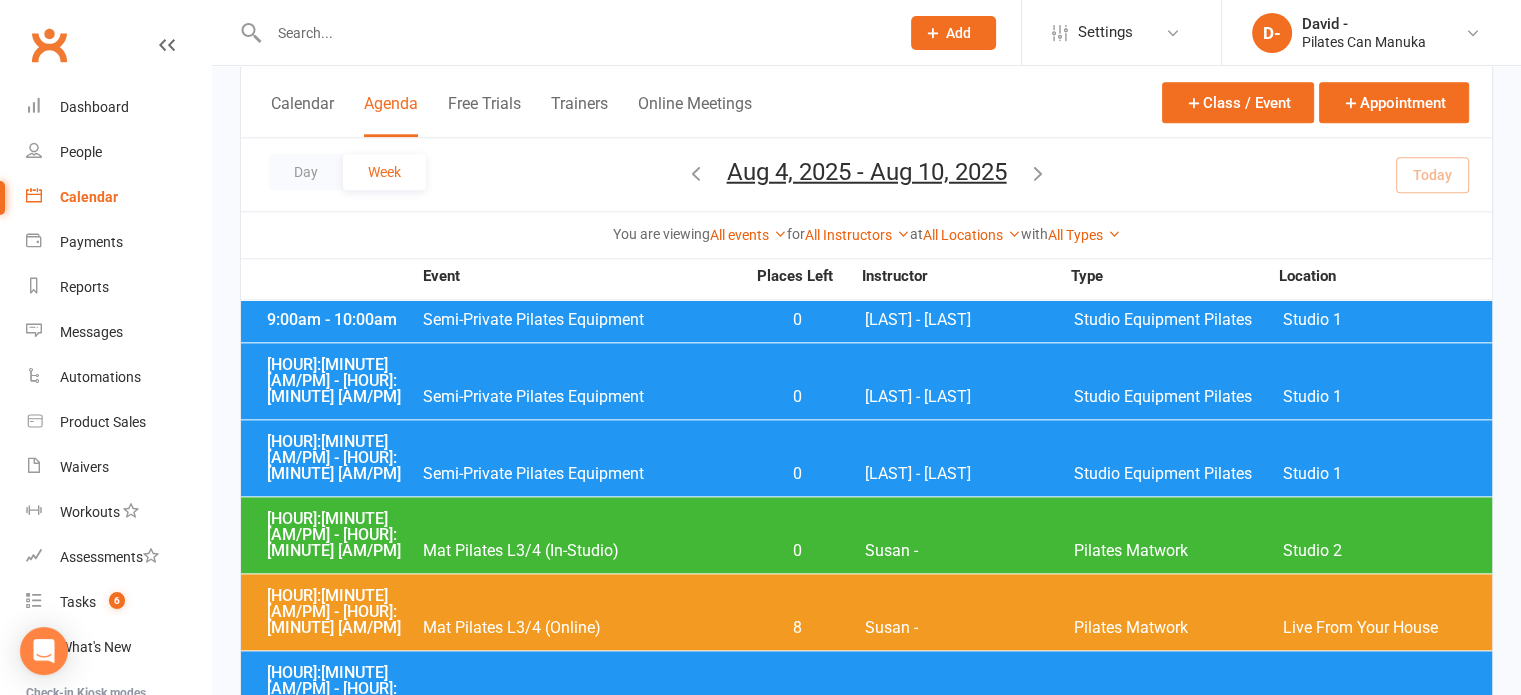click on "Semi-Private Pilates Equipment" at bounding box center (583, 1317) 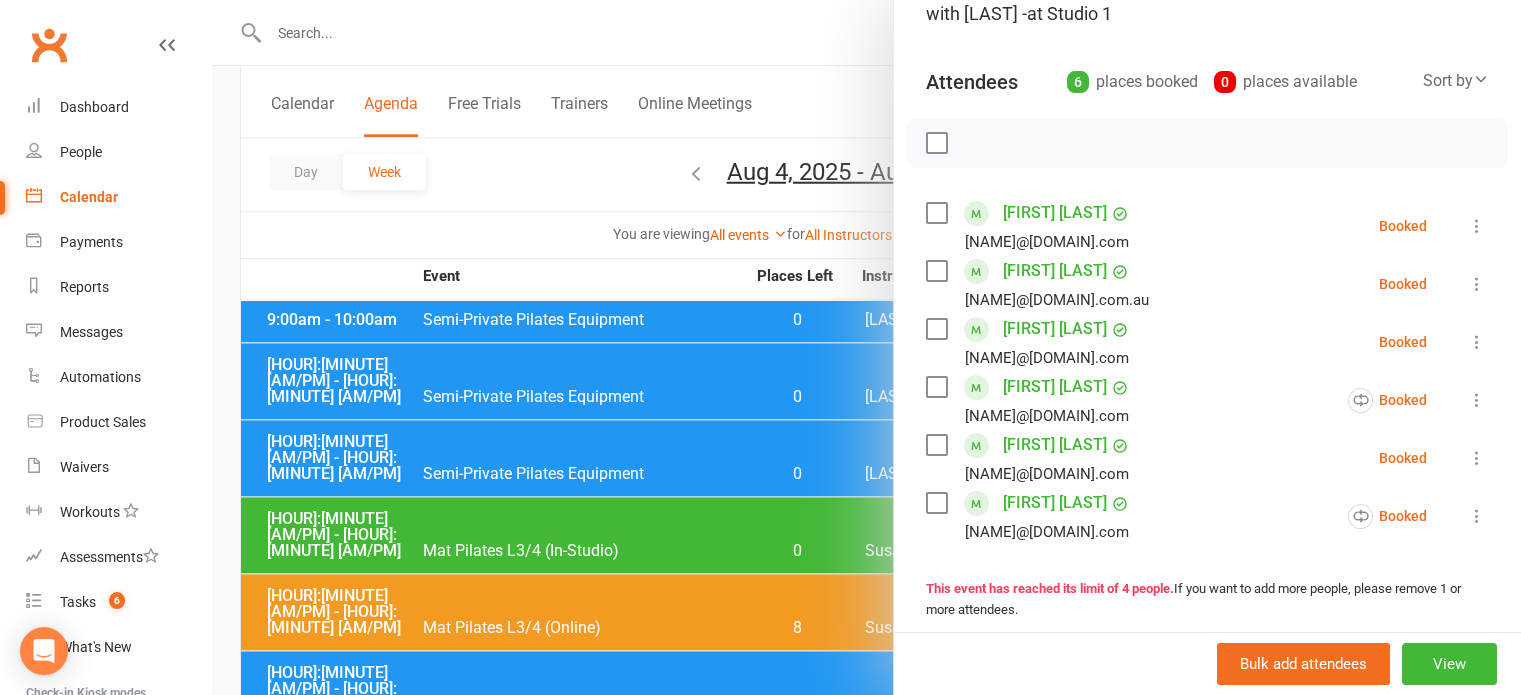 scroll, scrollTop: 200, scrollLeft: 0, axis: vertical 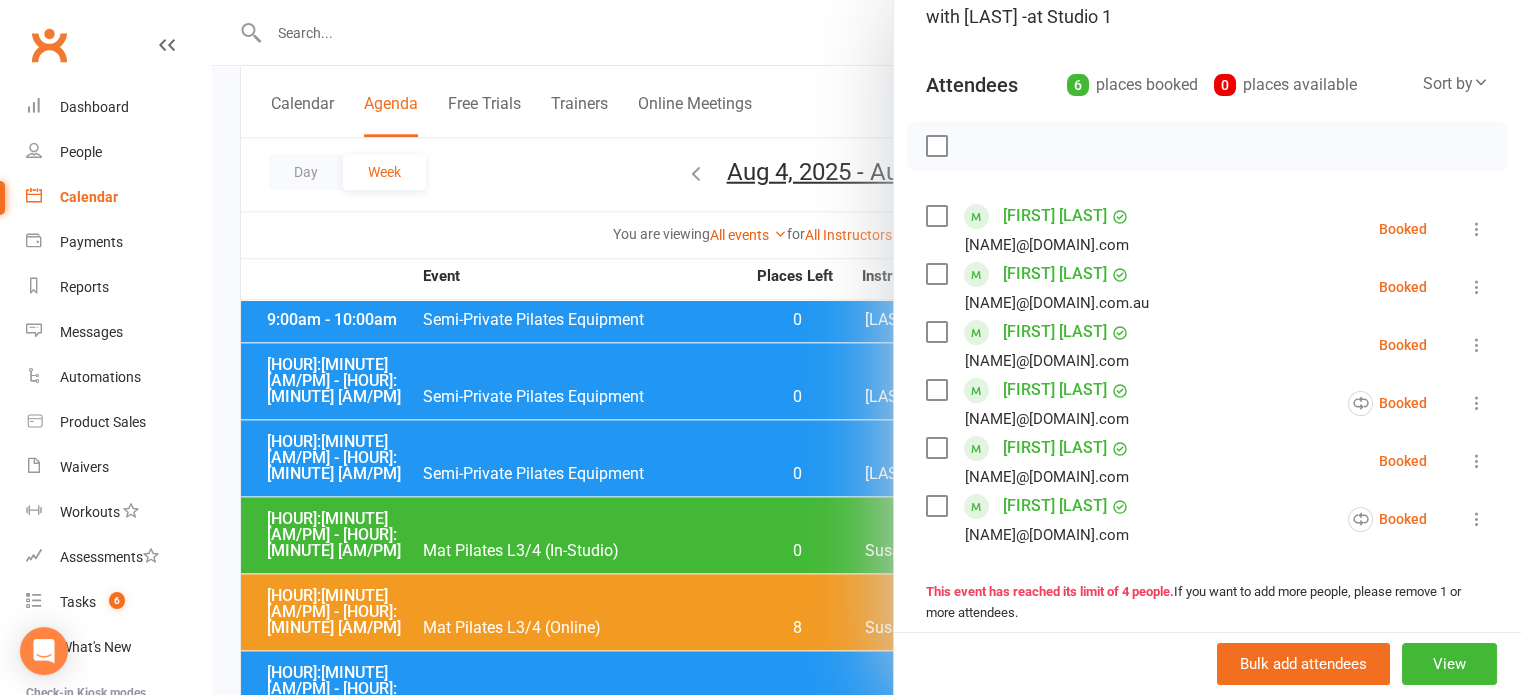 click at bounding box center [866, 347] 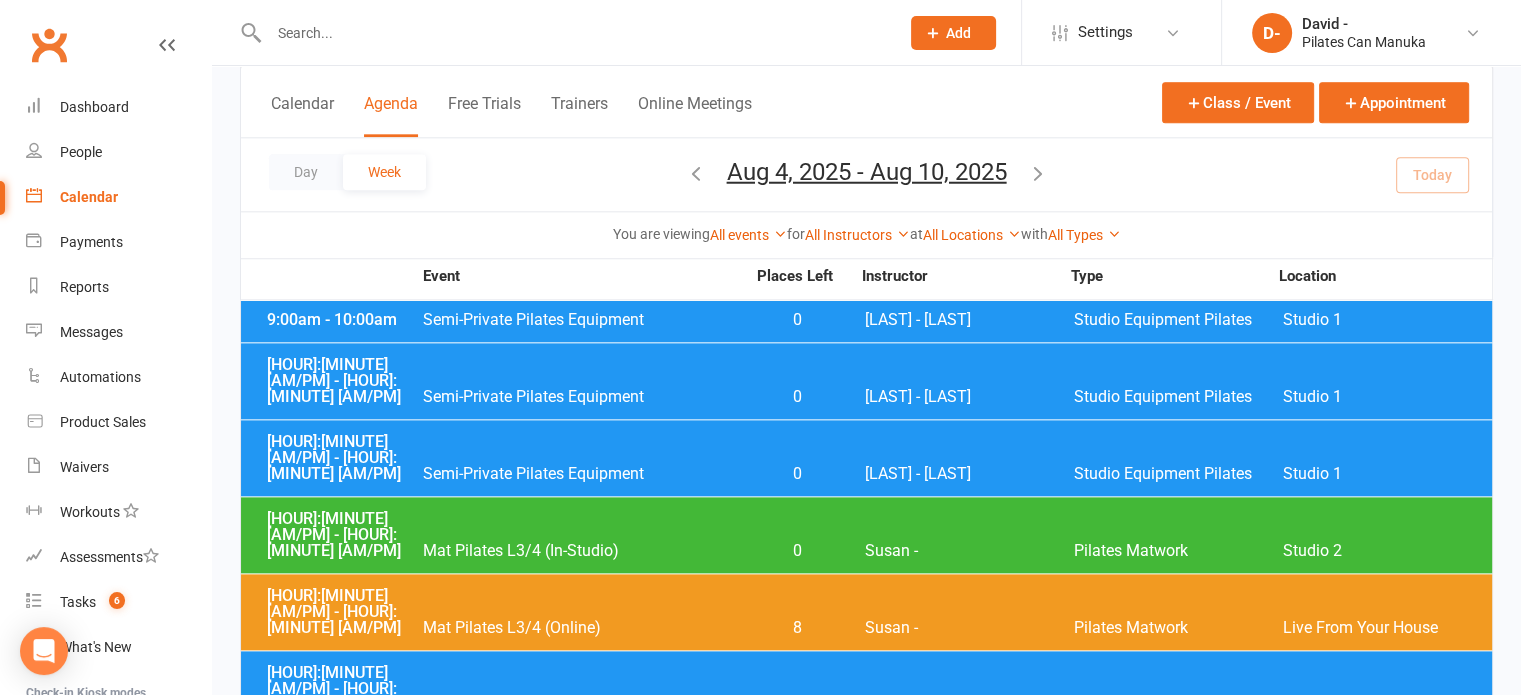 click on "Semi-Private Pilates Equipment" at bounding box center [583, 1362] 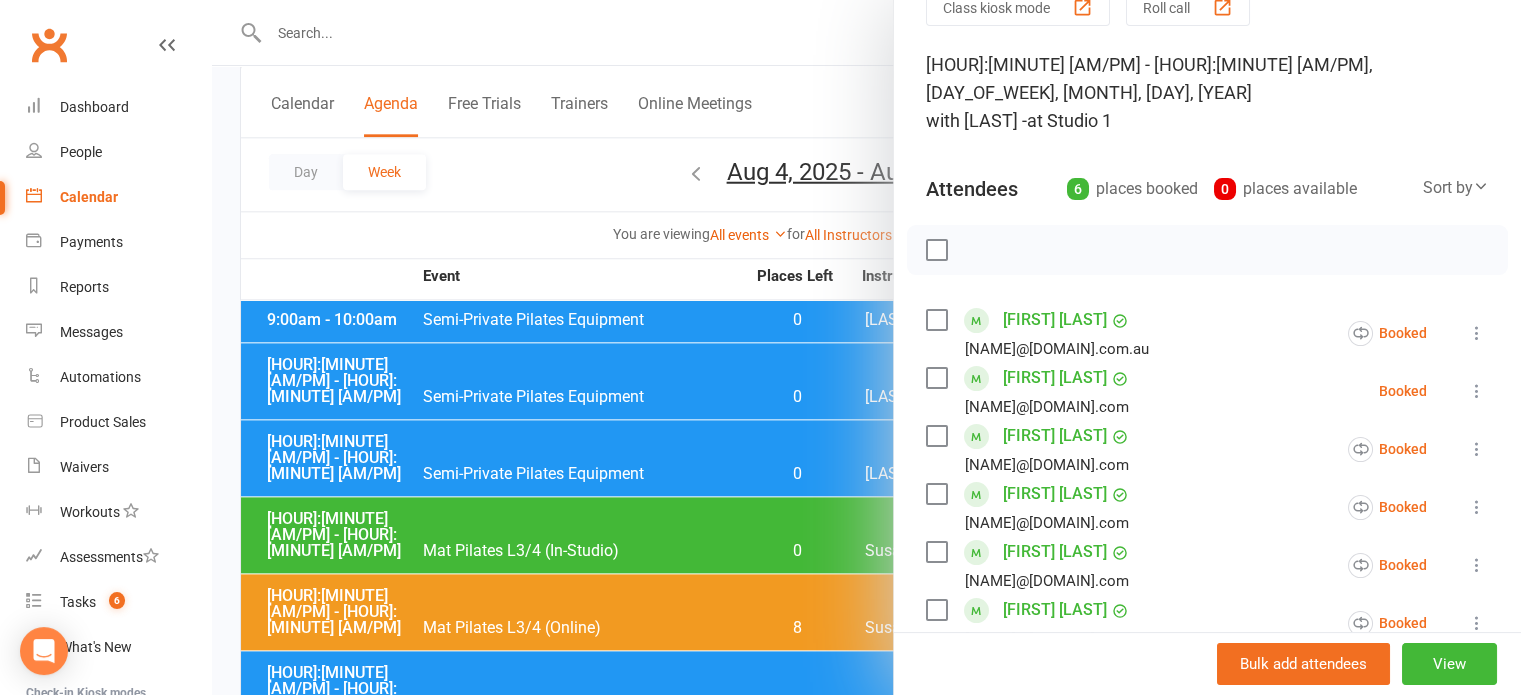 scroll, scrollTop: 100, scrollLeft: 0, axis: vertical 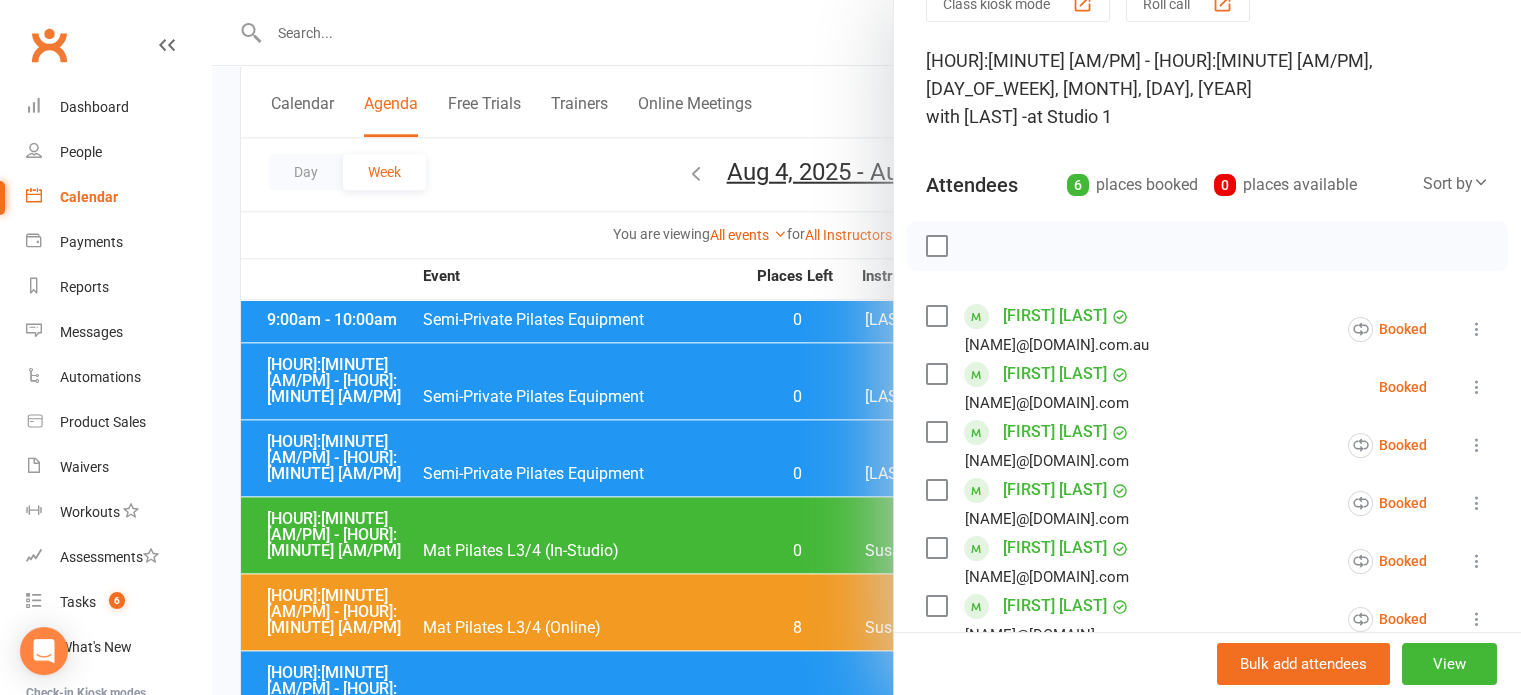 click at bounding box center [866, 347] 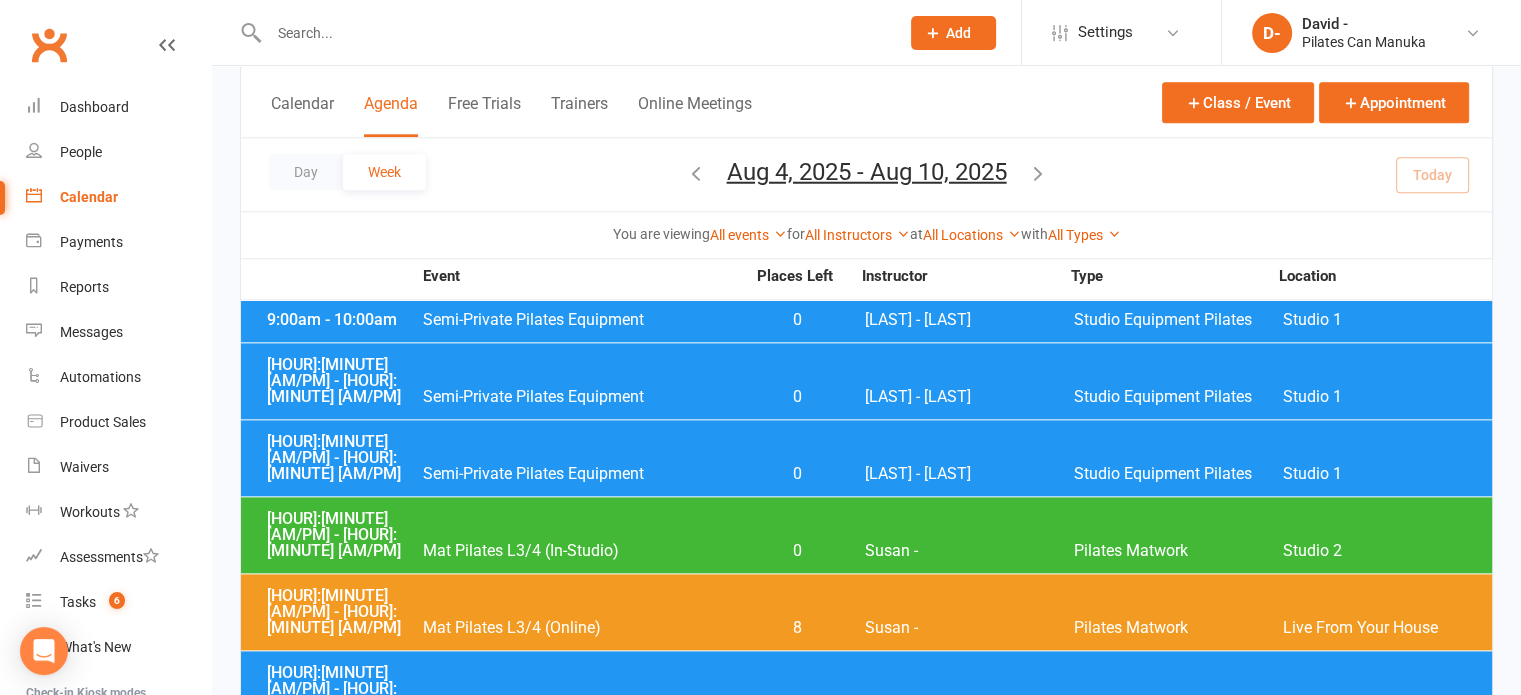 click on "0" at bounding box center [797, 1439] 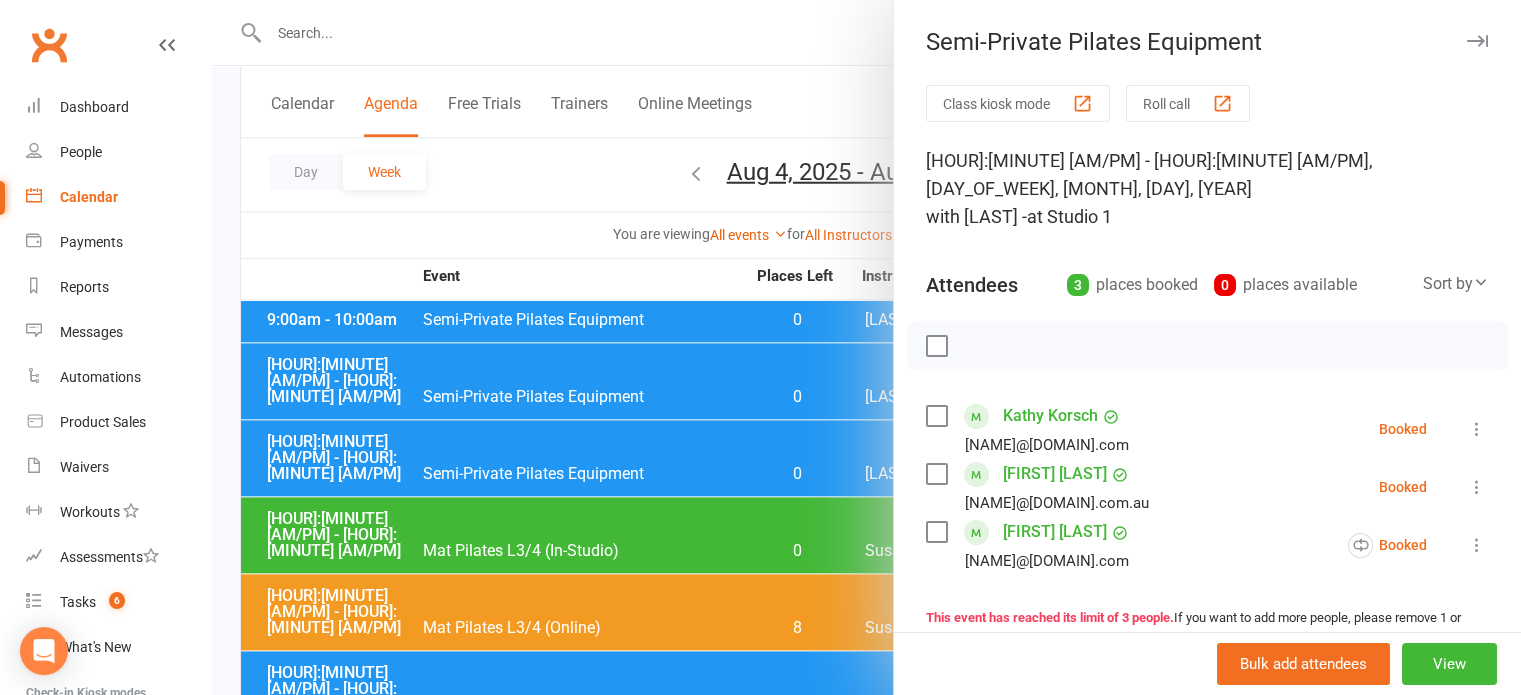 click at bounding box center (866, 347) 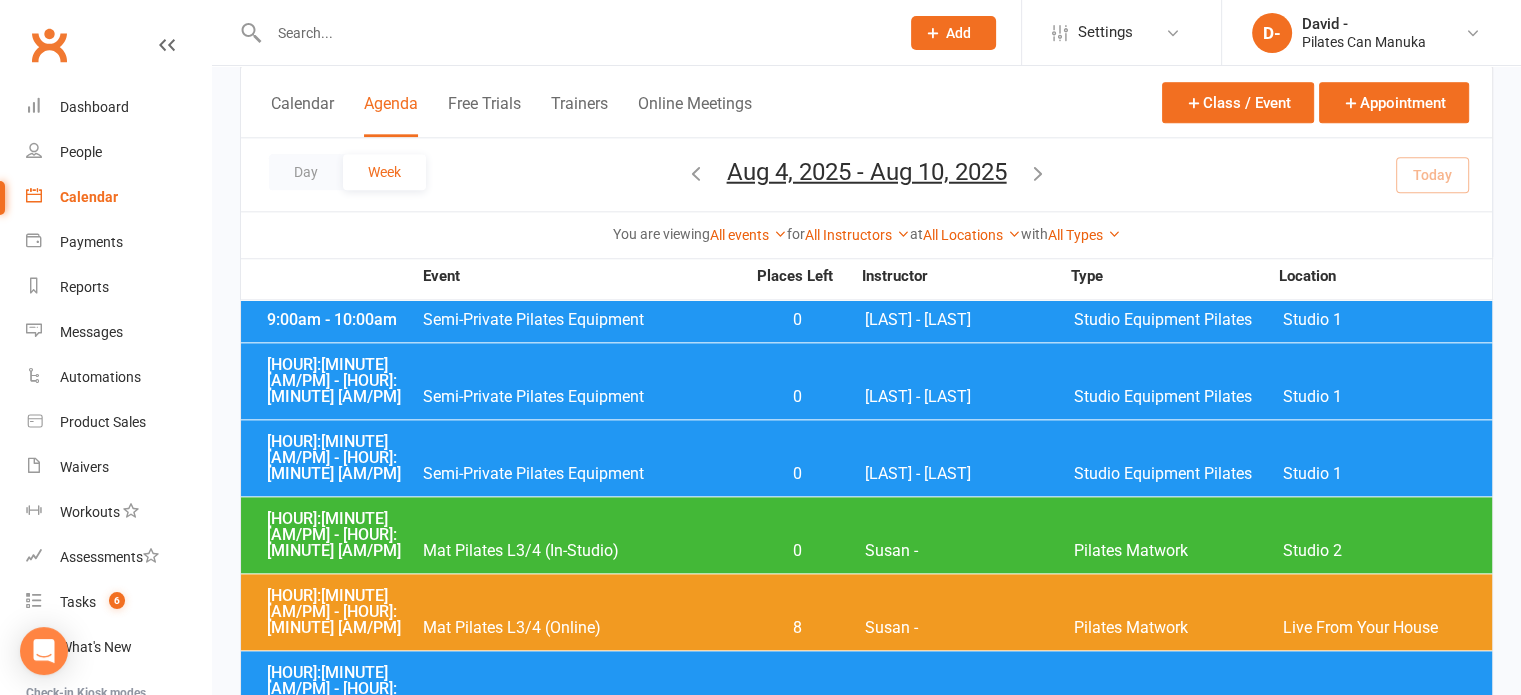 click on "[HOUR]:[MINUTE] [AM/PM] - [HOUR]:[MINUTE] [AM/PM] Semi-Private Pilates Equipment 0 [LAST] - Studio Equipment Pilates Studio 1" at bounding box center (866, 1500) 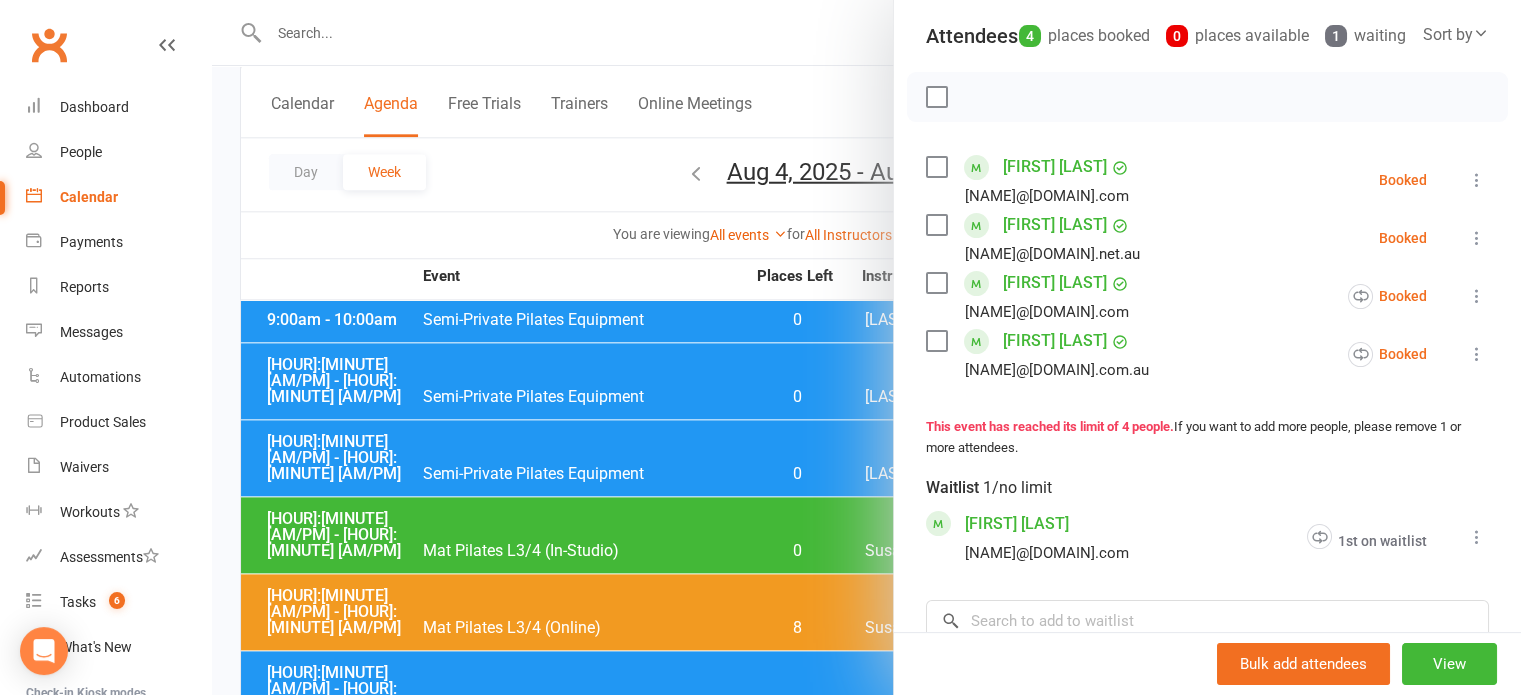 scroll, scrollTop: 200, scrollLeft: 0, axis: vertical 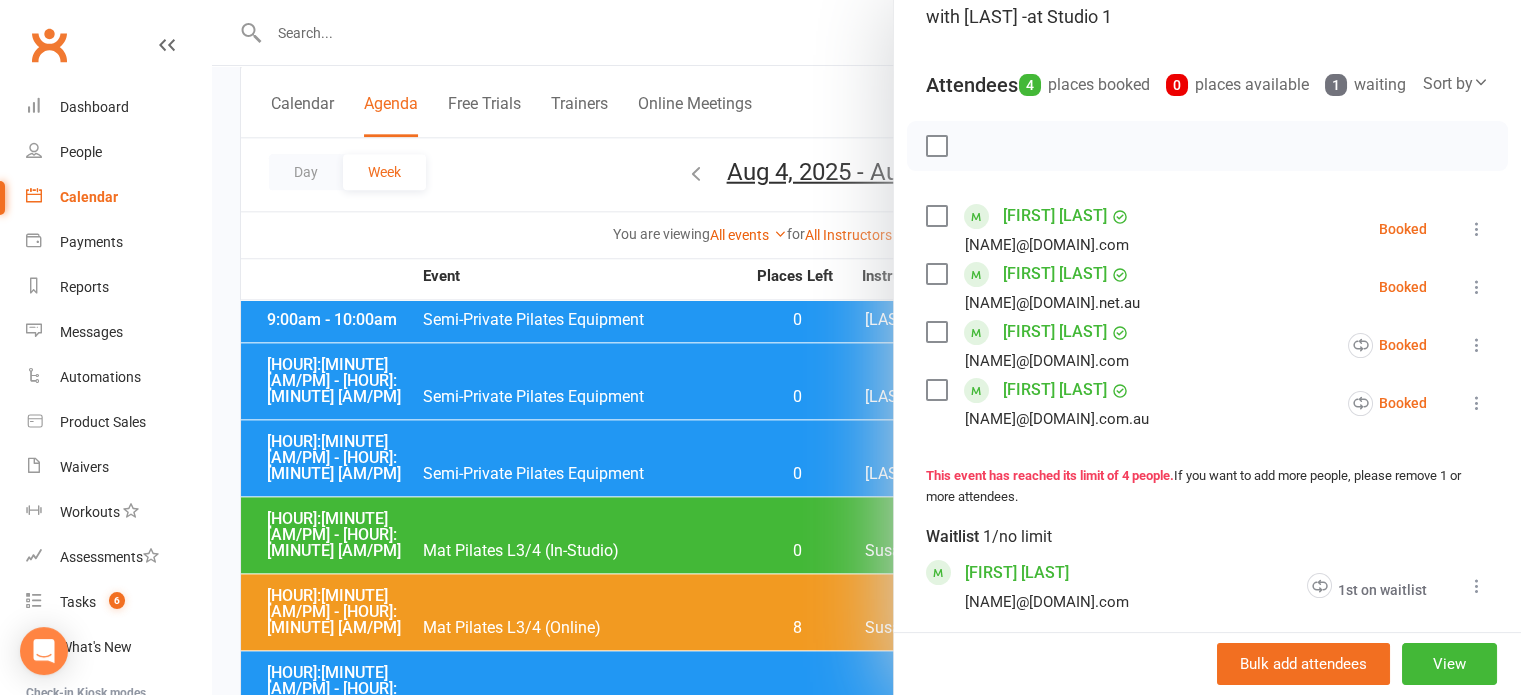 click at bounding box center (866, 347) 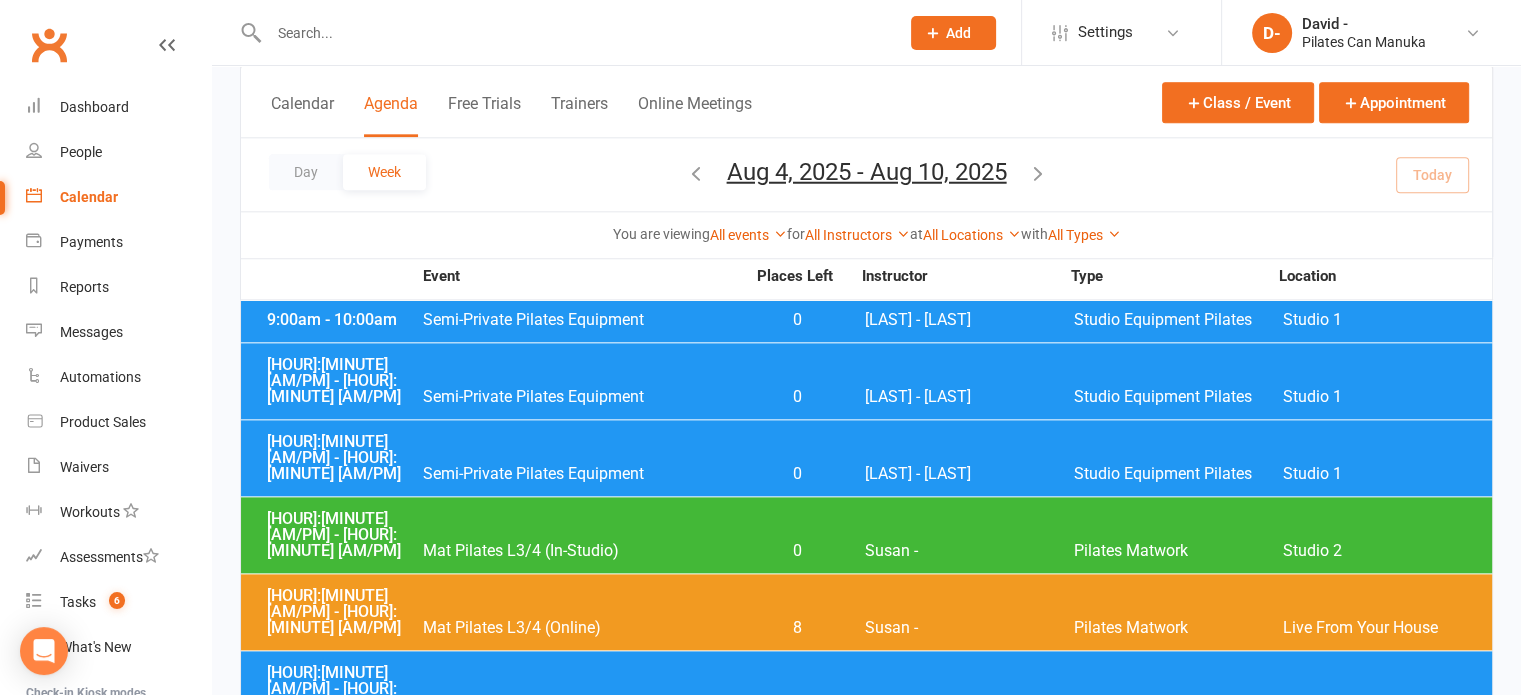 click on "Semi-Private Pilates Equipment" at bounding box center (583, 1593) 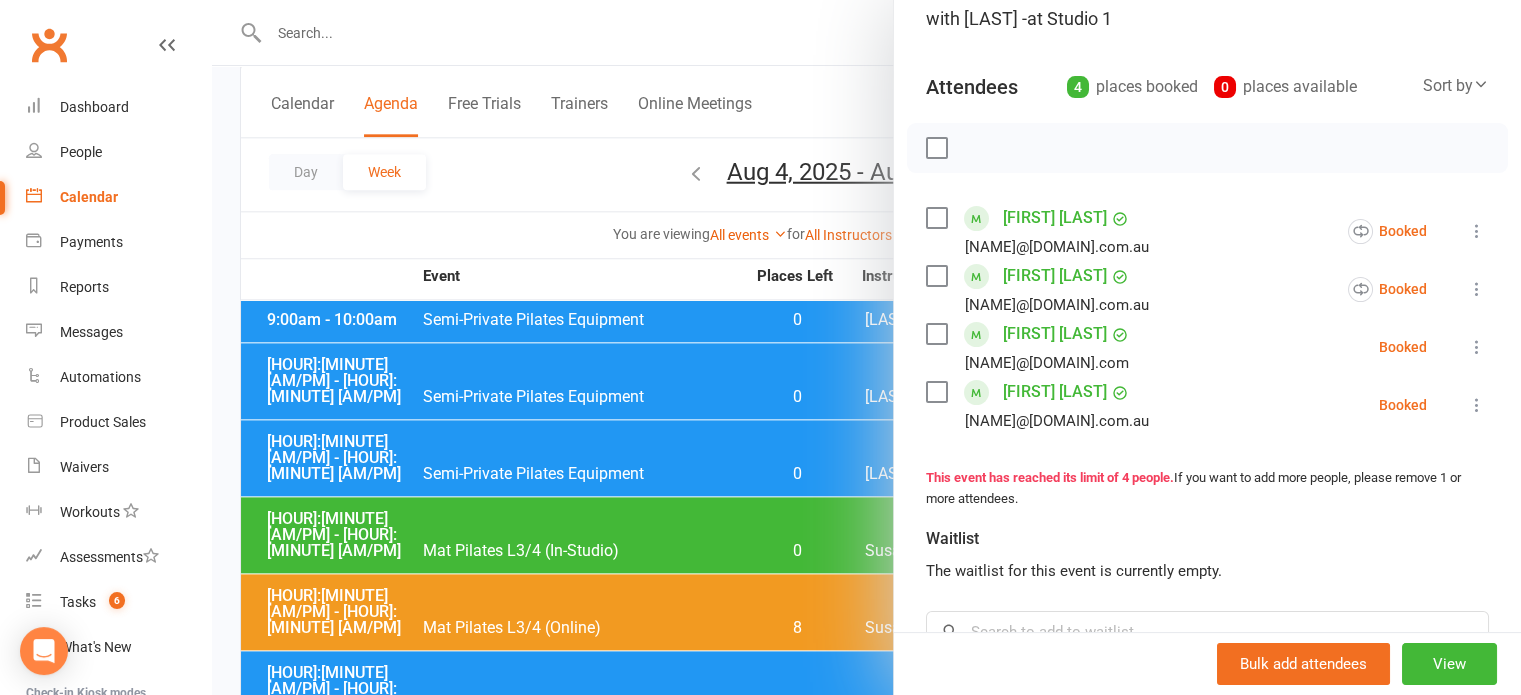 scroll, scrollTop: 200, scrollLeft: 0, axis: vertical 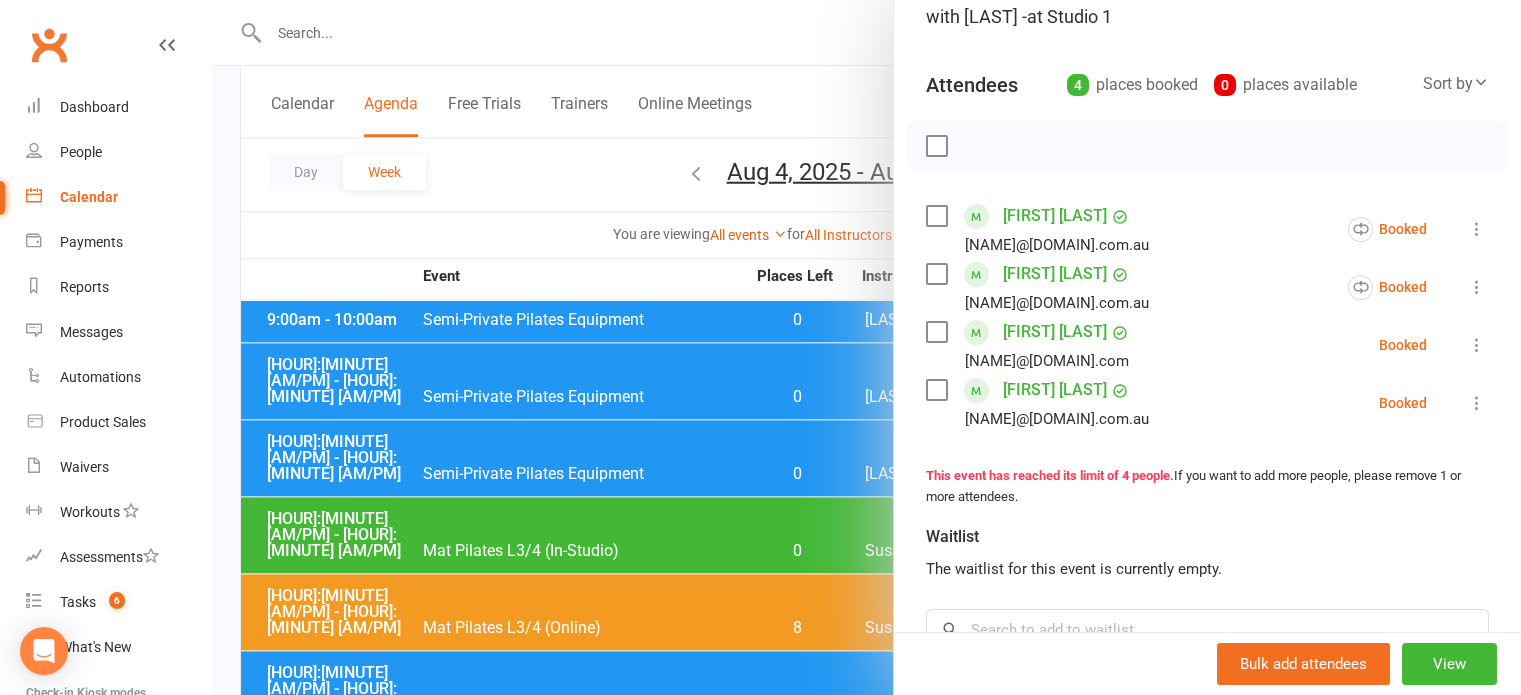 click at bounding box center (866, 347) 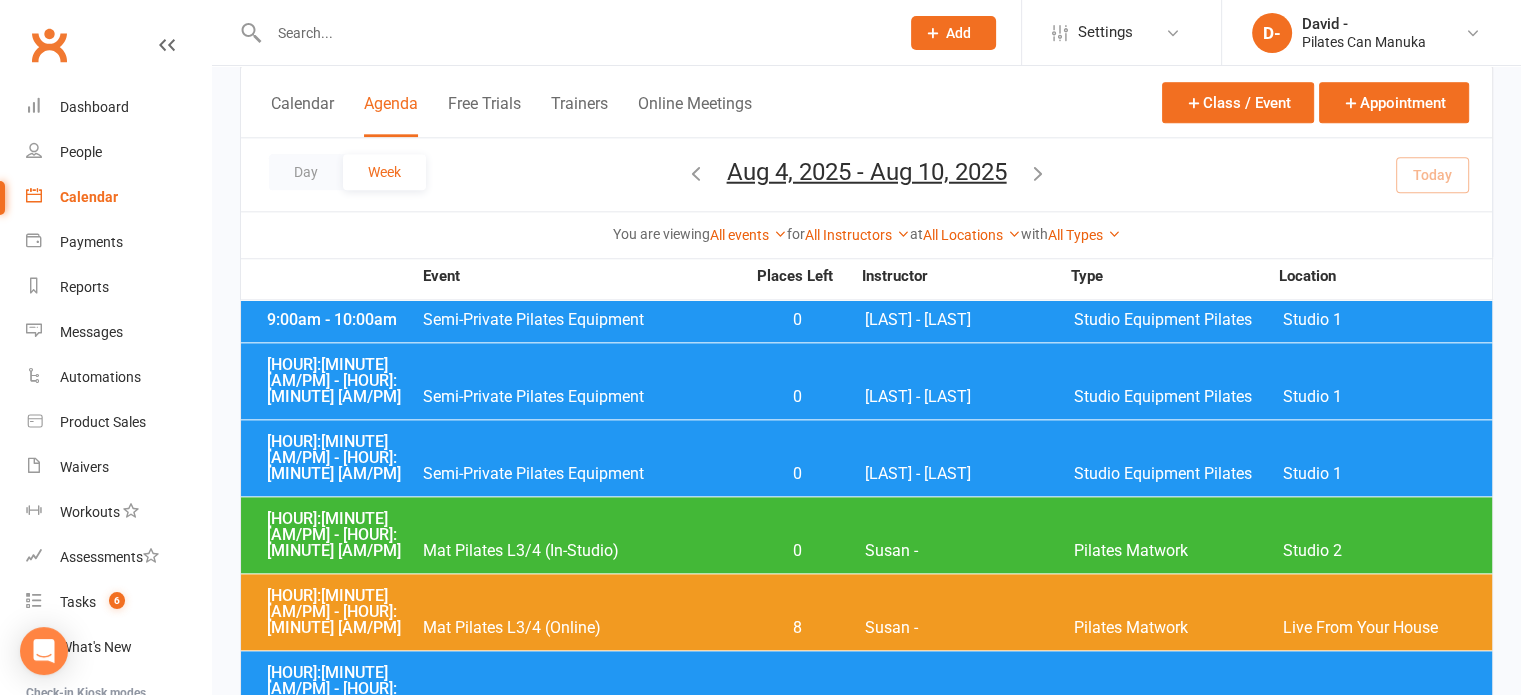 click on "Semi-Private Pilates Equipment" at bounding box center (583, 1362) 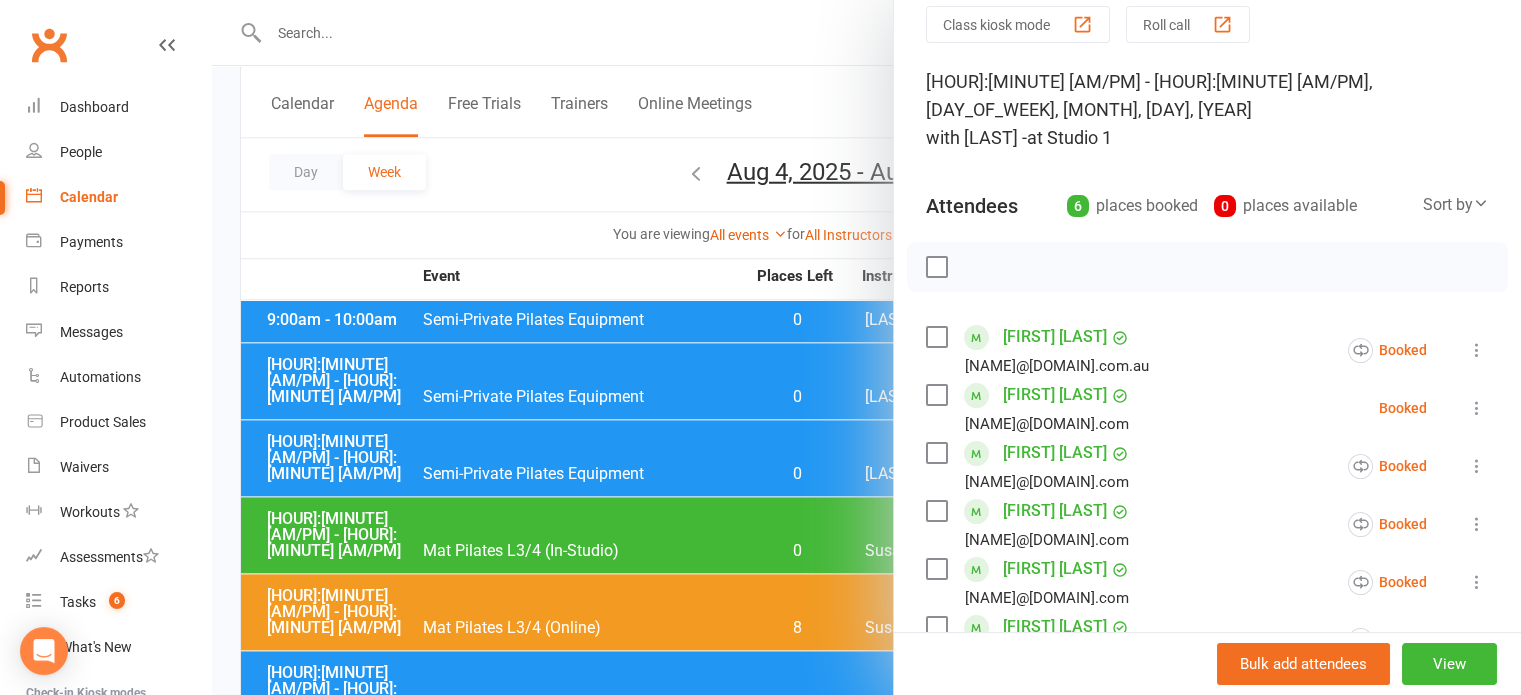 scroll, scrollTop: 200, scrollLeft: 0, axis: vertical 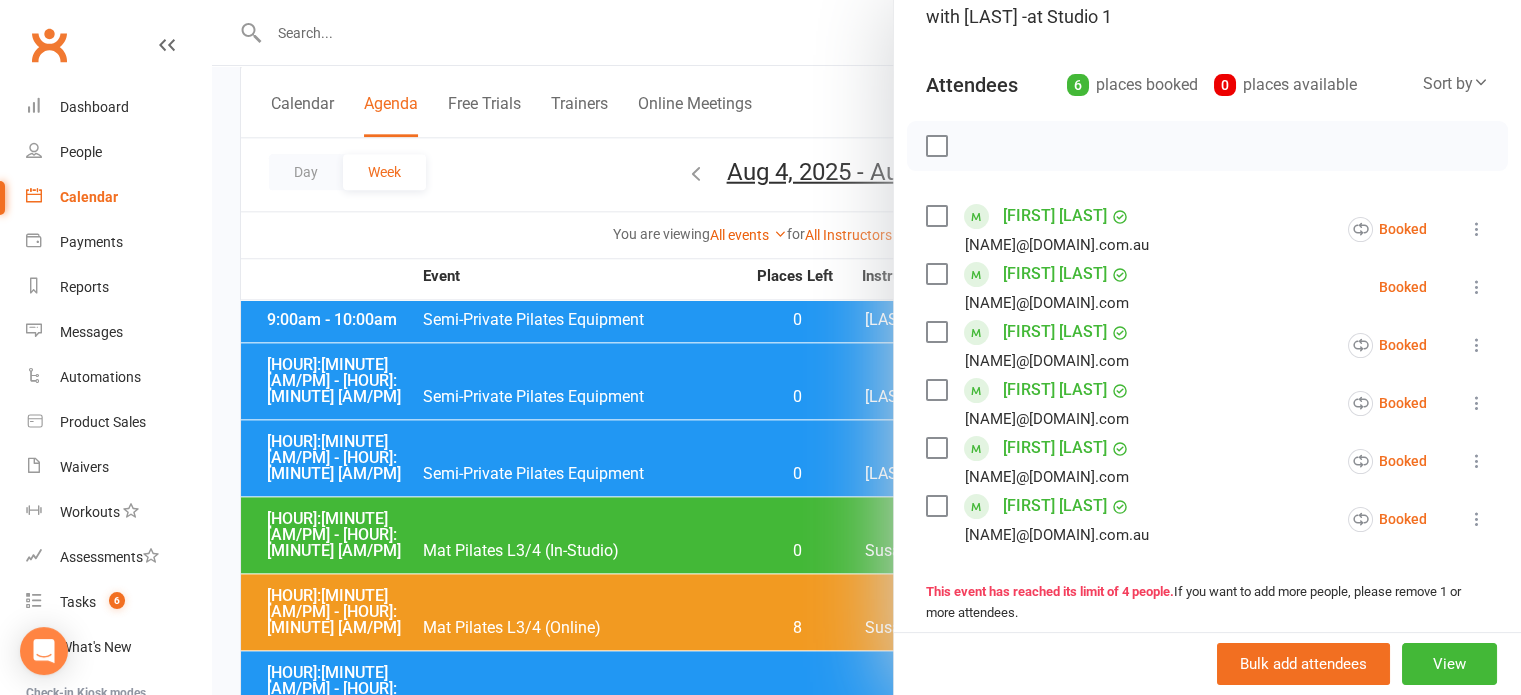click at bounding box center [866, 347] 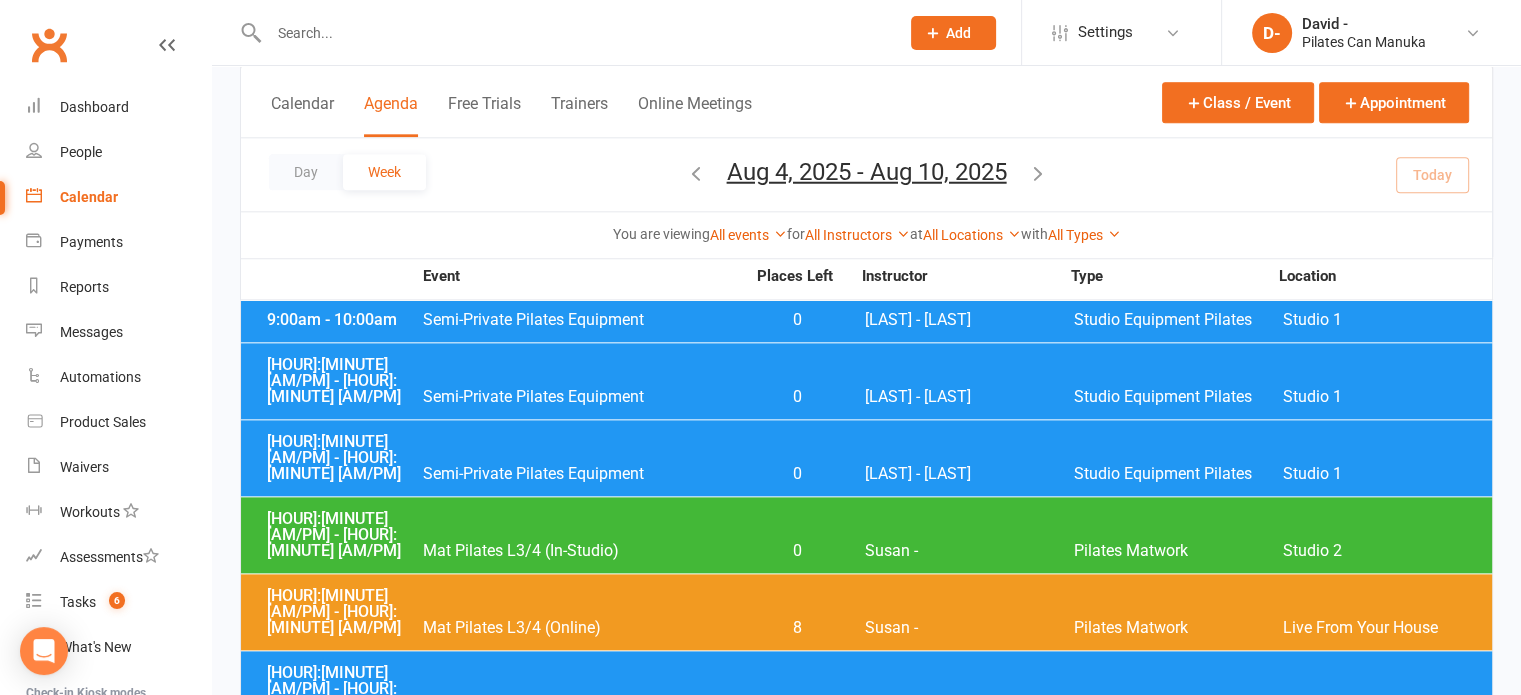 click on "Semi-Private Pilates Equipment" at bounding box center (583, 1439) 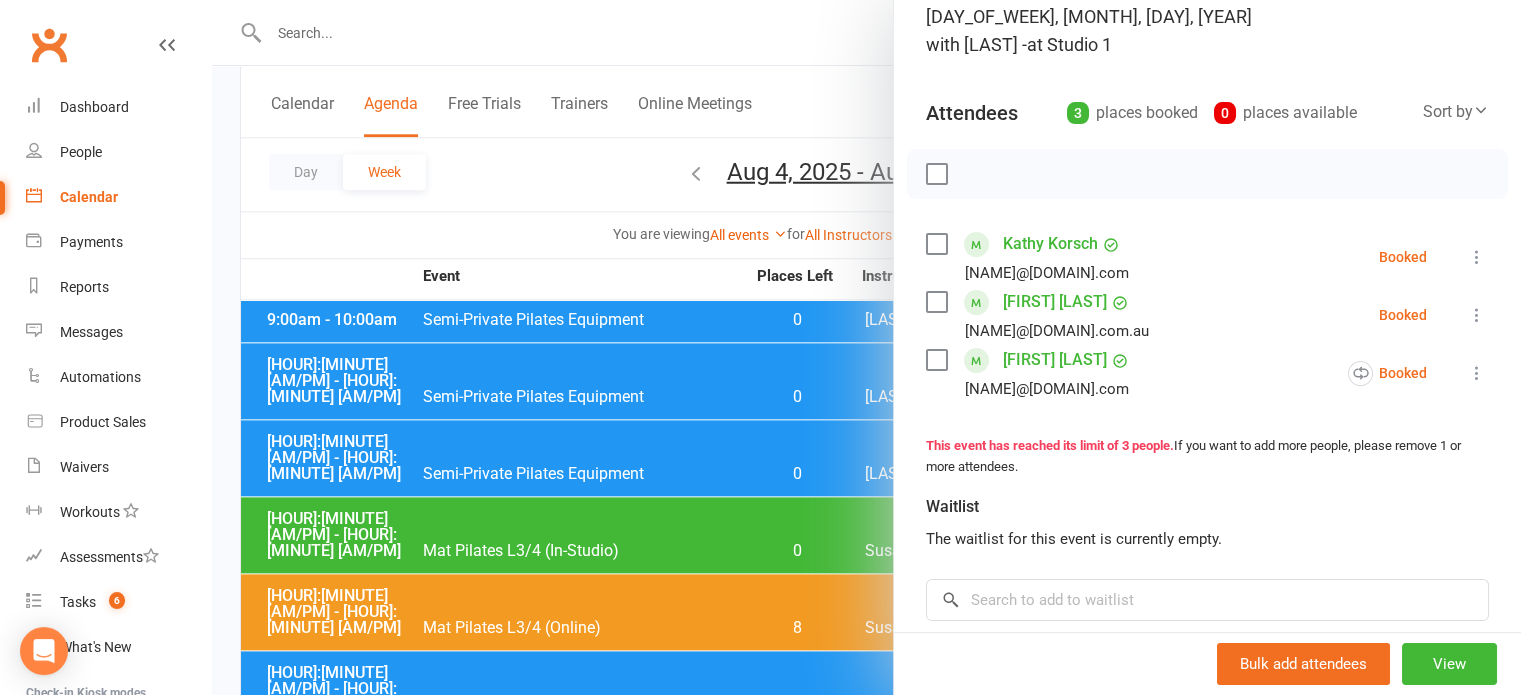 scroll, scrollTop: 200, scrollLeft: 0, axis: vertical 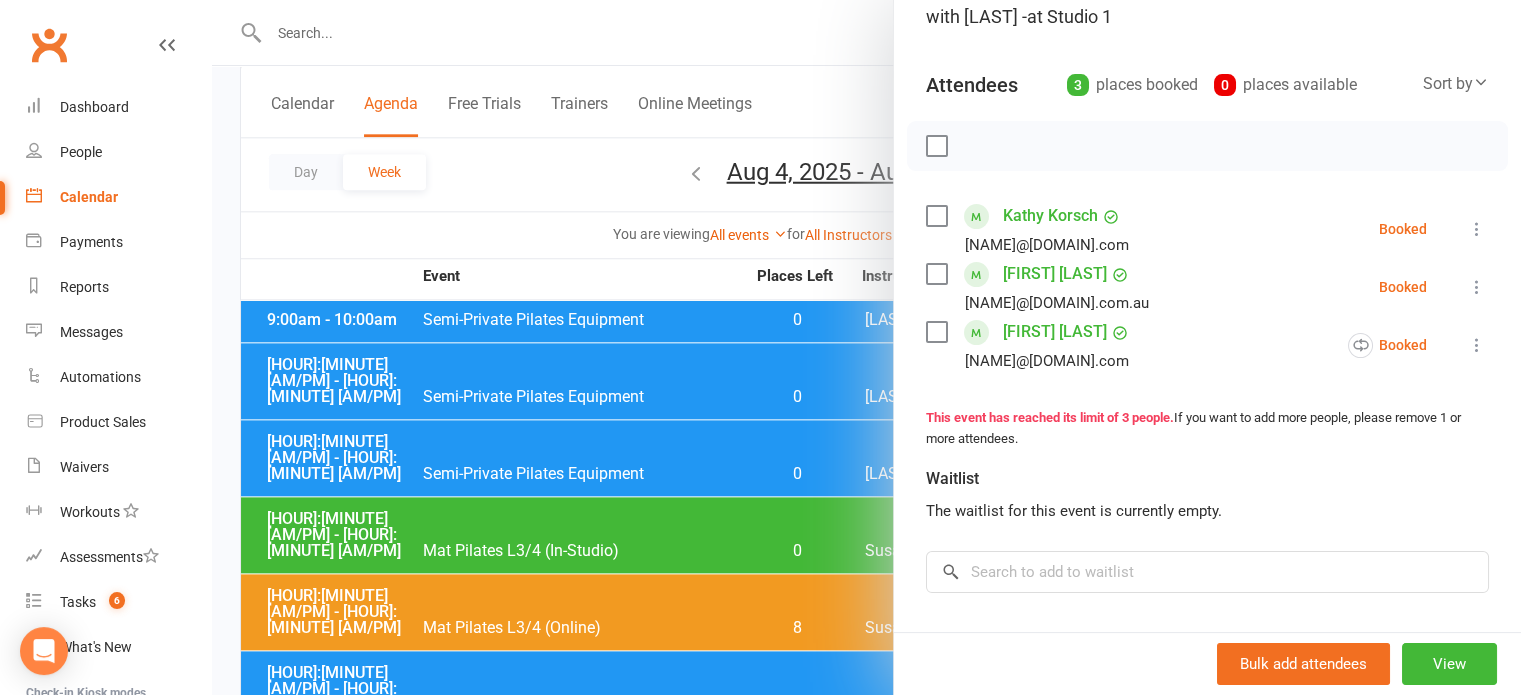 click at bounding box center (866, 347) 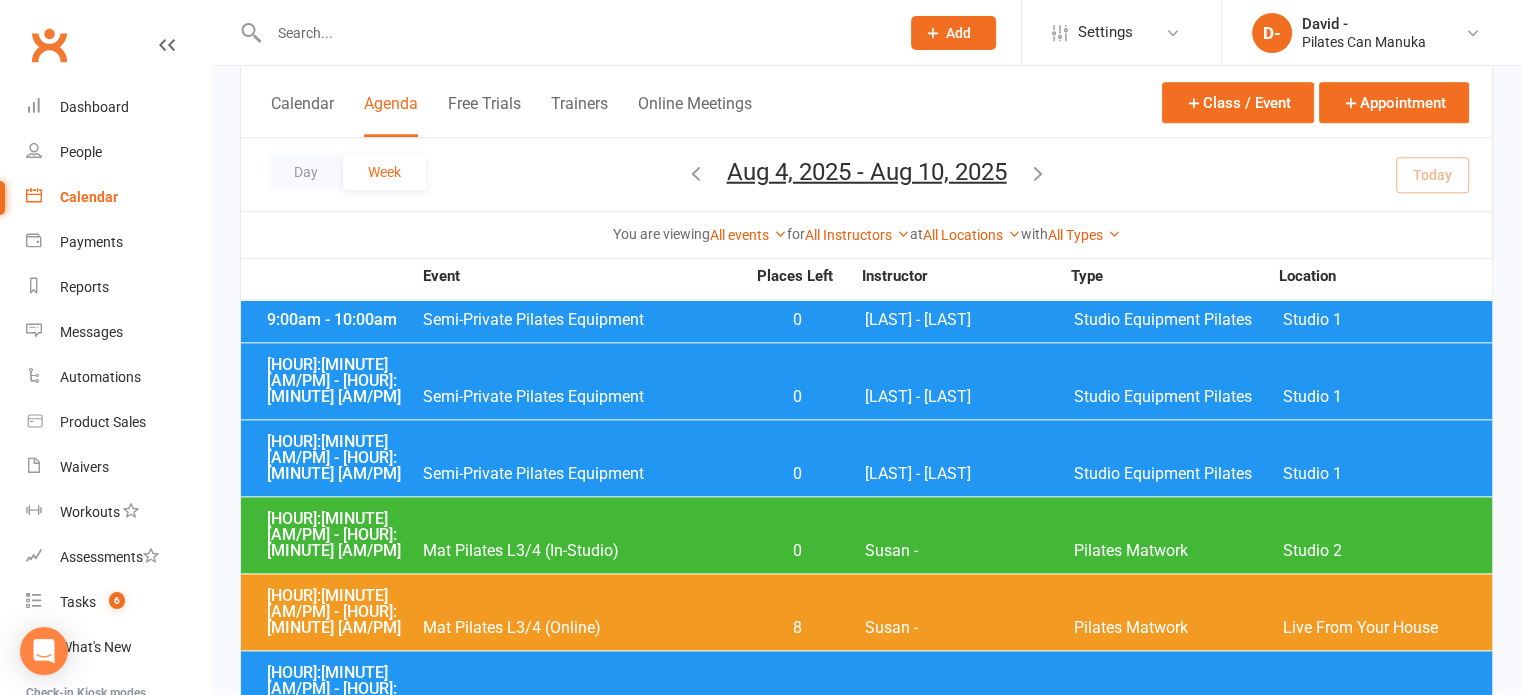 click on "Semi-Private Pilates Equipment" at bounding box center [583, 1516] 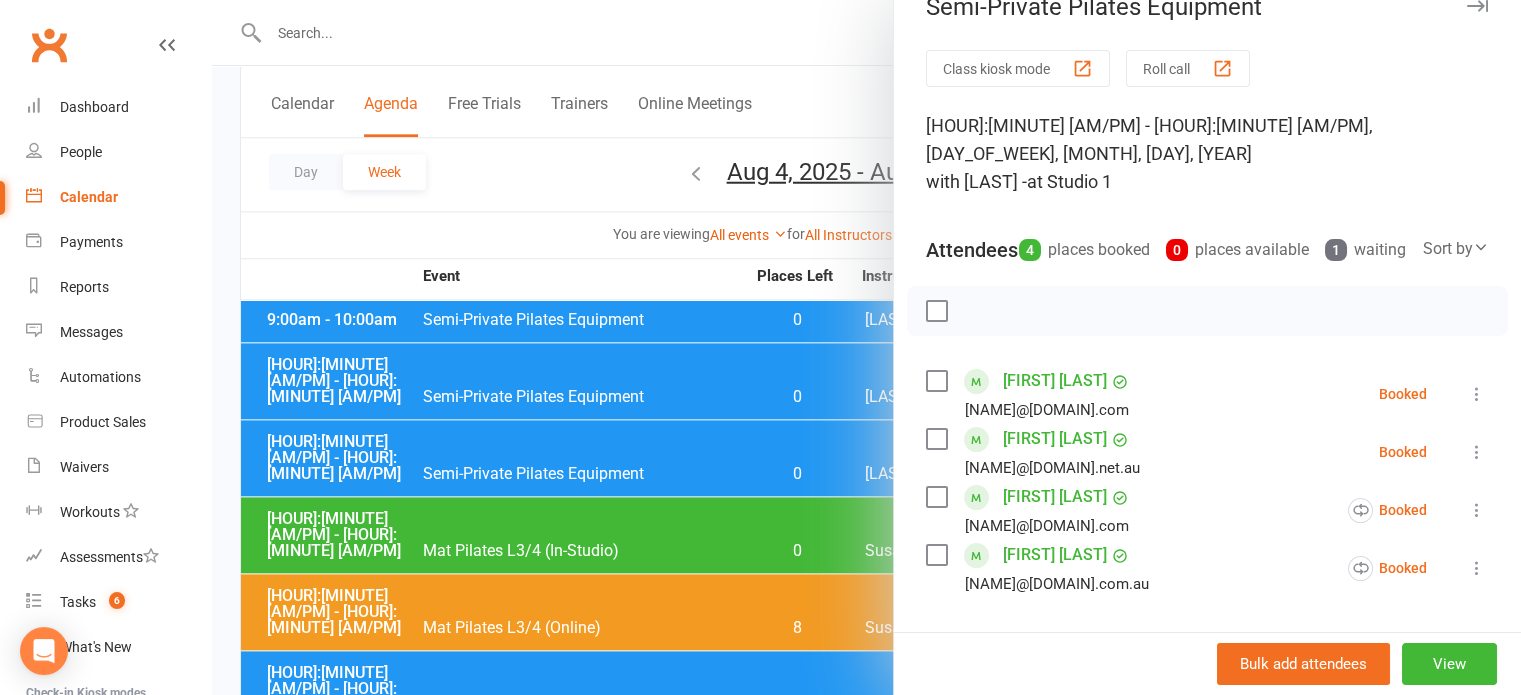 scroll, scrollTop: 0, scrollLeft: 0, axis: both 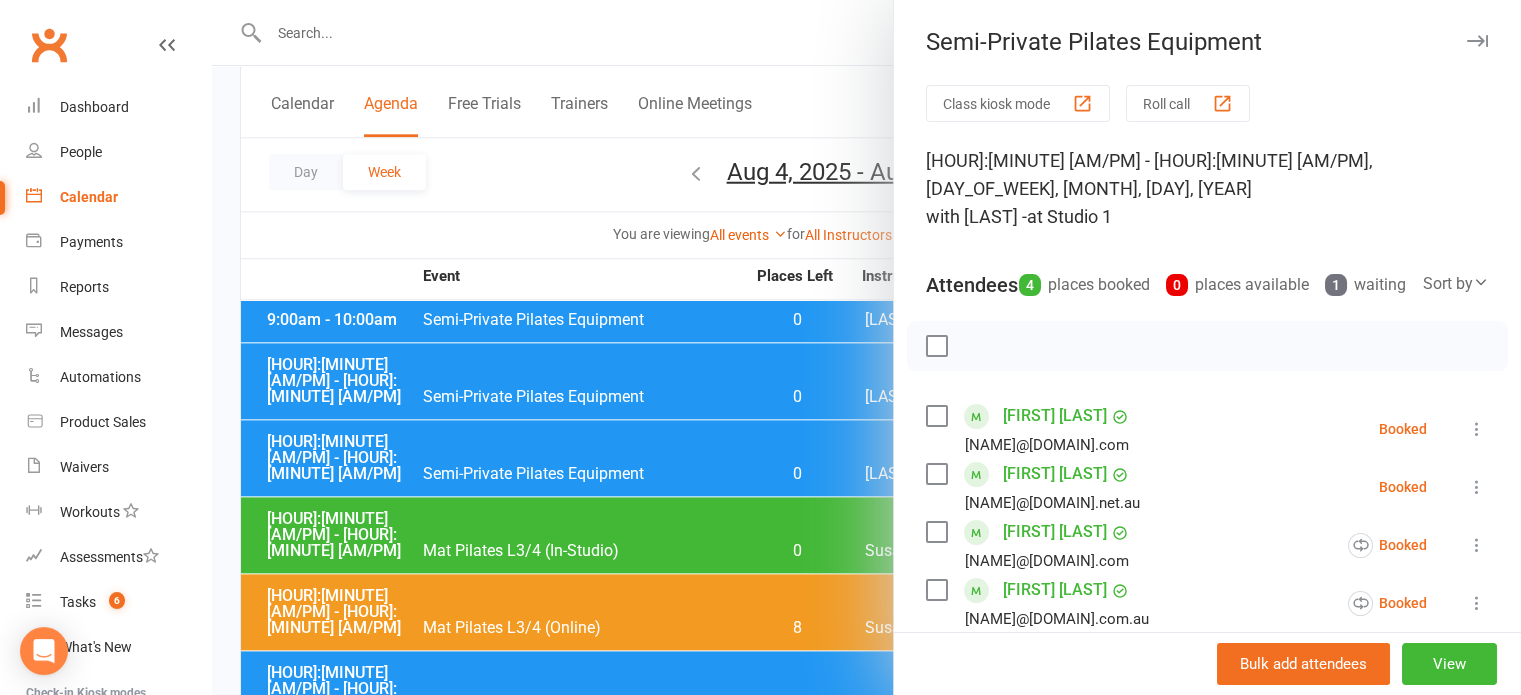 click at bounding box center [866, 347] 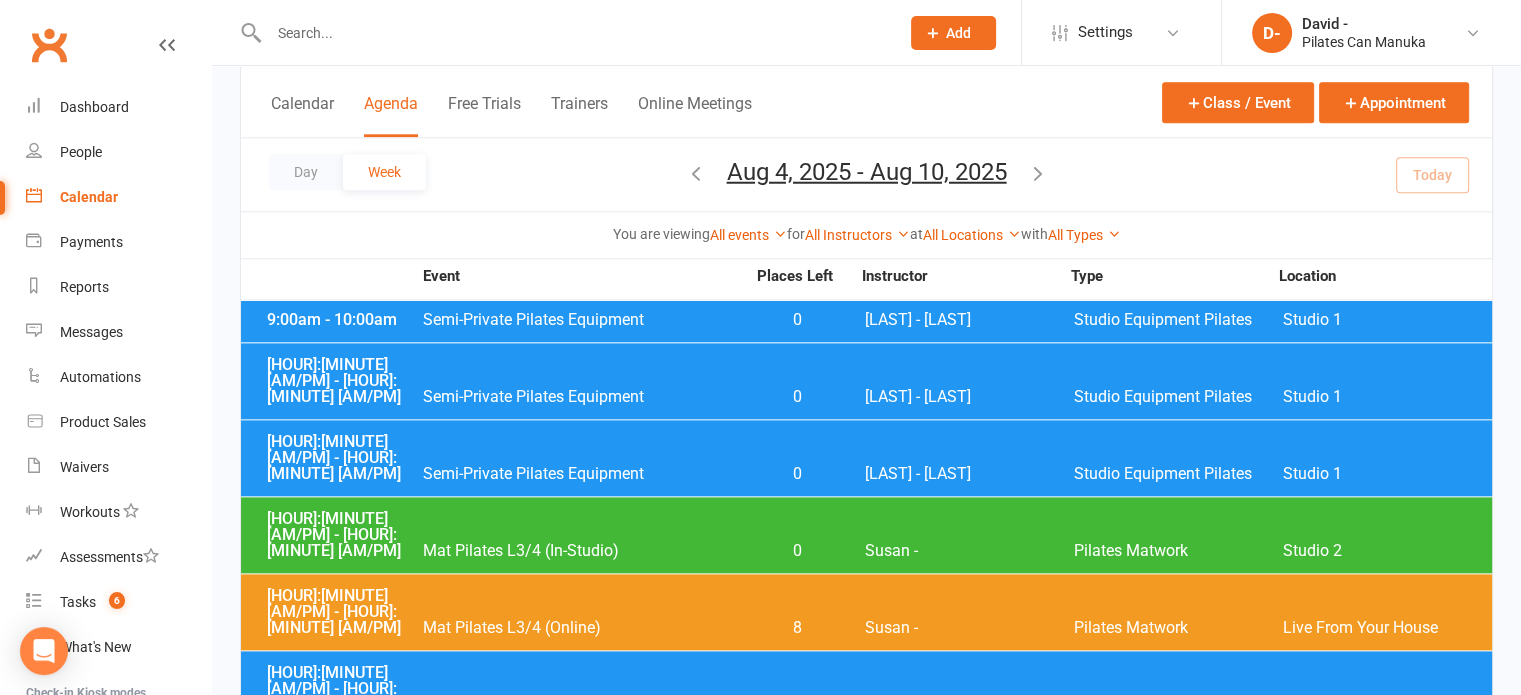 click on "Semi-Private Pilates Equipment" at bounding box center [583, 1439] 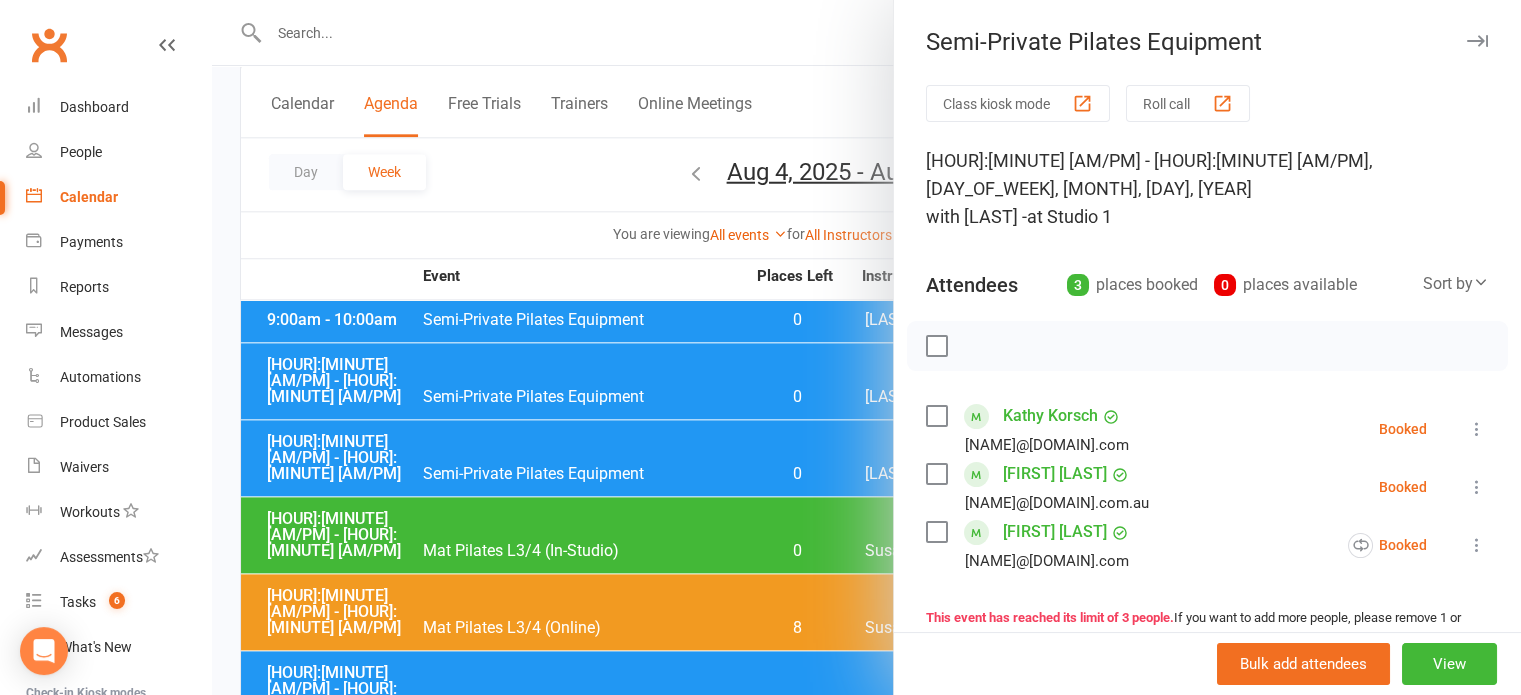 click at bounding box center (866, 347) 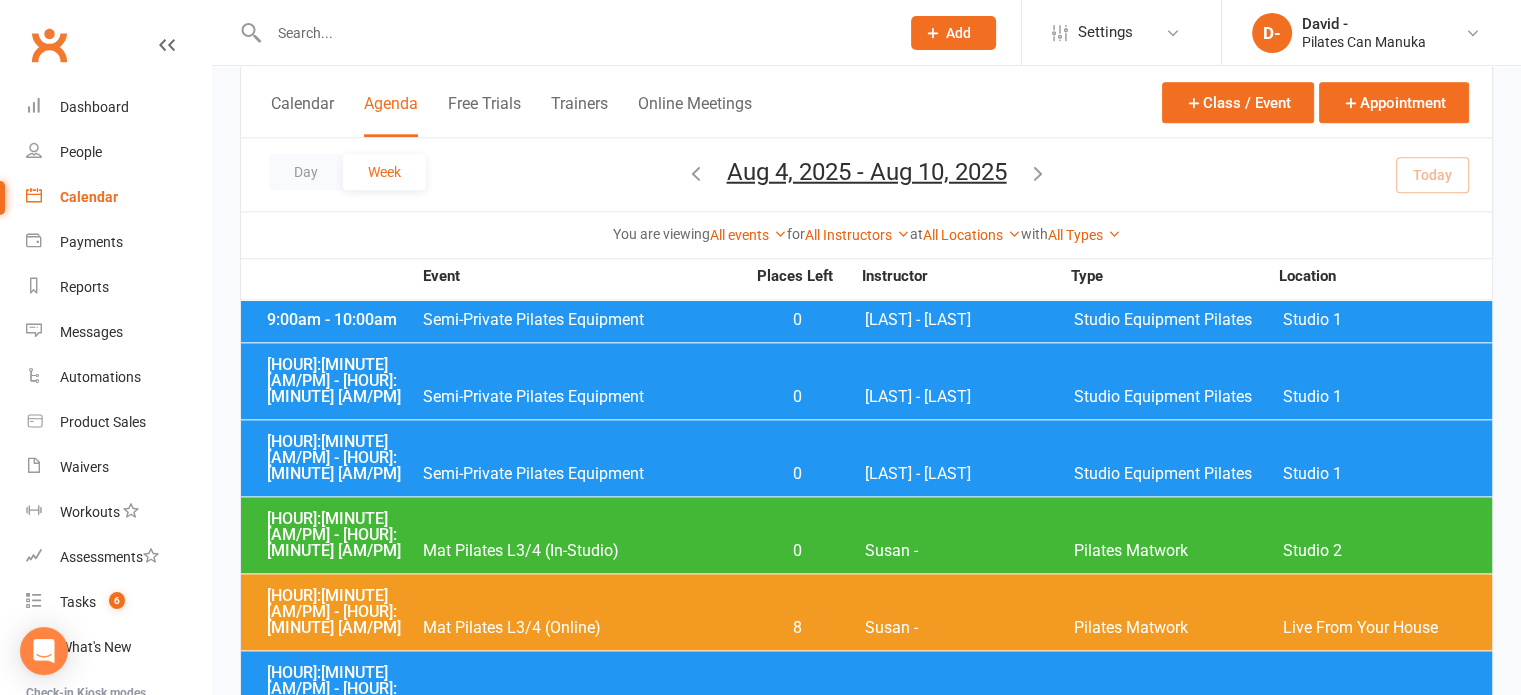 click on "Semi-Private Pilates Equipment" at bounding box center [583, 1362] 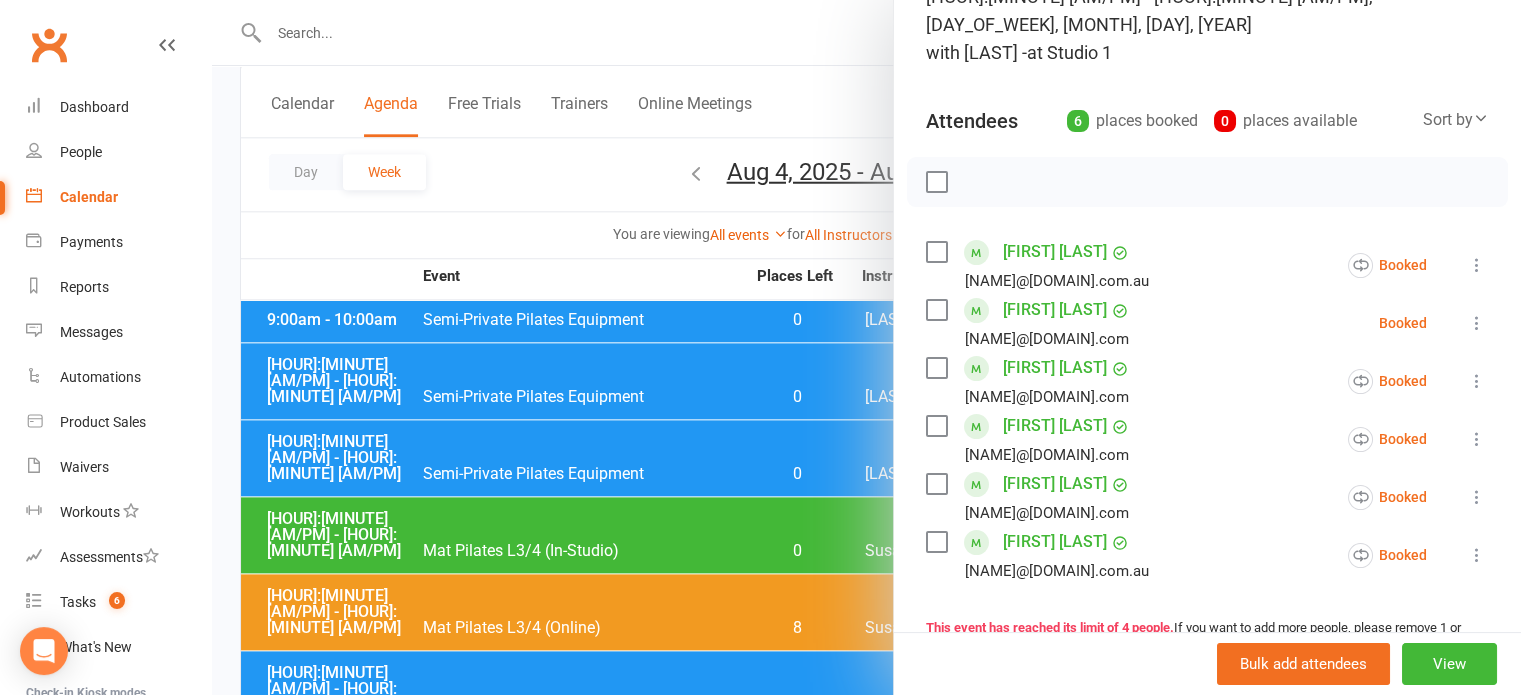 scroll, scrollTop: 200, scrollLeft: 0, axis: vertical 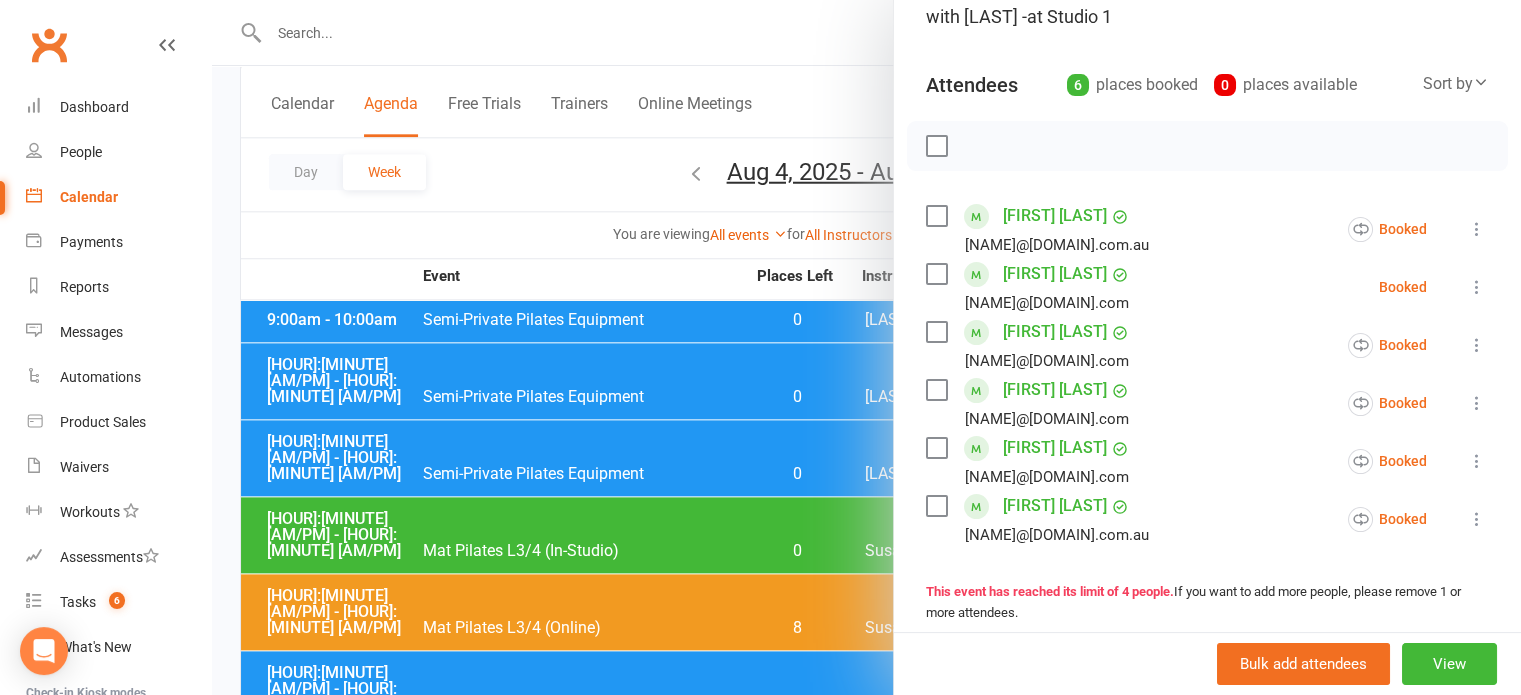click at bounding box center [866, 347] 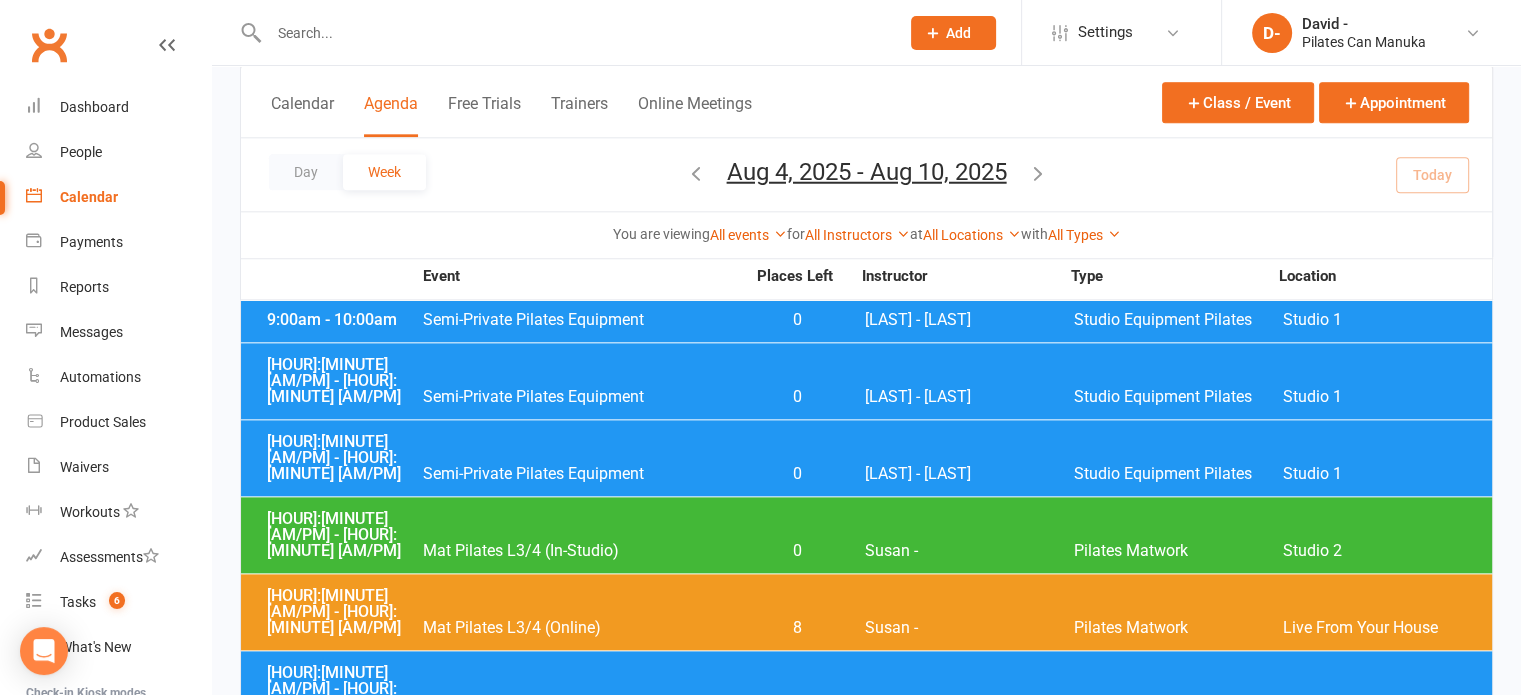 click on "Semi-Private Pilates Equipment" at bounding box center [583, 1317] 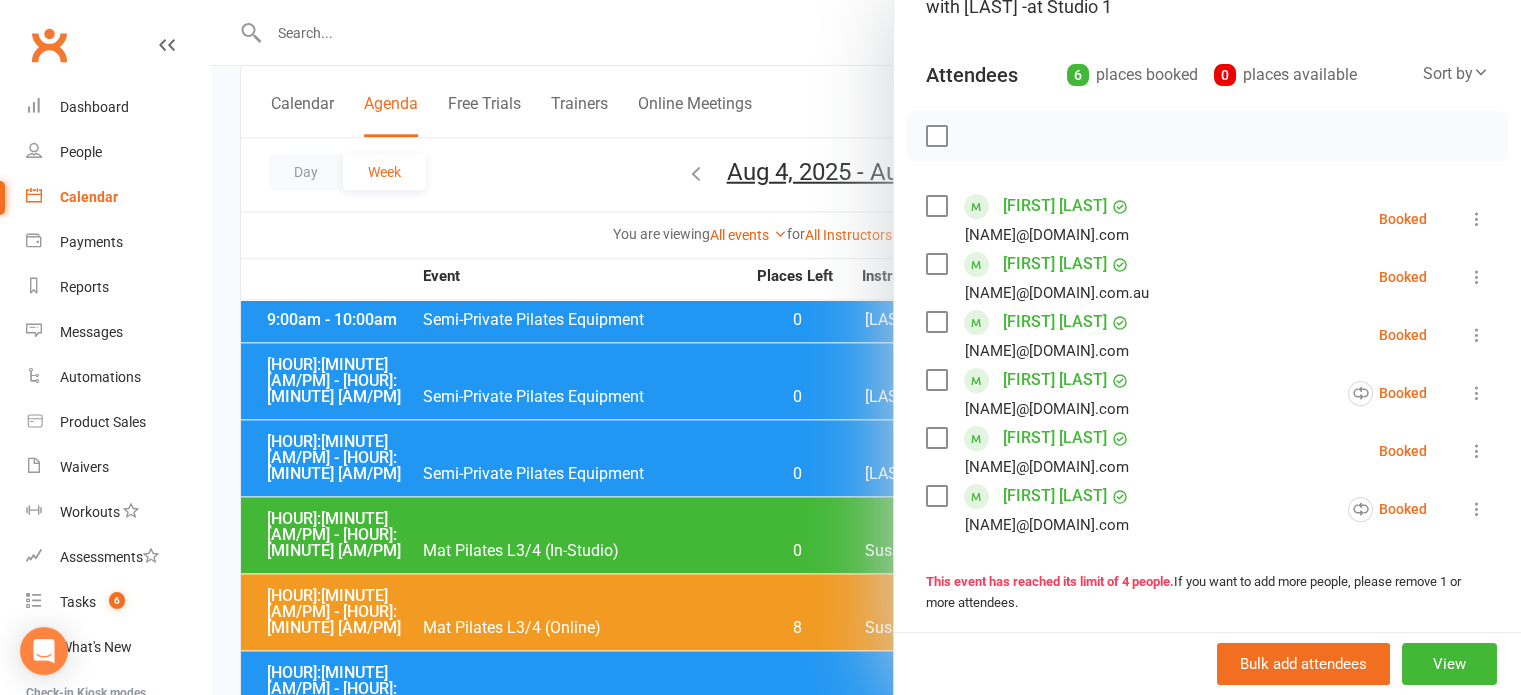 scroll, scrollTop: 300, scrollLeft: 0, axis: vertical 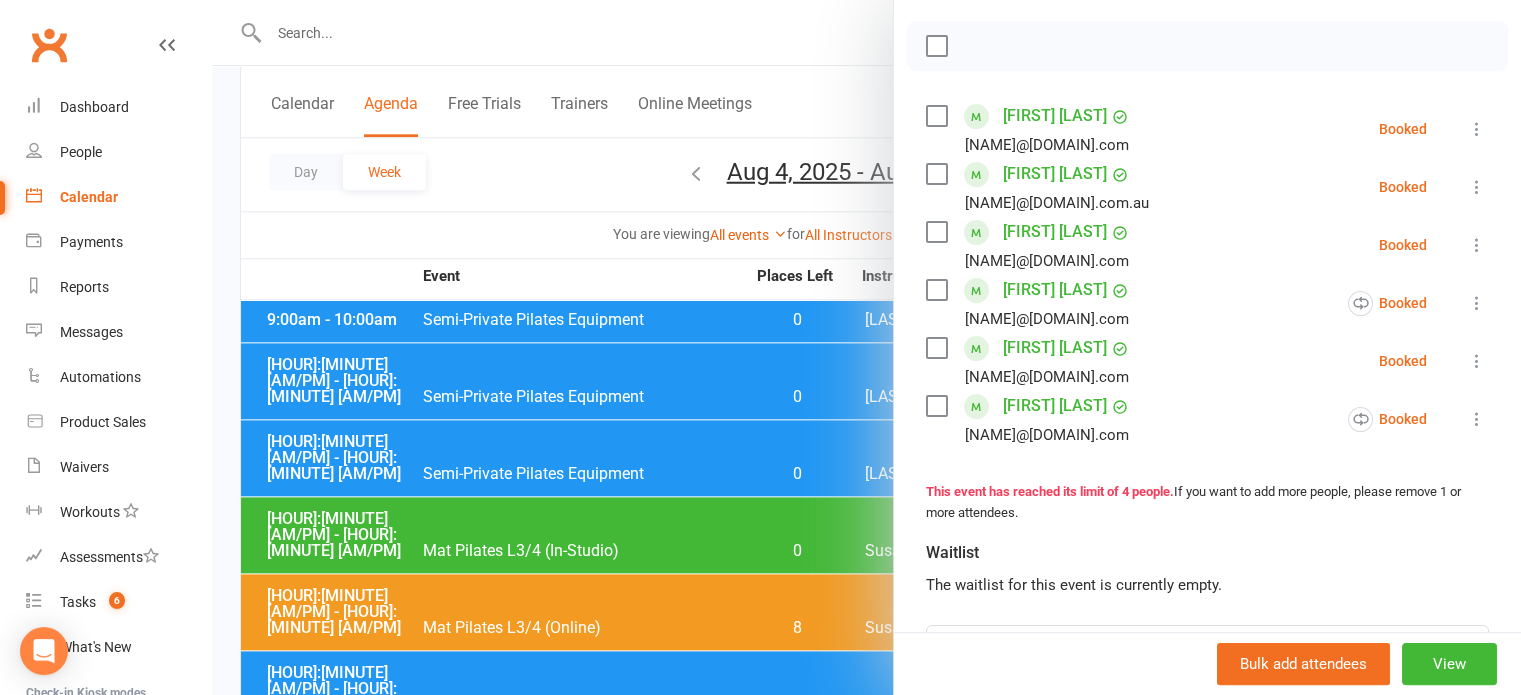 click at bounding box center [866, 347] 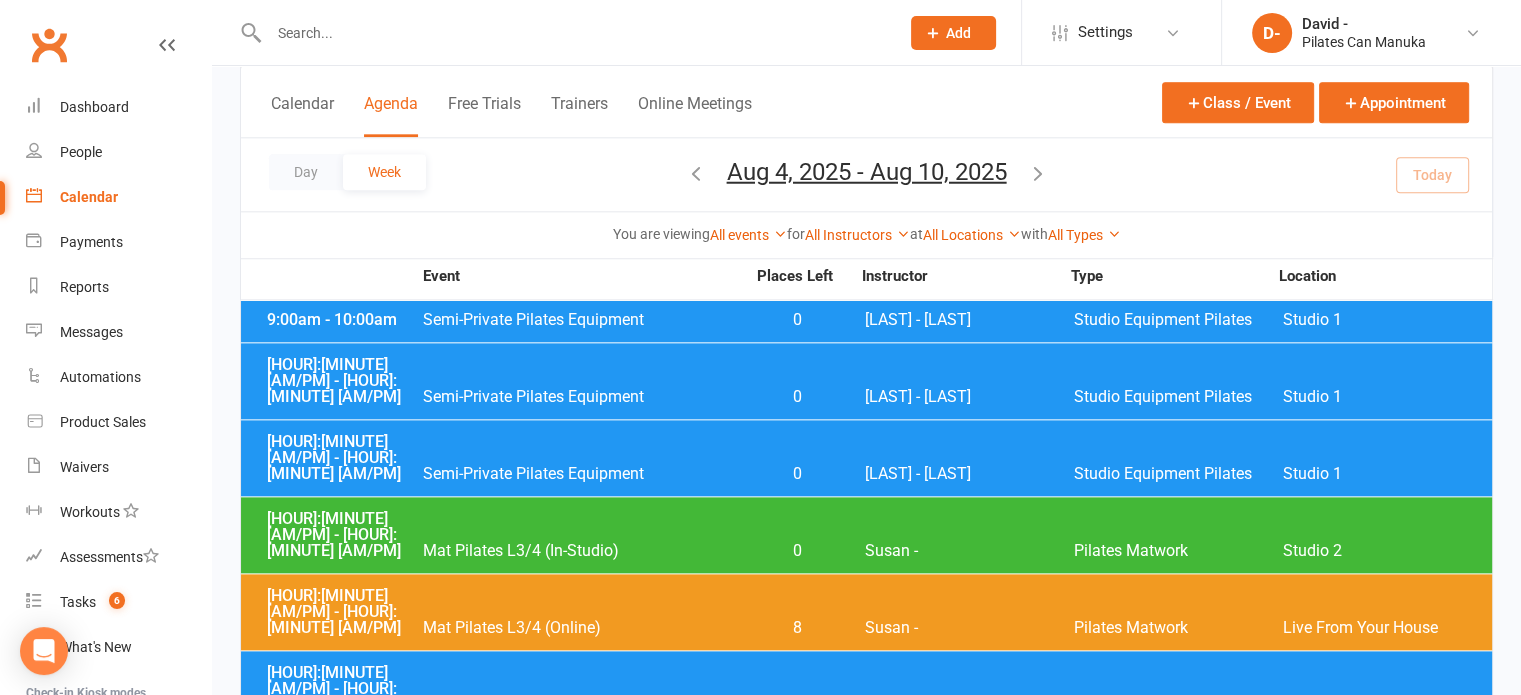 click on "Semi-Private Pilates Equipment" at bounding box center [583, 1439] 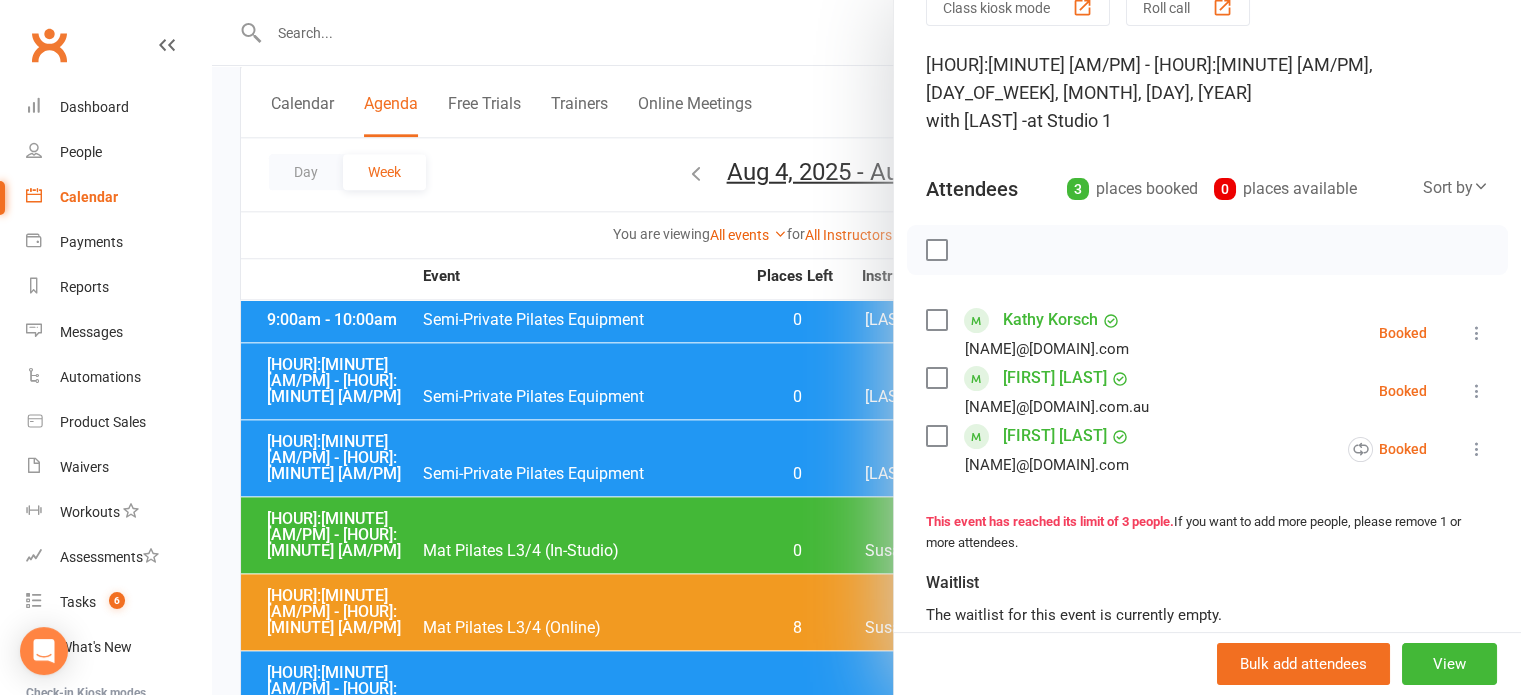 scroll, scrollTop: 100, scrollLeft: 0, axis: vertical 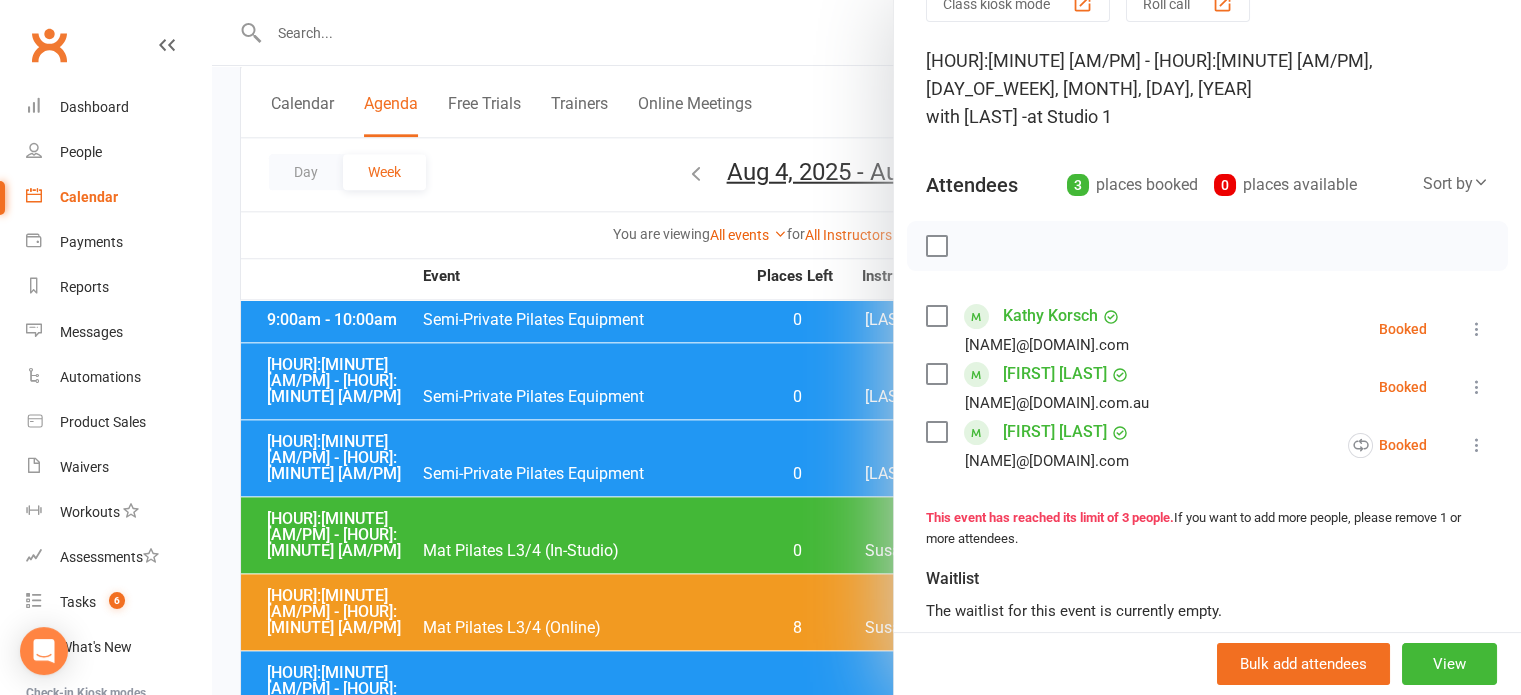 click at bounding box center (866, 347) 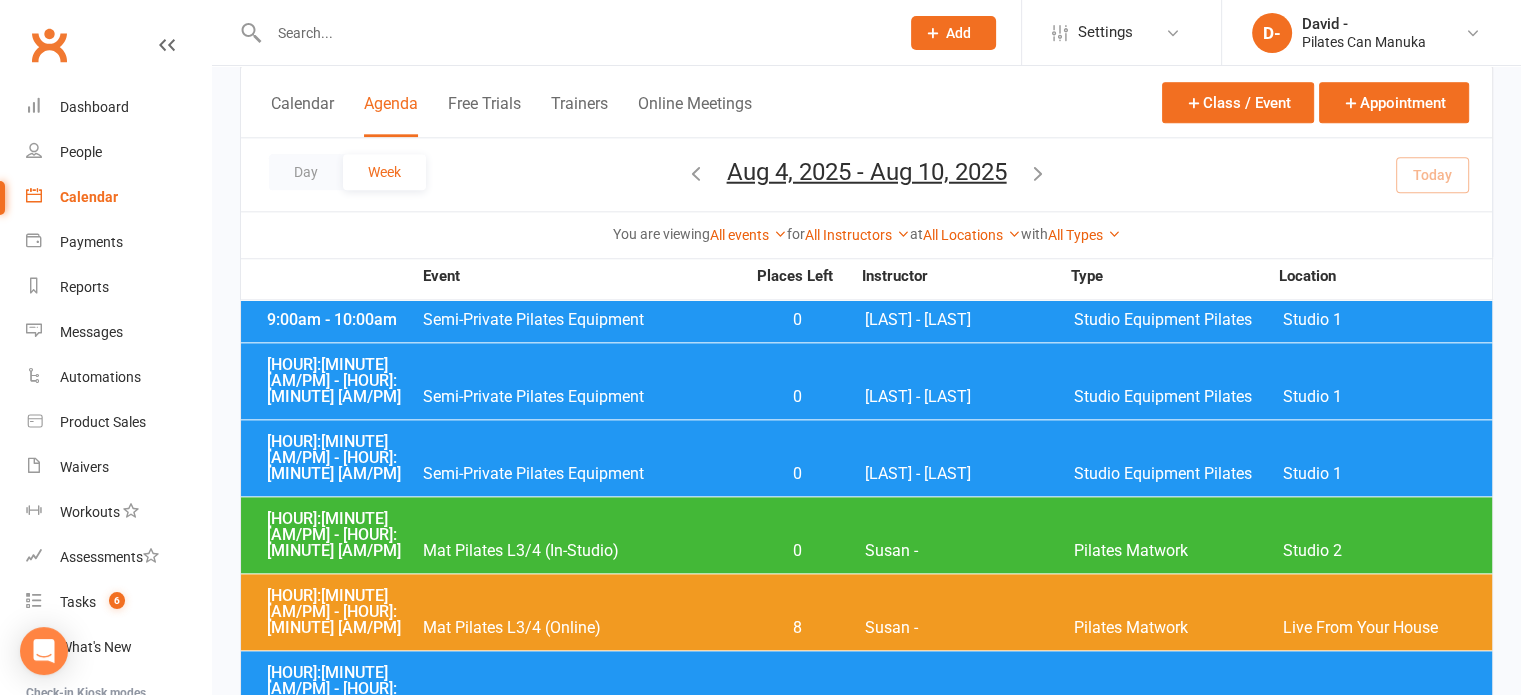 click on "Semi-Private Pilates Equipment" at bounding box center (583, 1516) 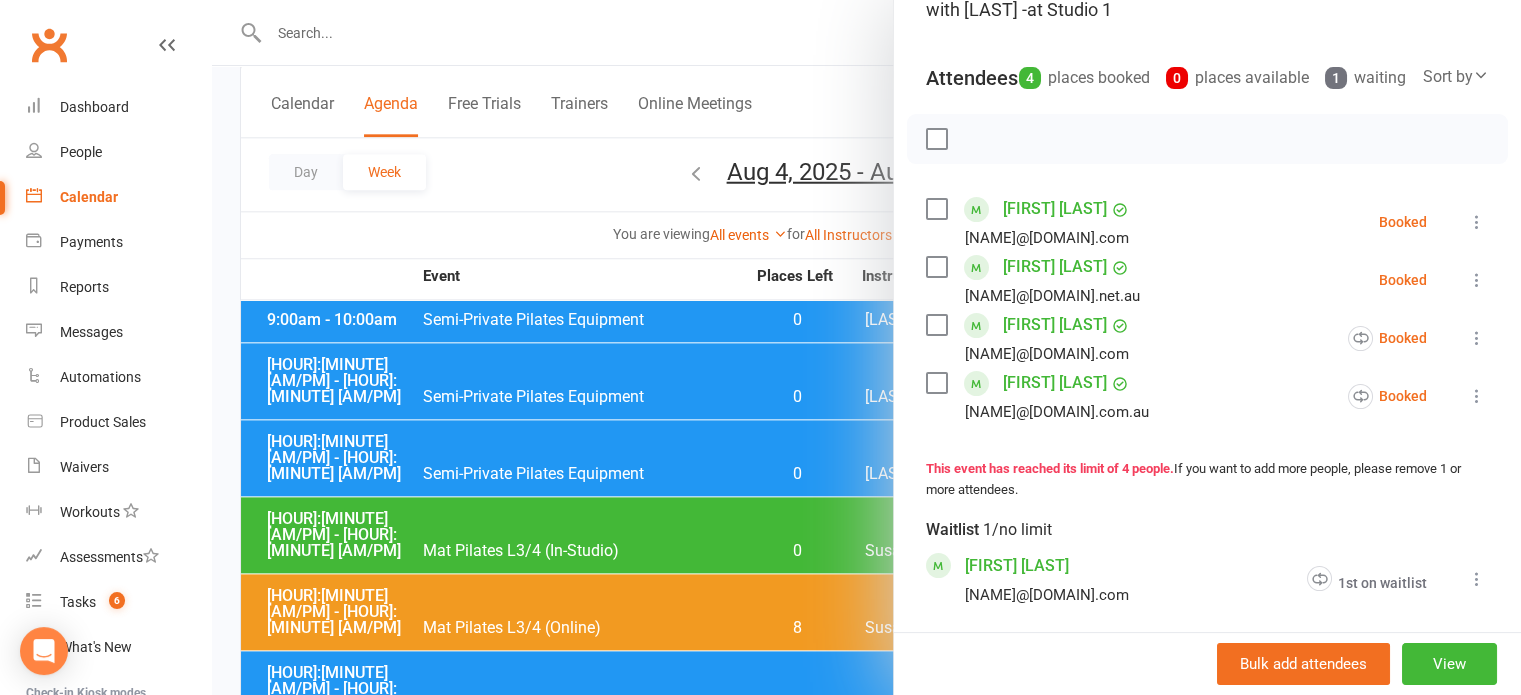 scroll, scrollTop: 400, scrollLeft: 0, axis: vertical 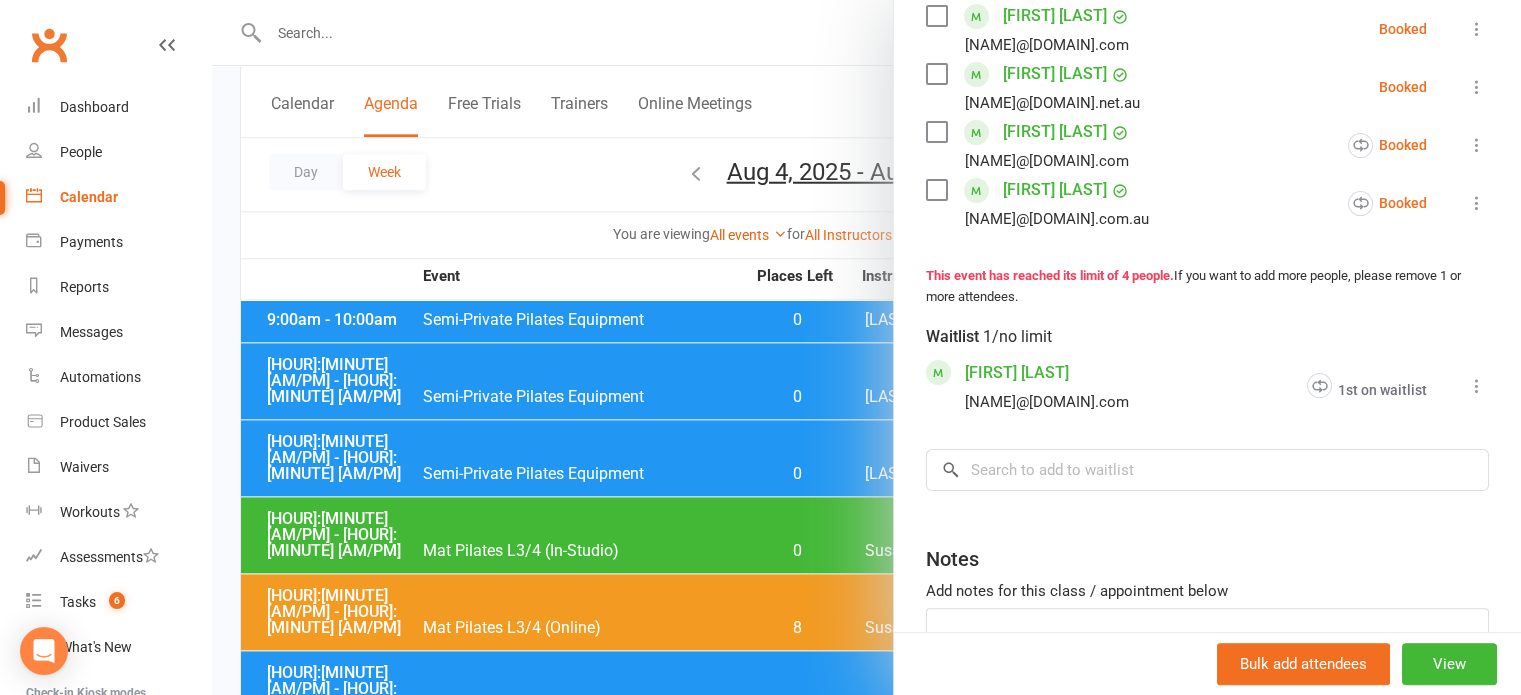 click at bounding box center [866, 347] 